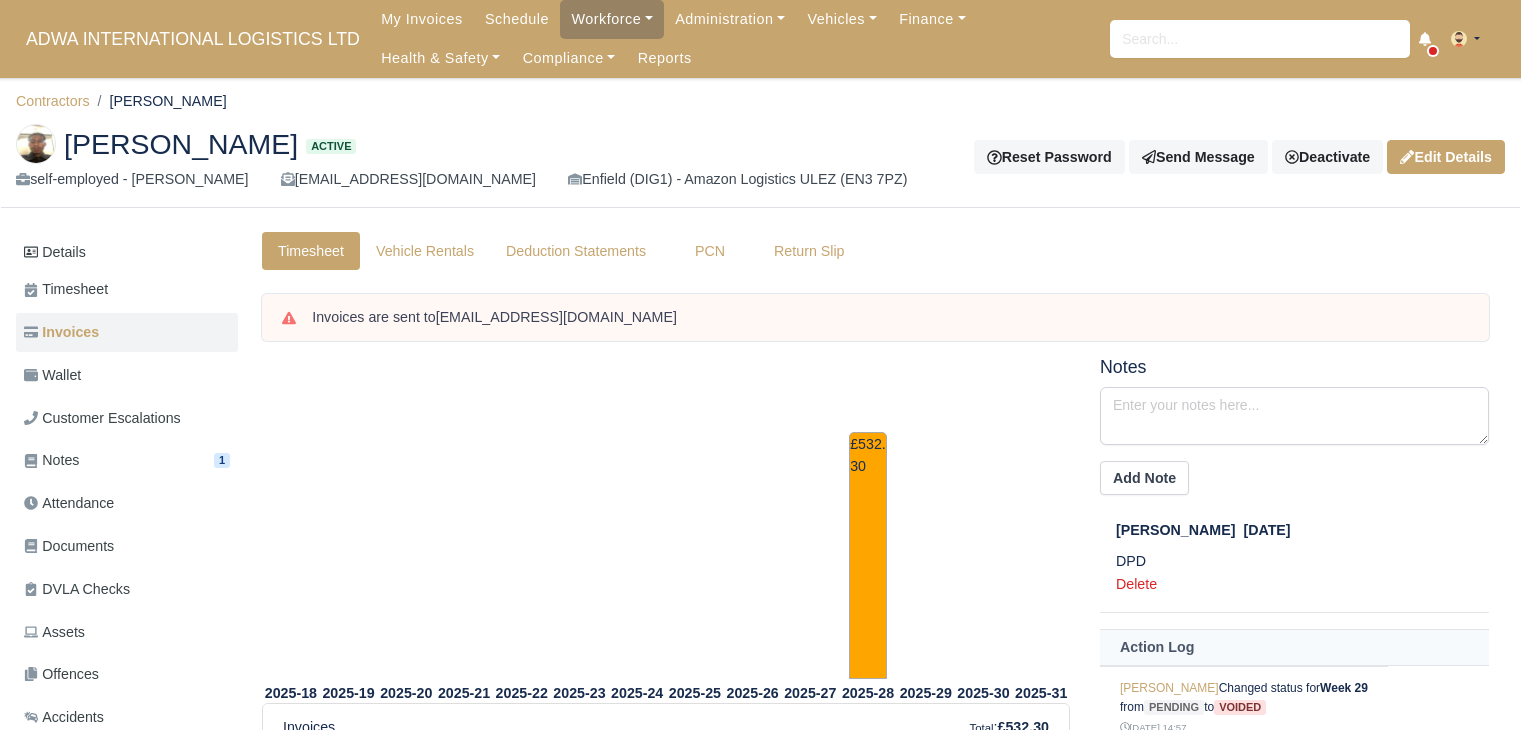 scroll, scrollTop: 0, scrollLeft: 0, axis: both 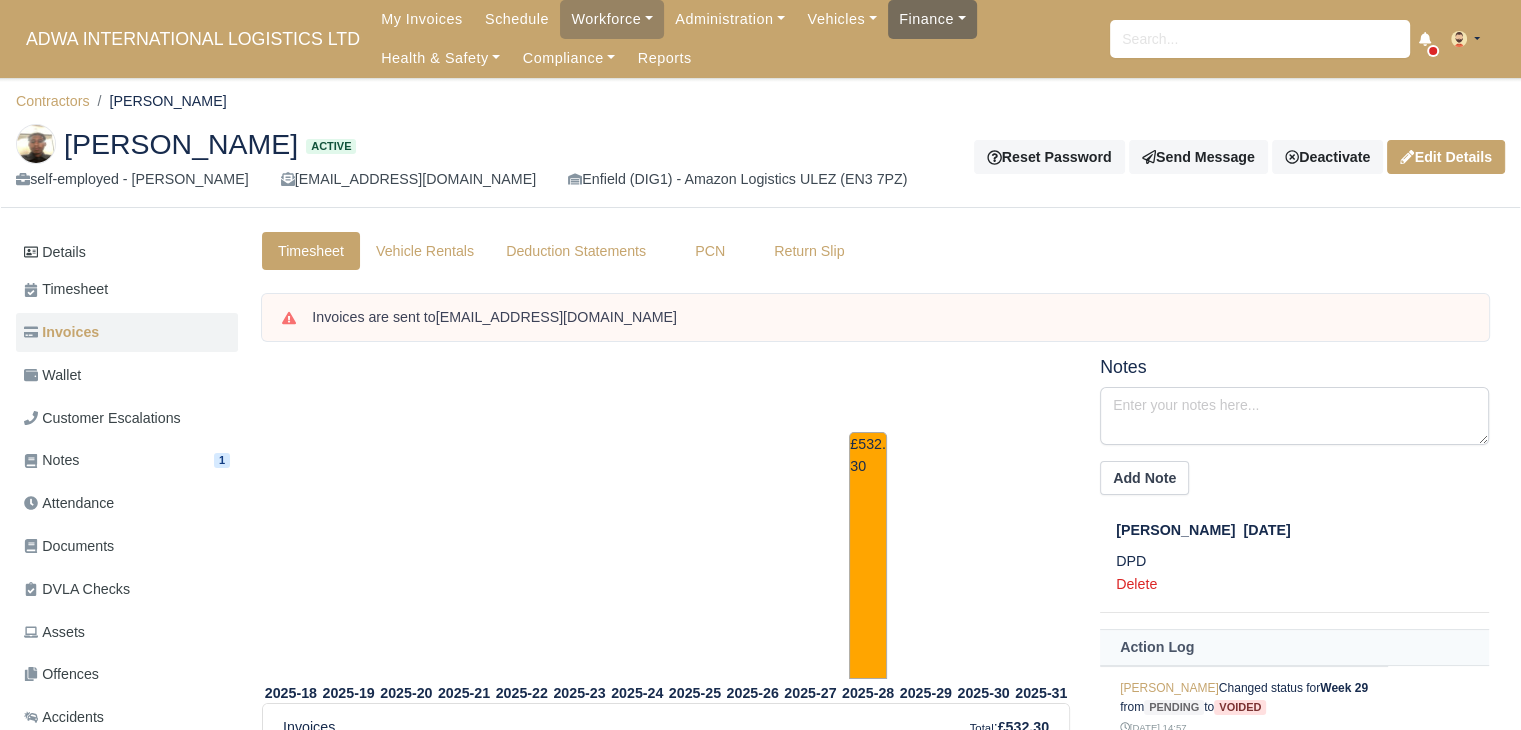 click on "Finance" at bounding box center [932, 19] 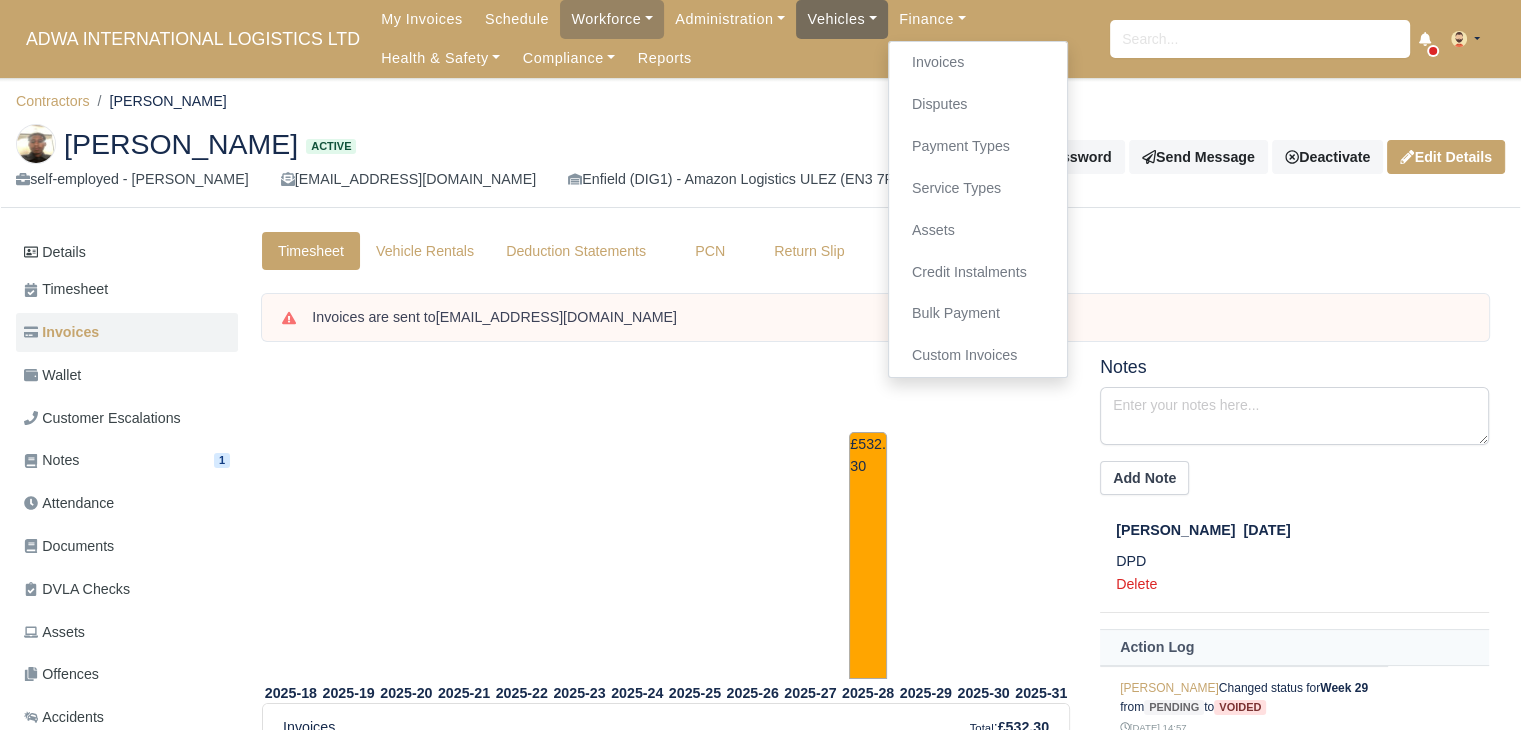 click on "Vehicles" at bounding box center [842, 19] 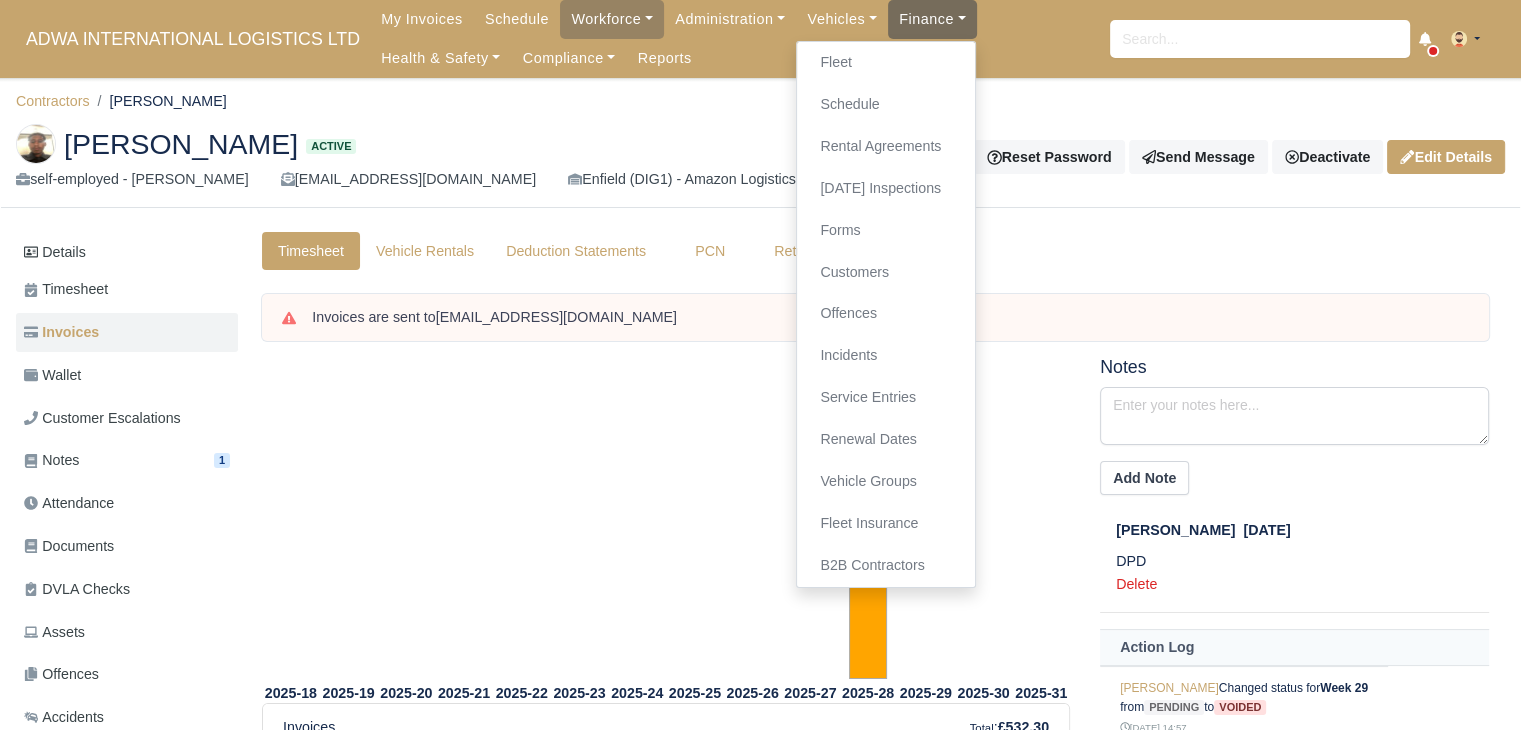 click on "Finance" at bounding box center (932, 19) 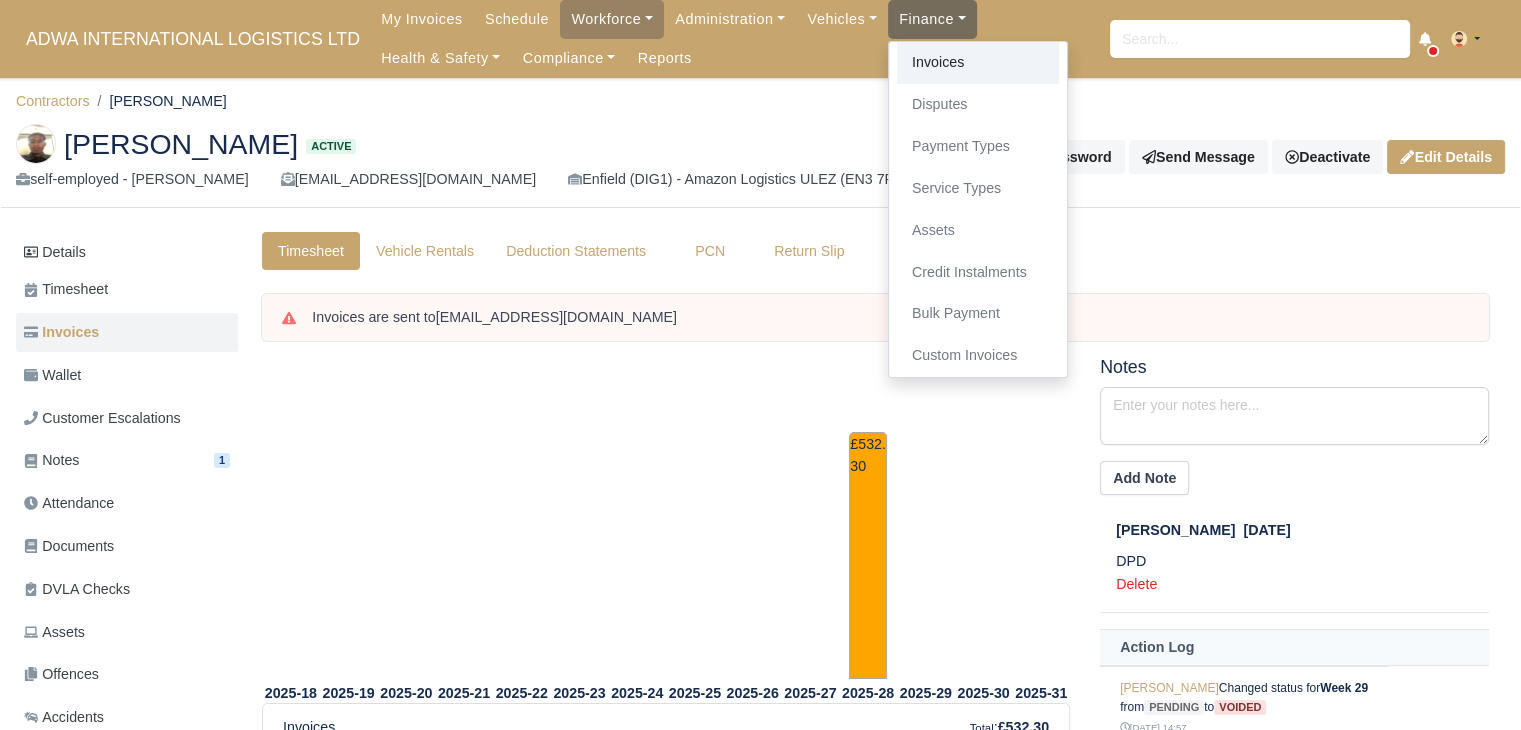 click on "Invoices" at bounding box center (978, 63) 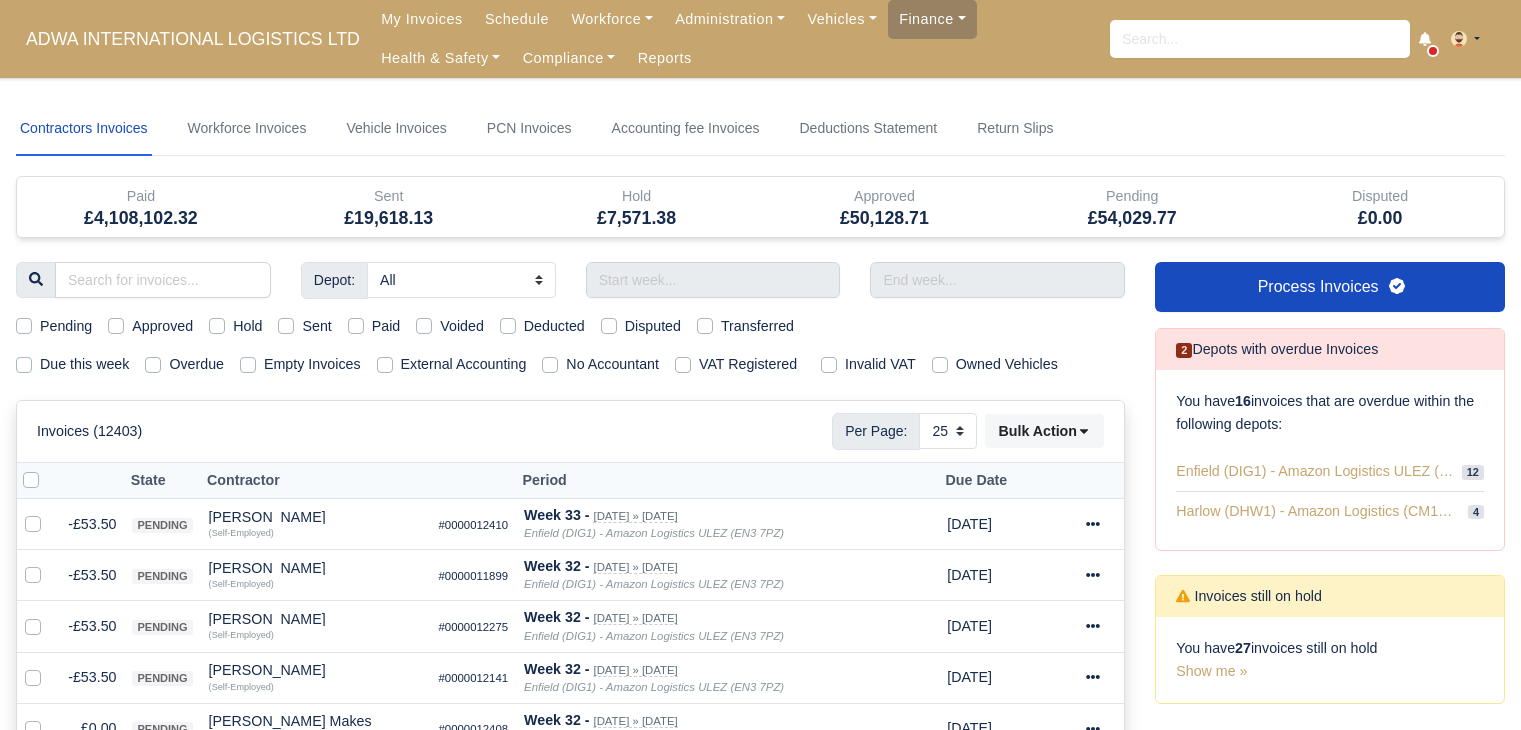 select on "25" 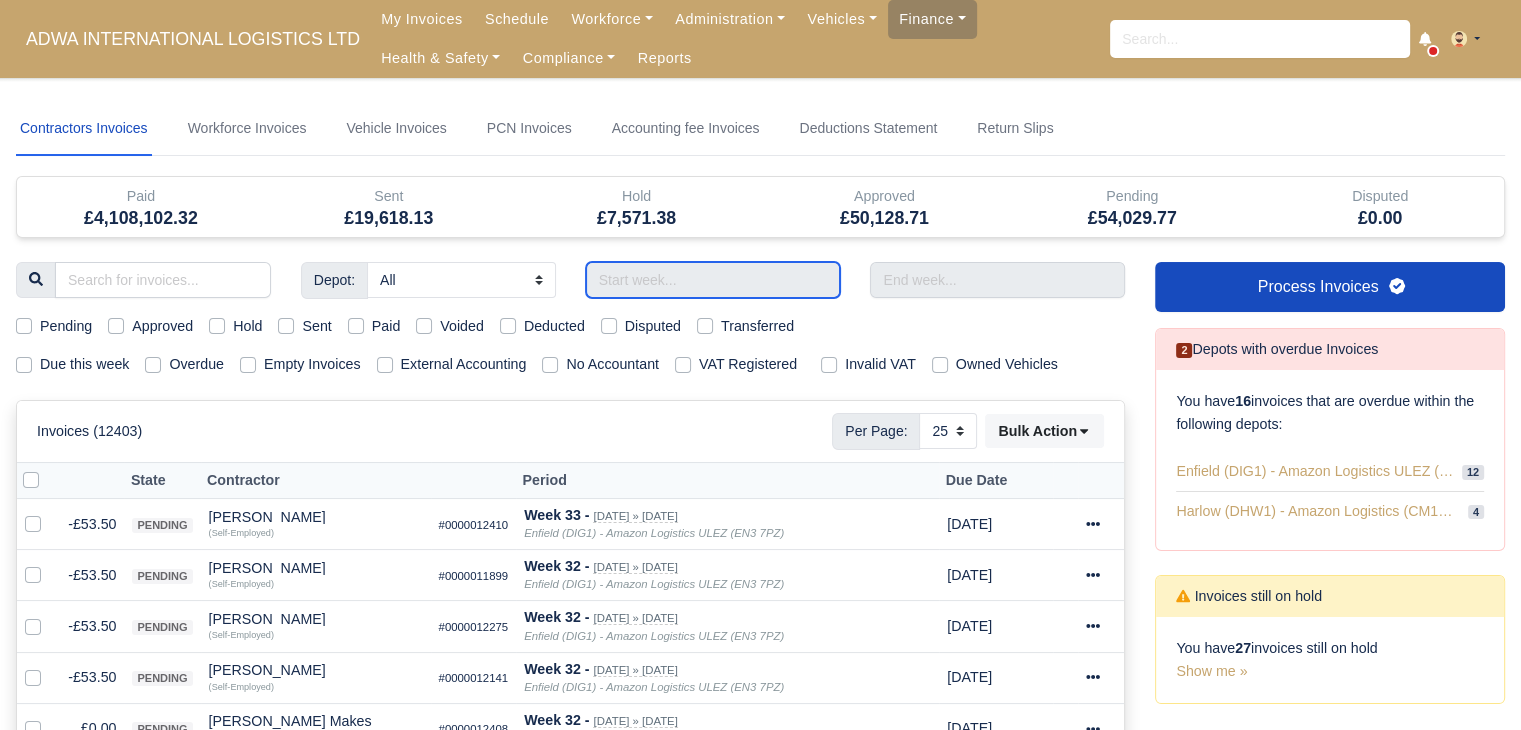 click at bounding box center [713, 280] 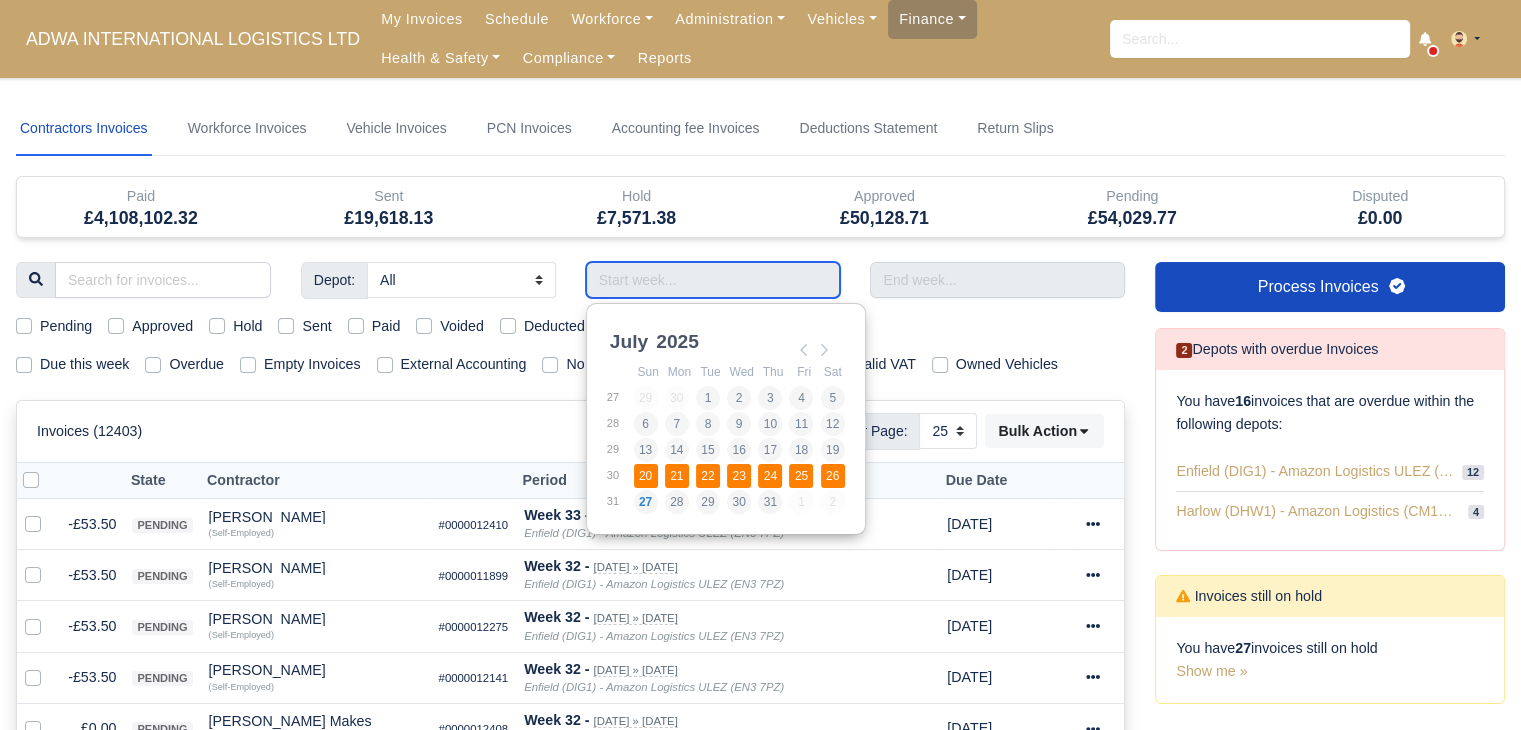 click on "21" at bounding box center (679, 476) 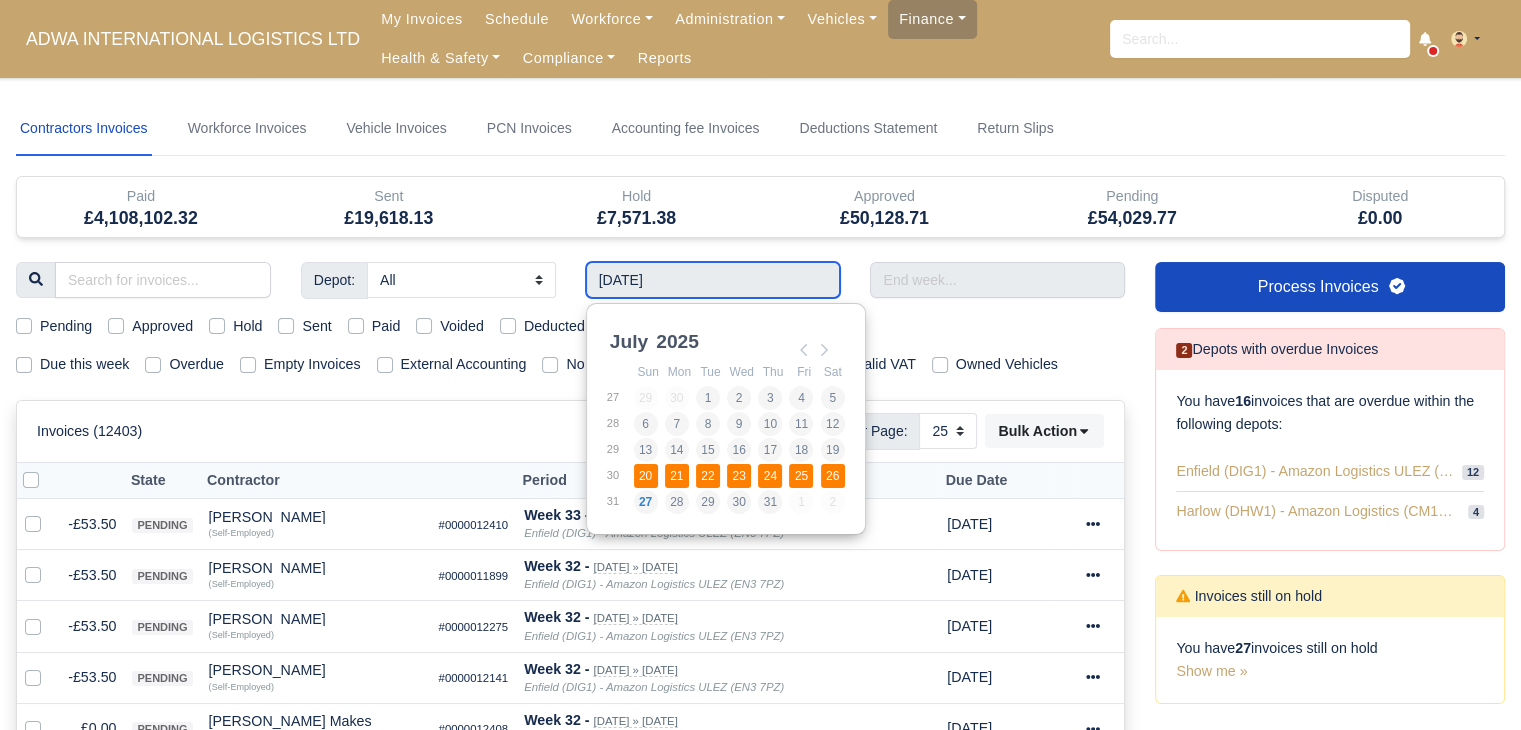 type on "20/07/2025 - 26/07/2025" 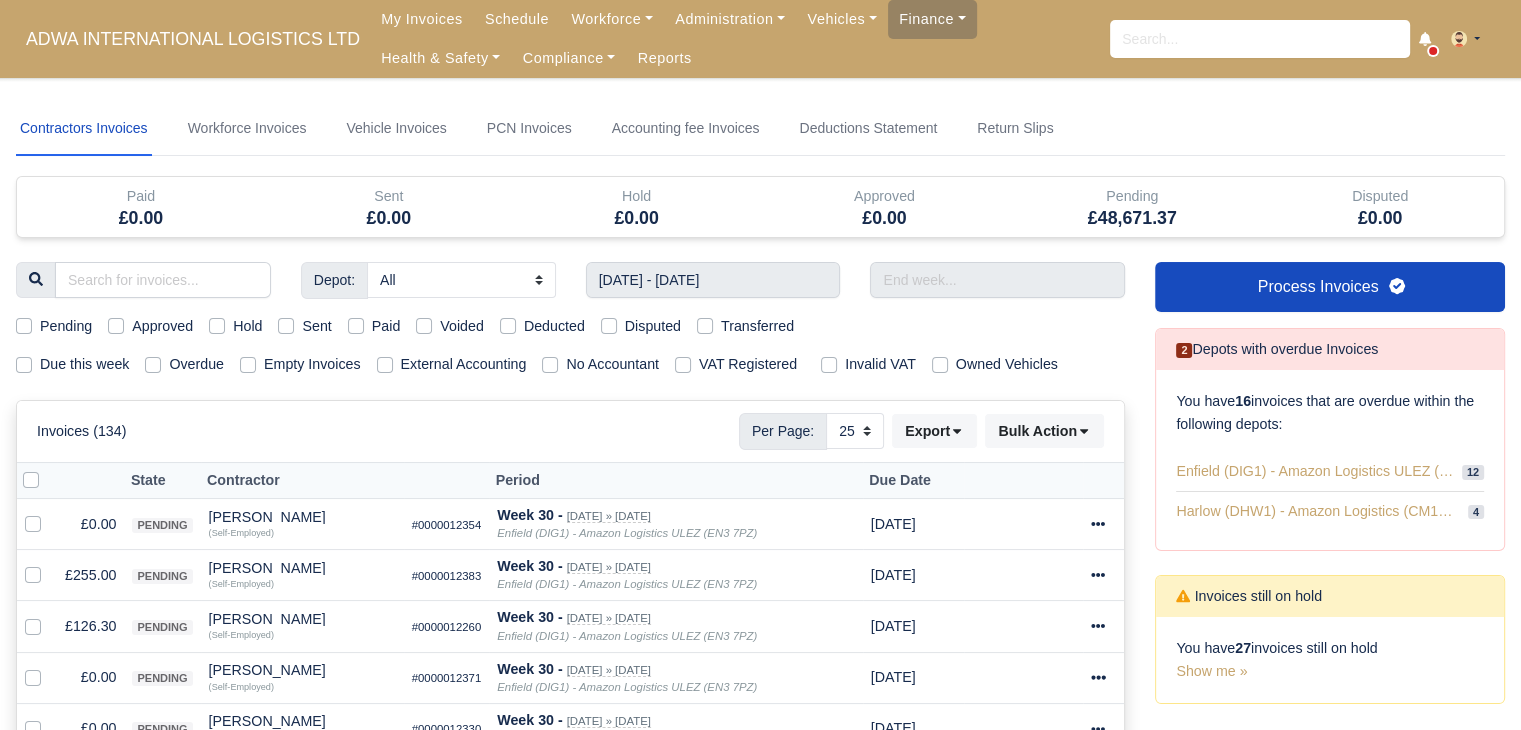 click on "Invoices (134)
Per Page:
10
25
50
Export
Data export:
Export BACS 18
Download Invoices
Download PDF" at bounding box center (570, 431) 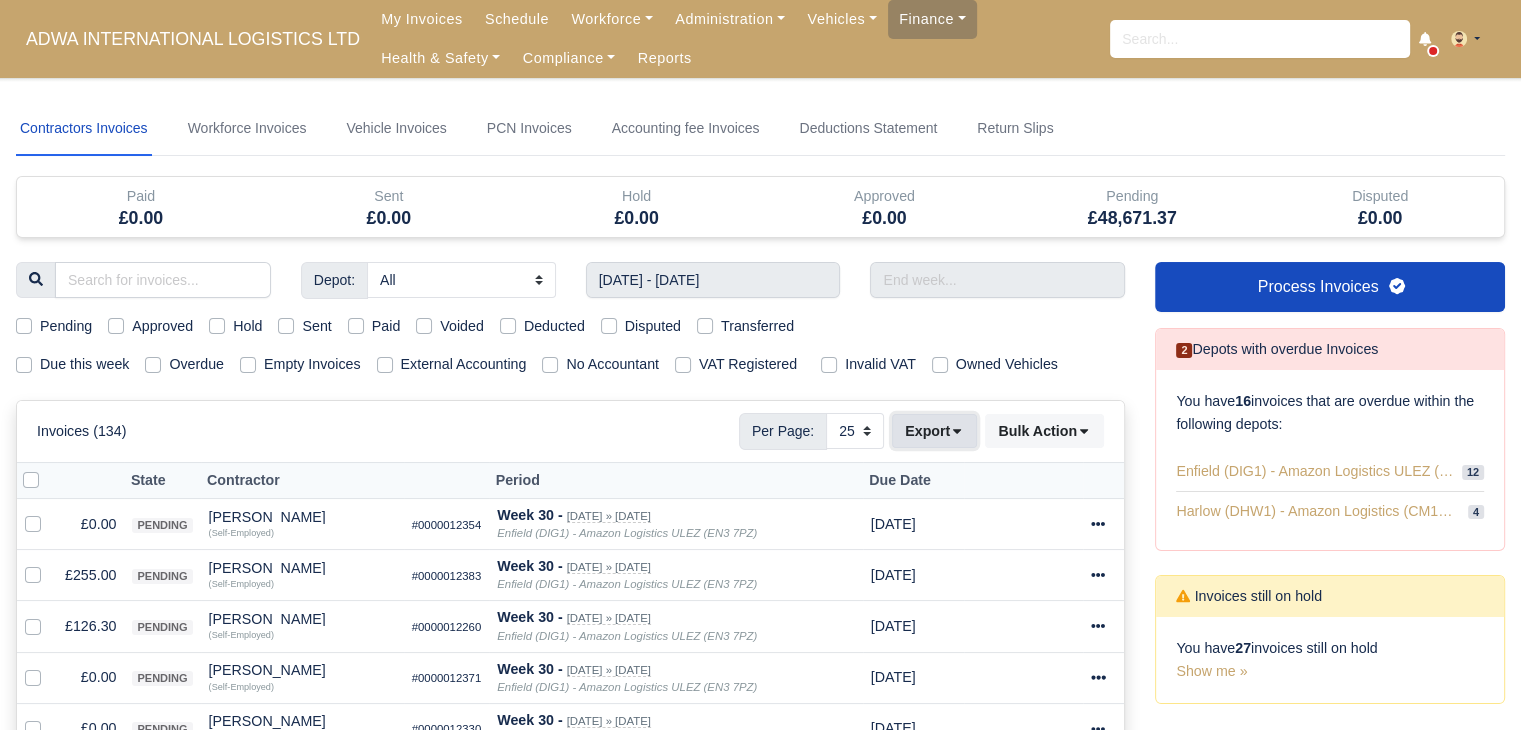 click on "Export" at bounding box center [934, 431] 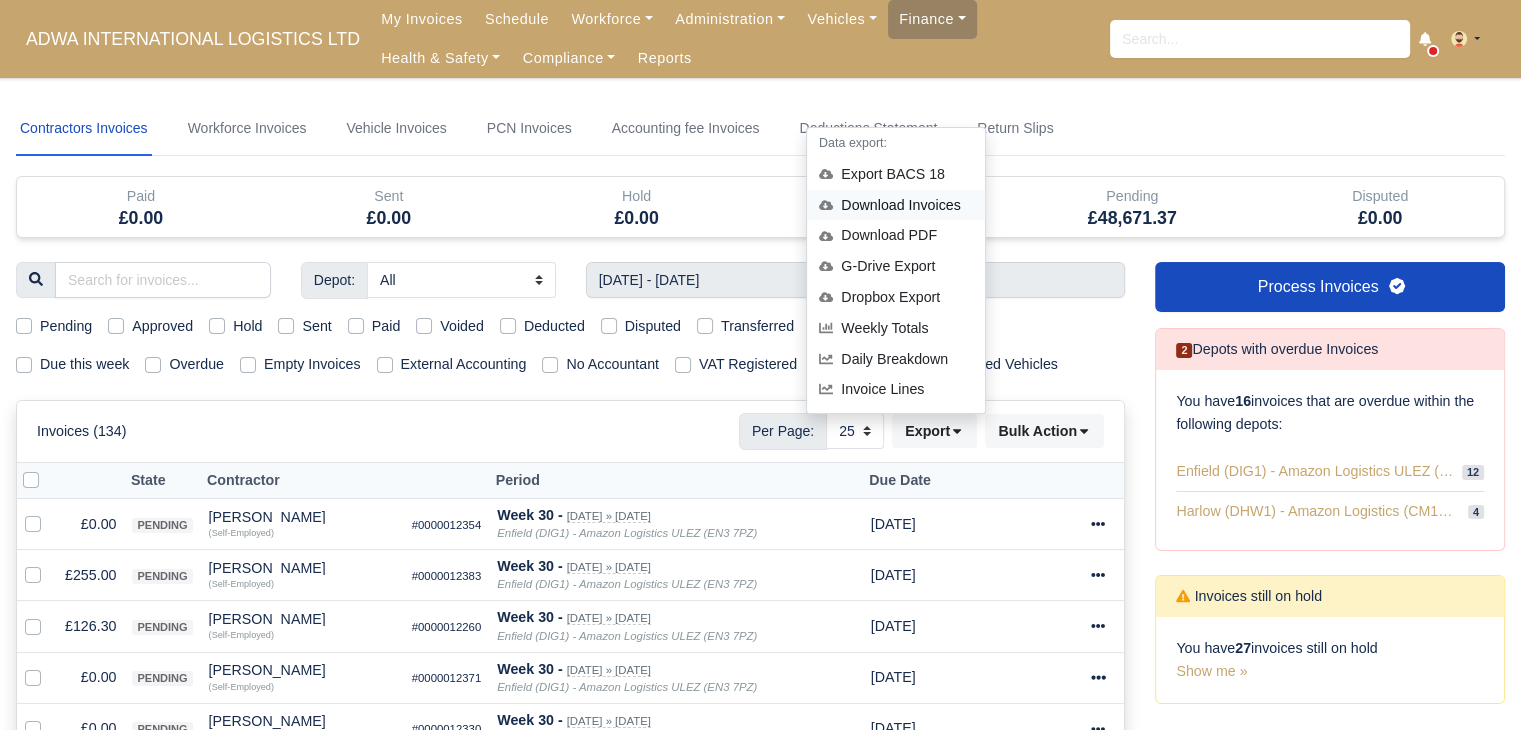 click on "Download Invoices" at bounding box center (896, 205) 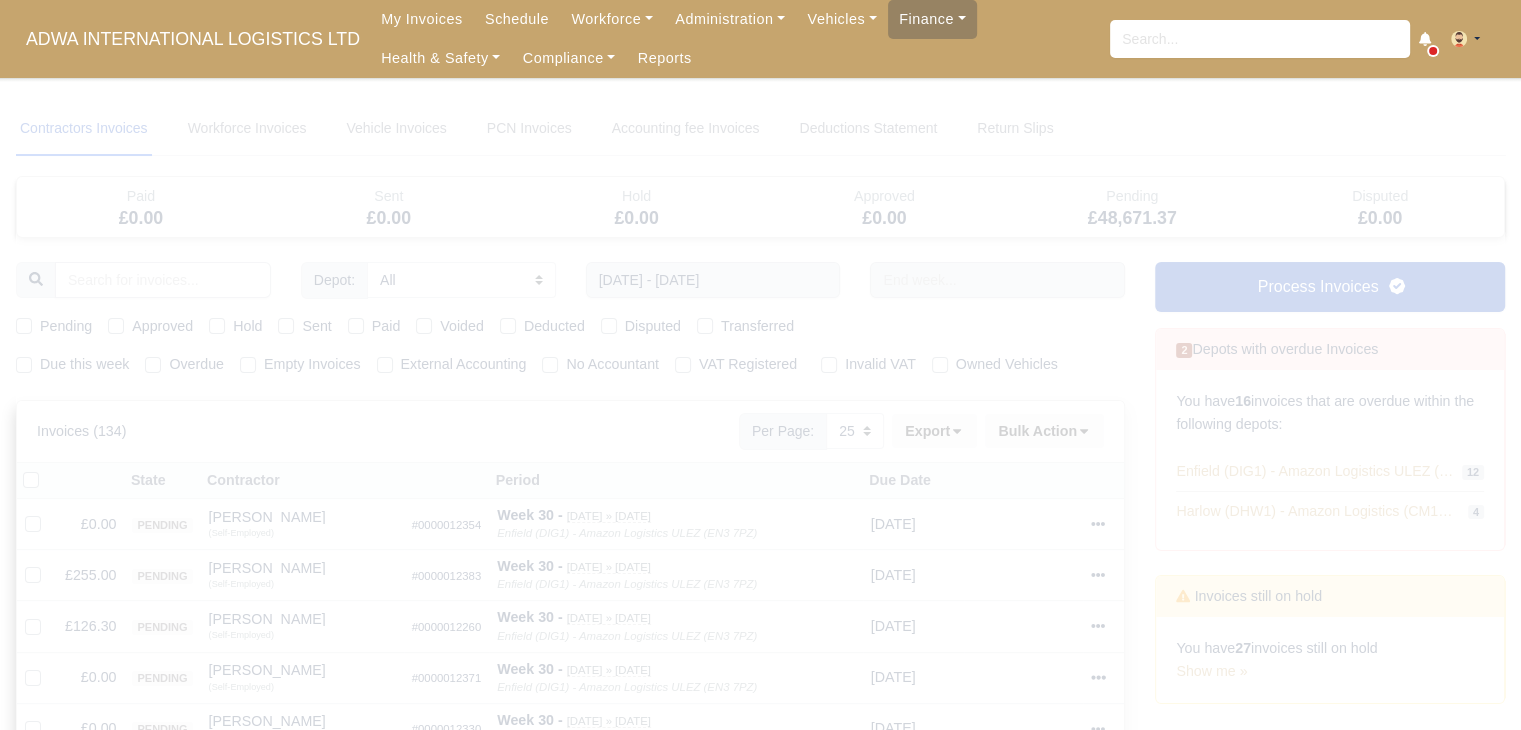click at bounding box center (760, 1057) 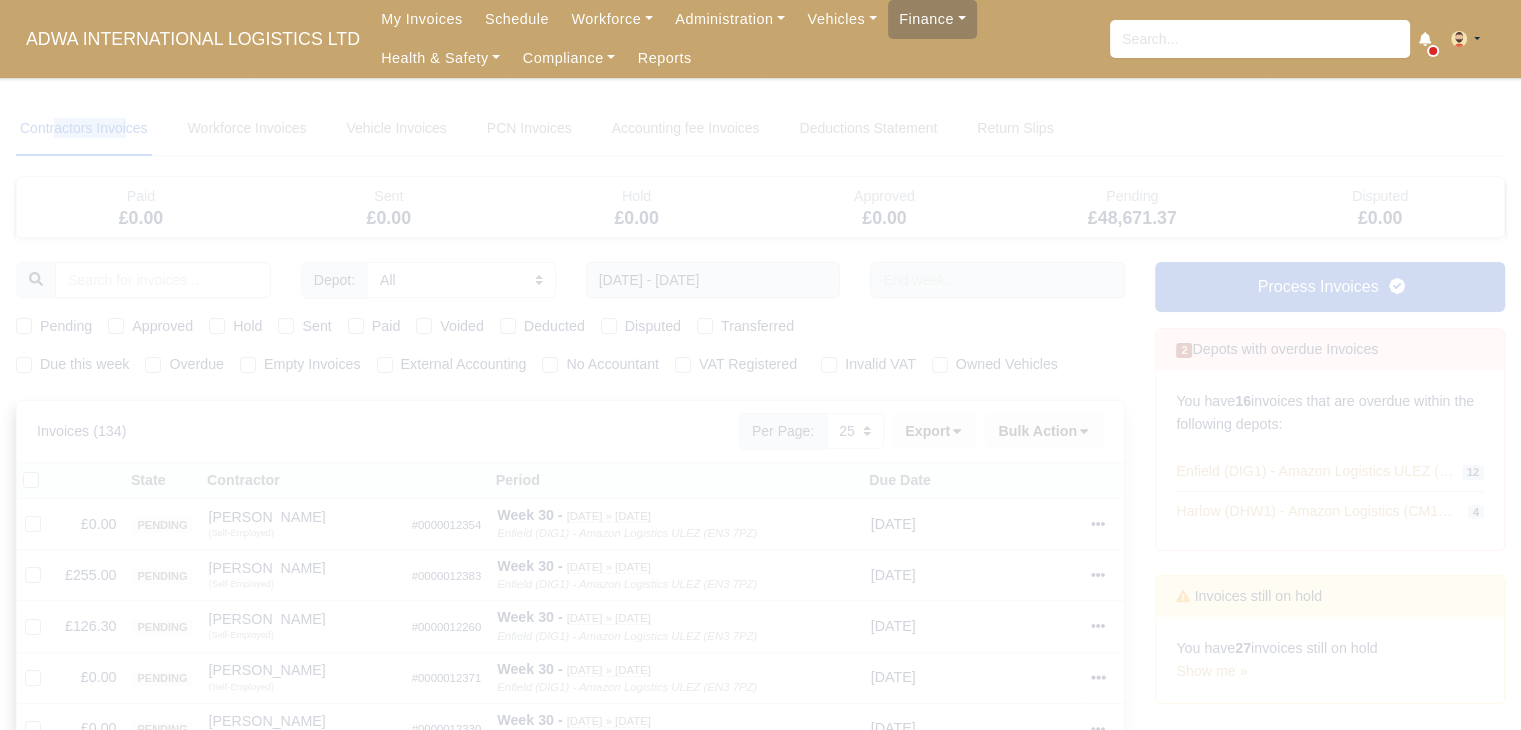 click at bounding box center [760, 1057] 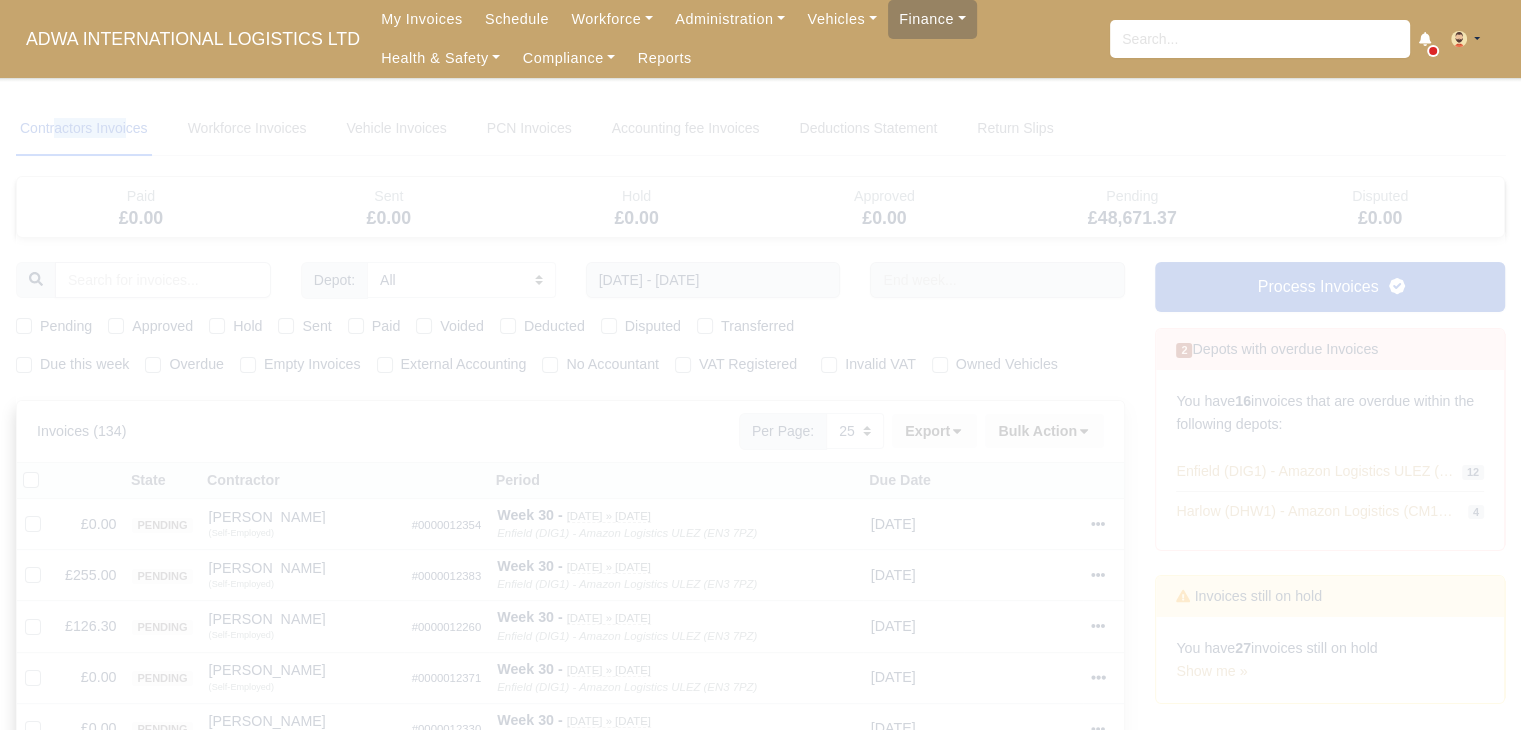 type 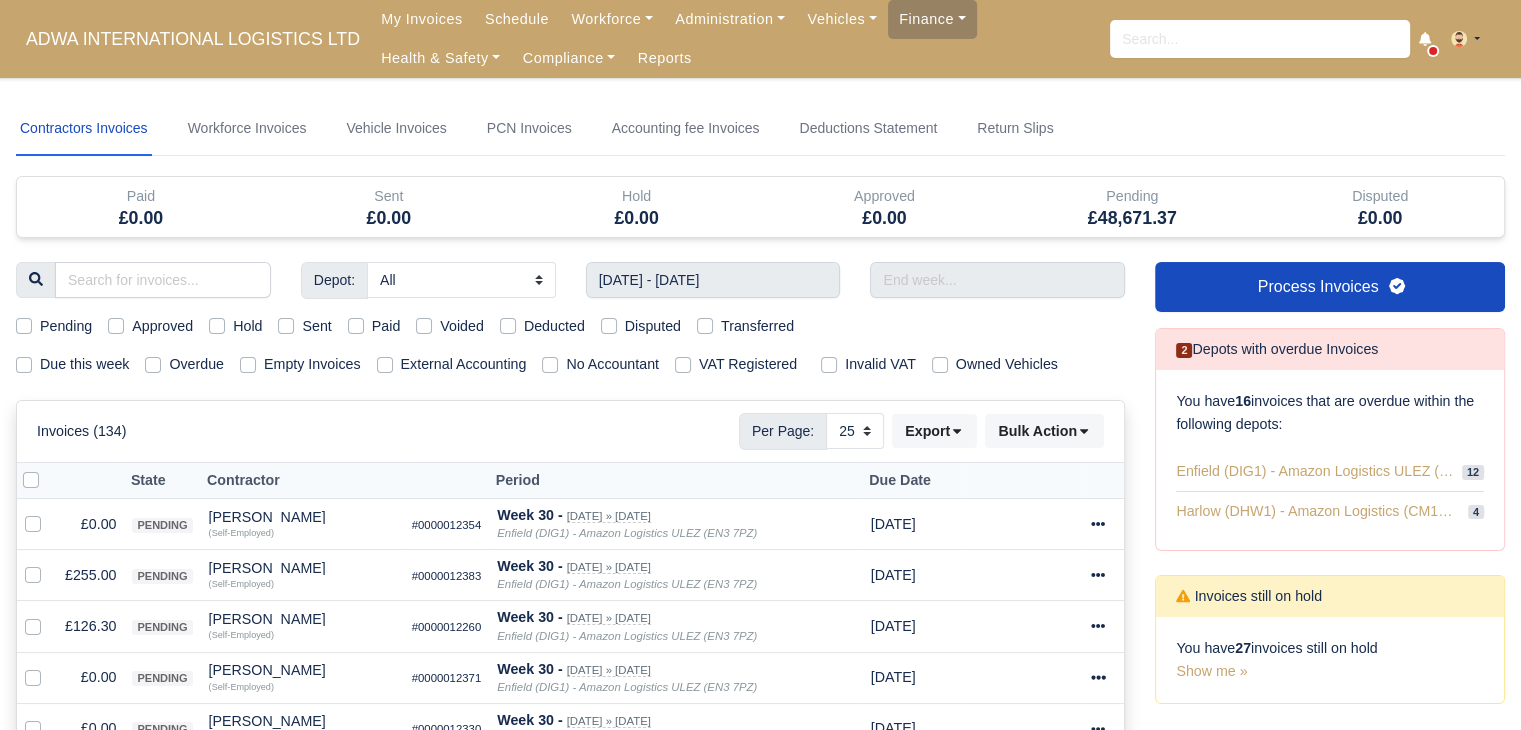 click on "Invoices (134)
Per Page:
10
25
50
Export
Data export:
Export BACS 18
Download Invoices
Download PDF" at bounding box center (570, 431) 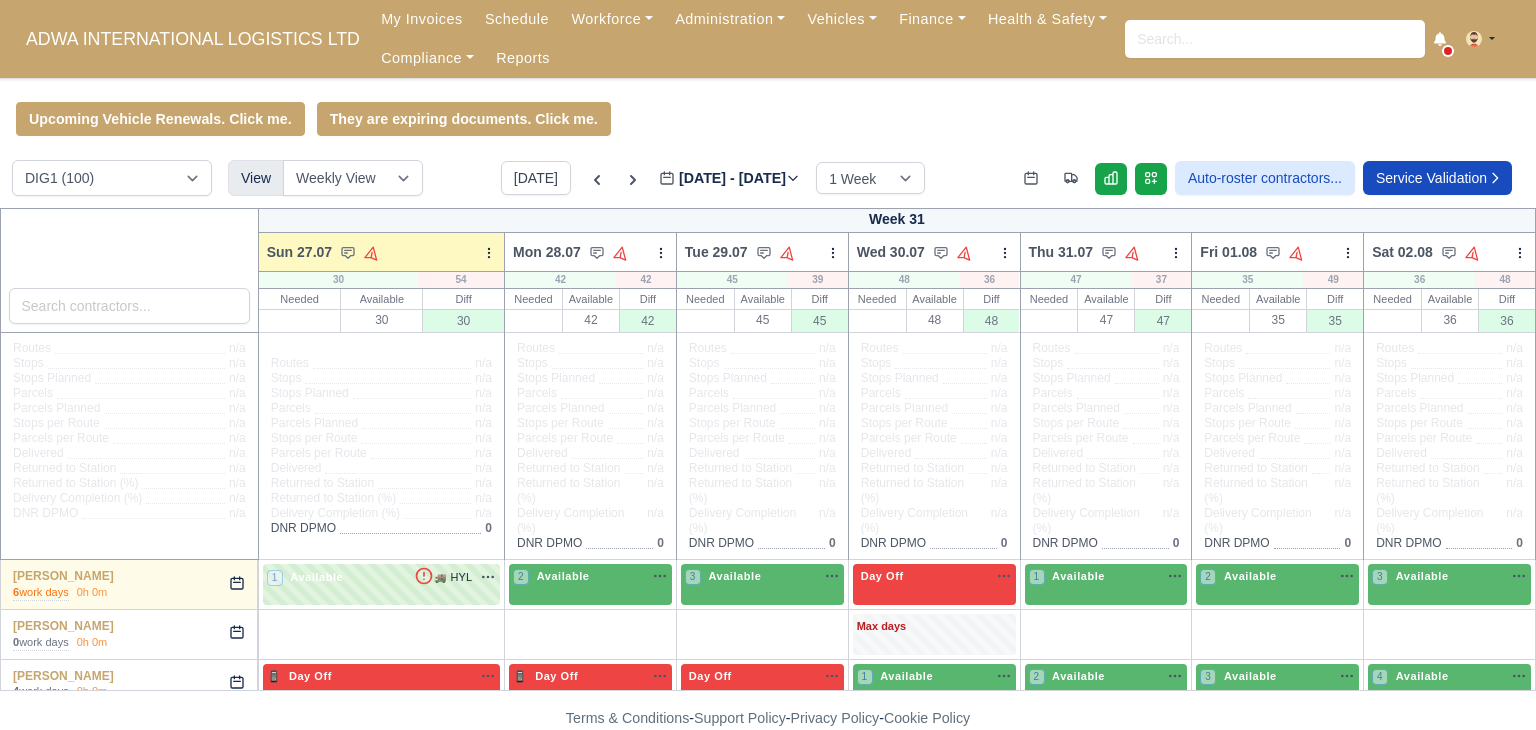 scroll, scrollTop: 0, scrollLeft: 0, axis: both 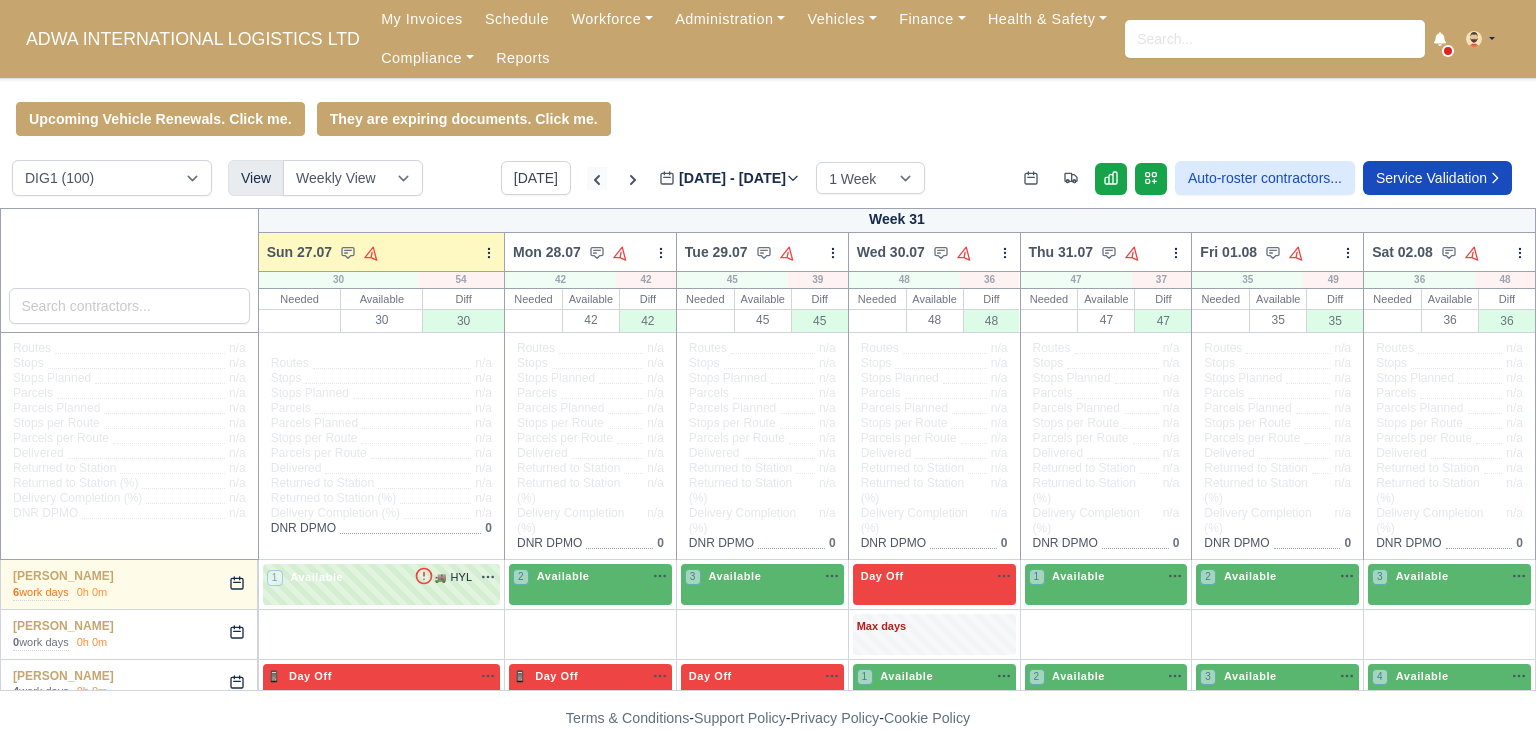 click 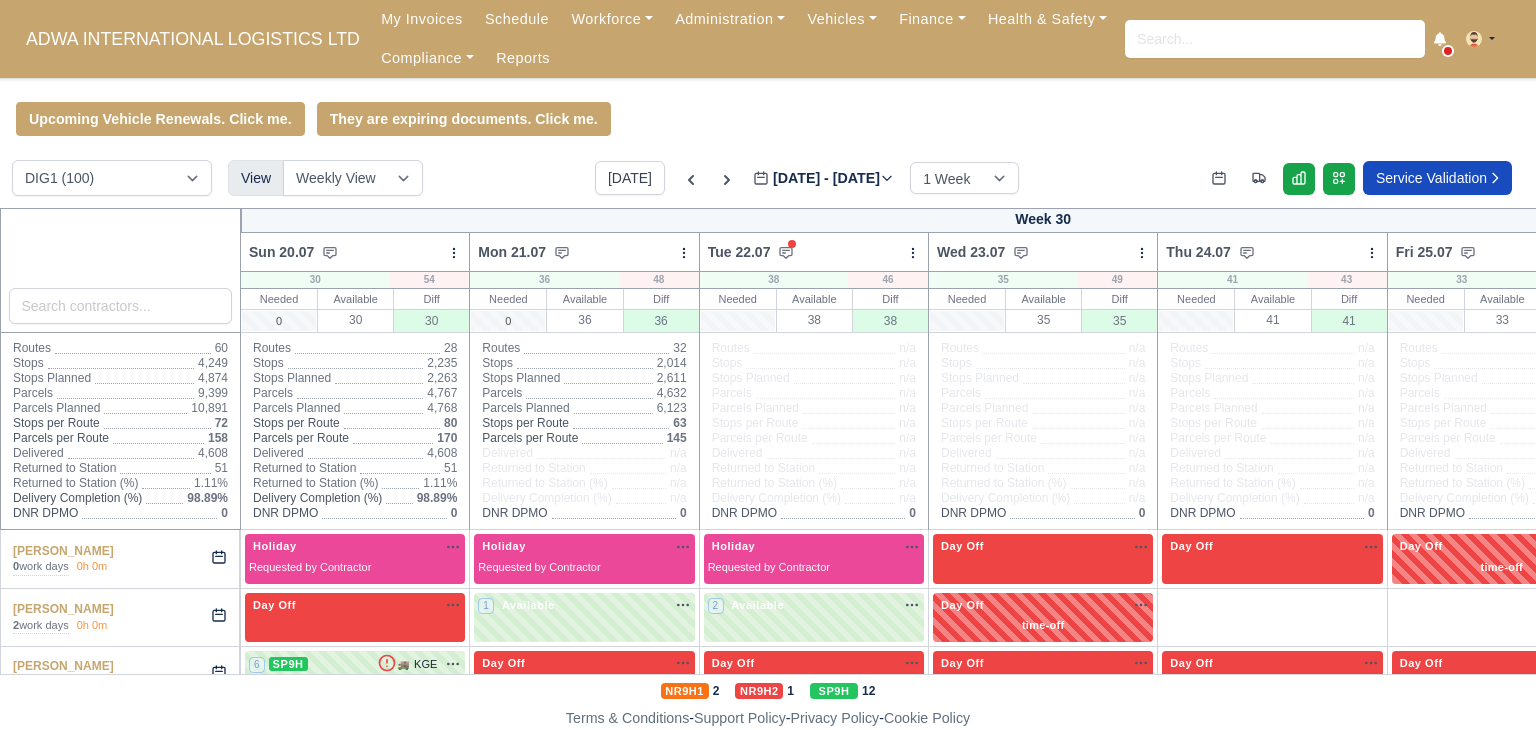 type on "2025-07-20" 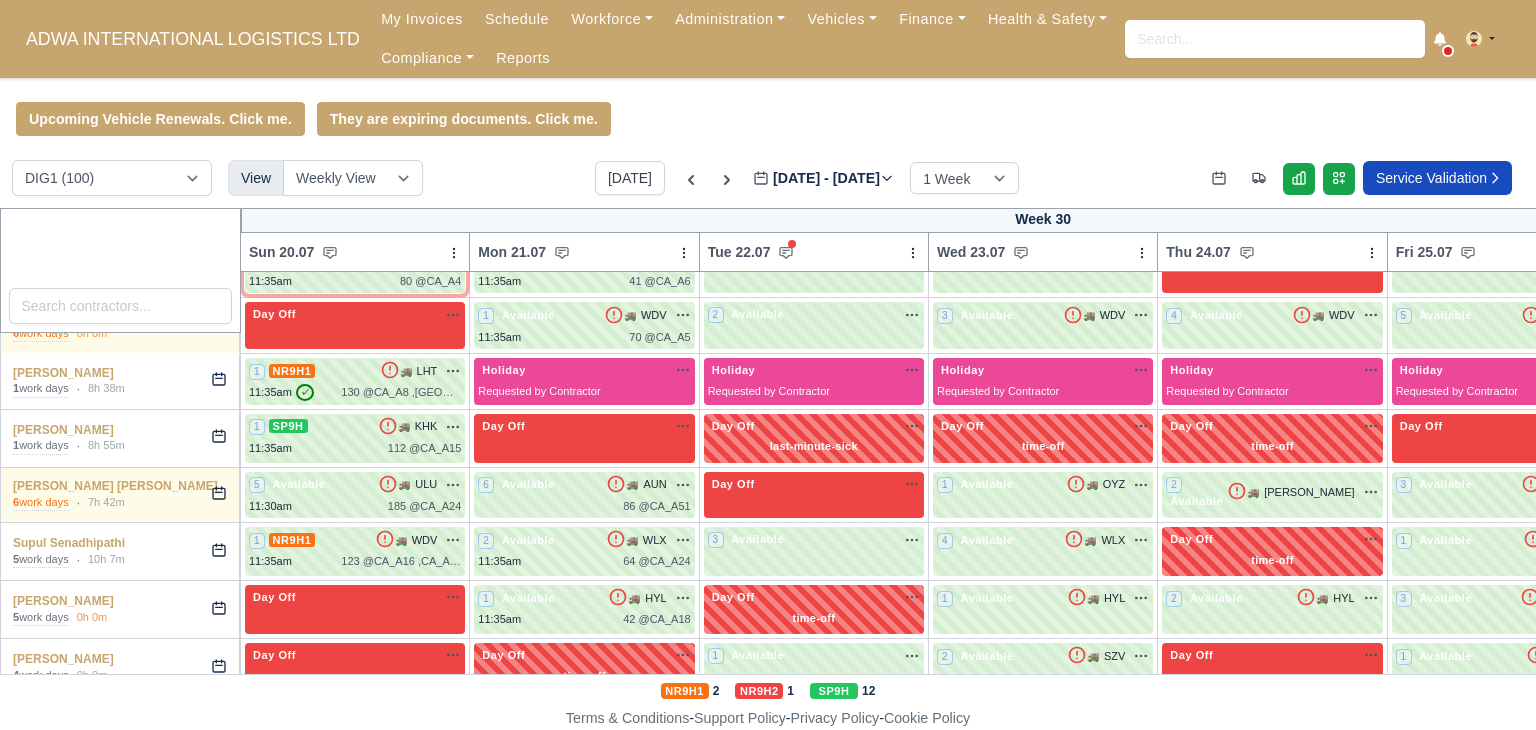 scroll, scrollTop: 5084, scrollLeft: 0, axis: vertical 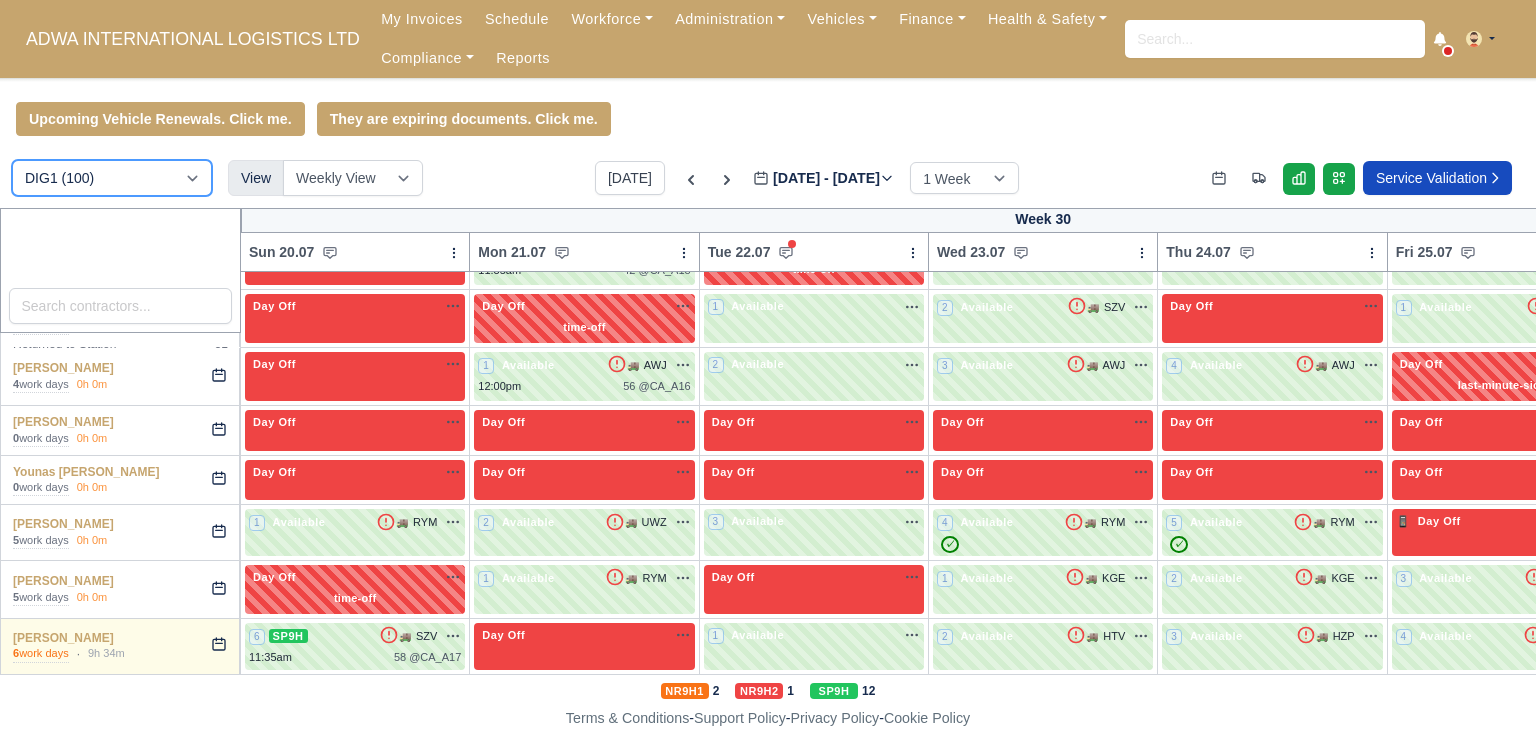 click on "DIG1 (100)
DHW1 (53)" at bounding box center [112, 178] 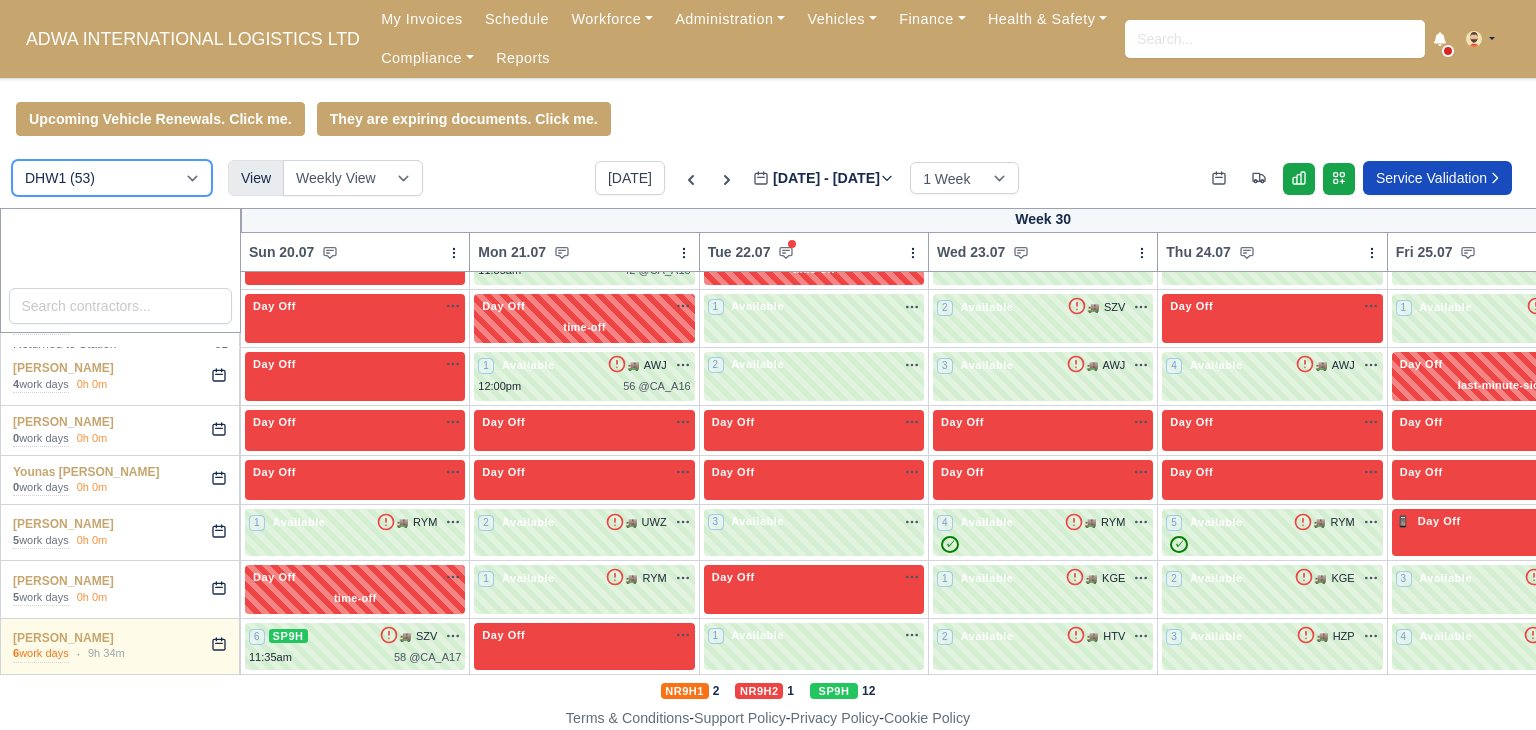 click on "DIG1 (100)
DHW1 (53)" at bounding box center (112, 178) 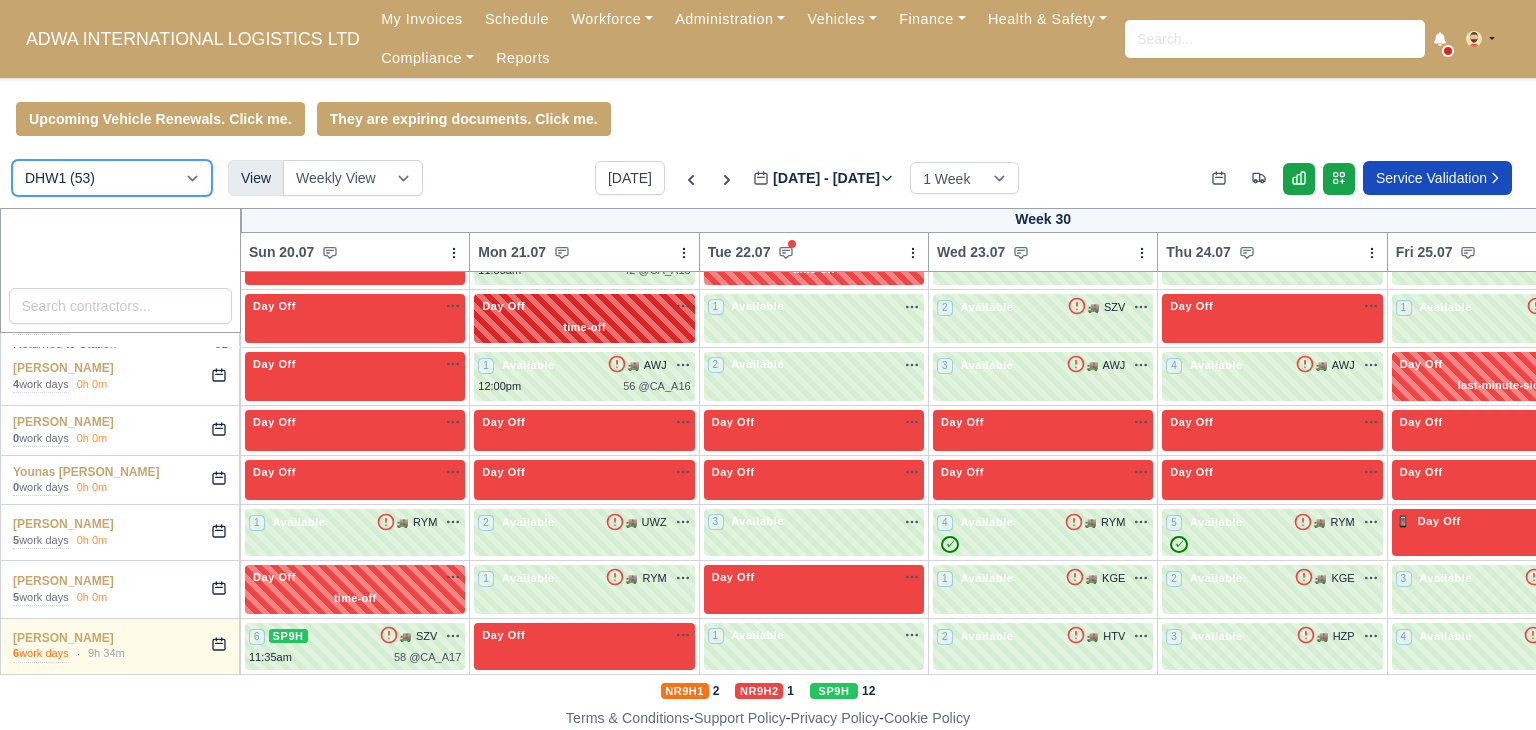 type 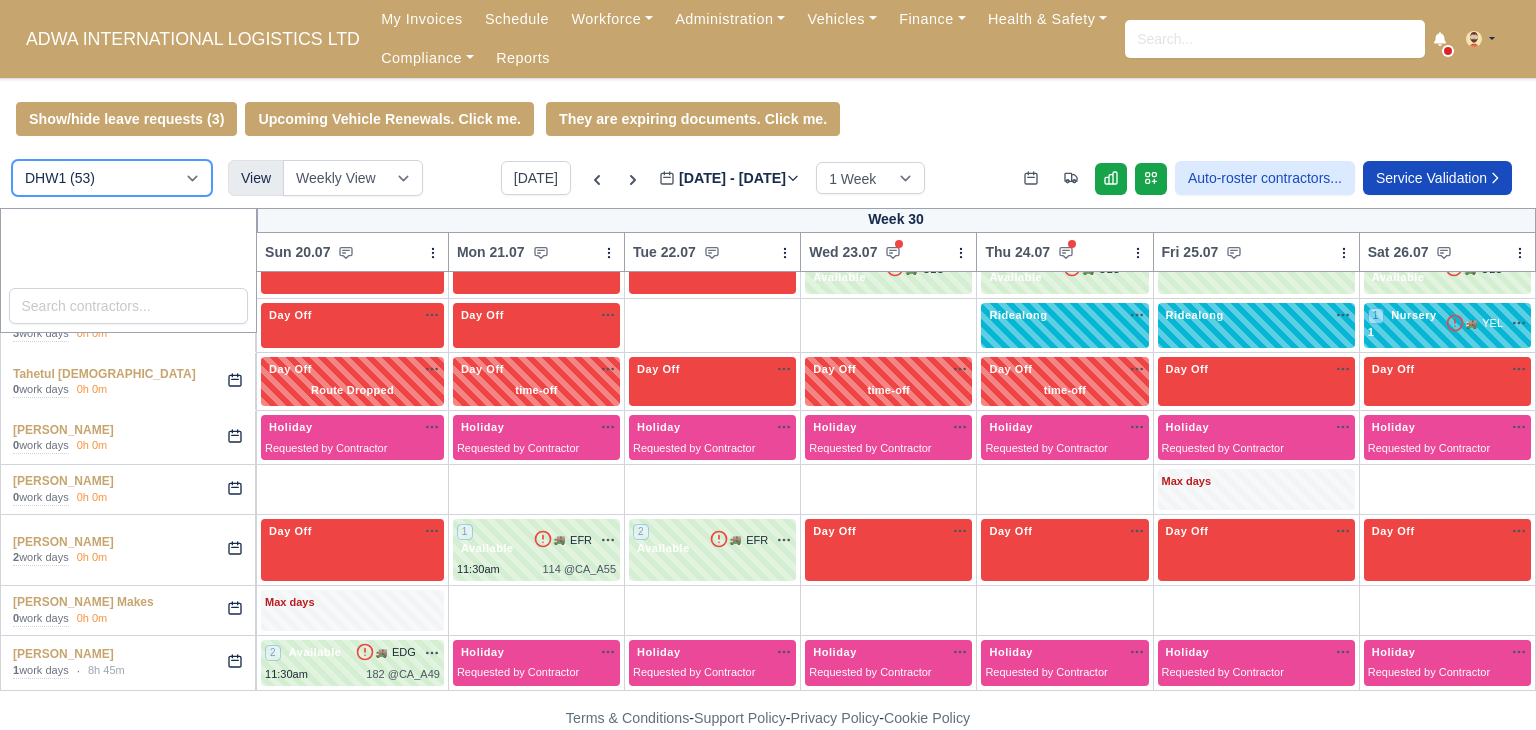 scroll, scrollTop: 2553, scrollLeft: 0, axis: vertical 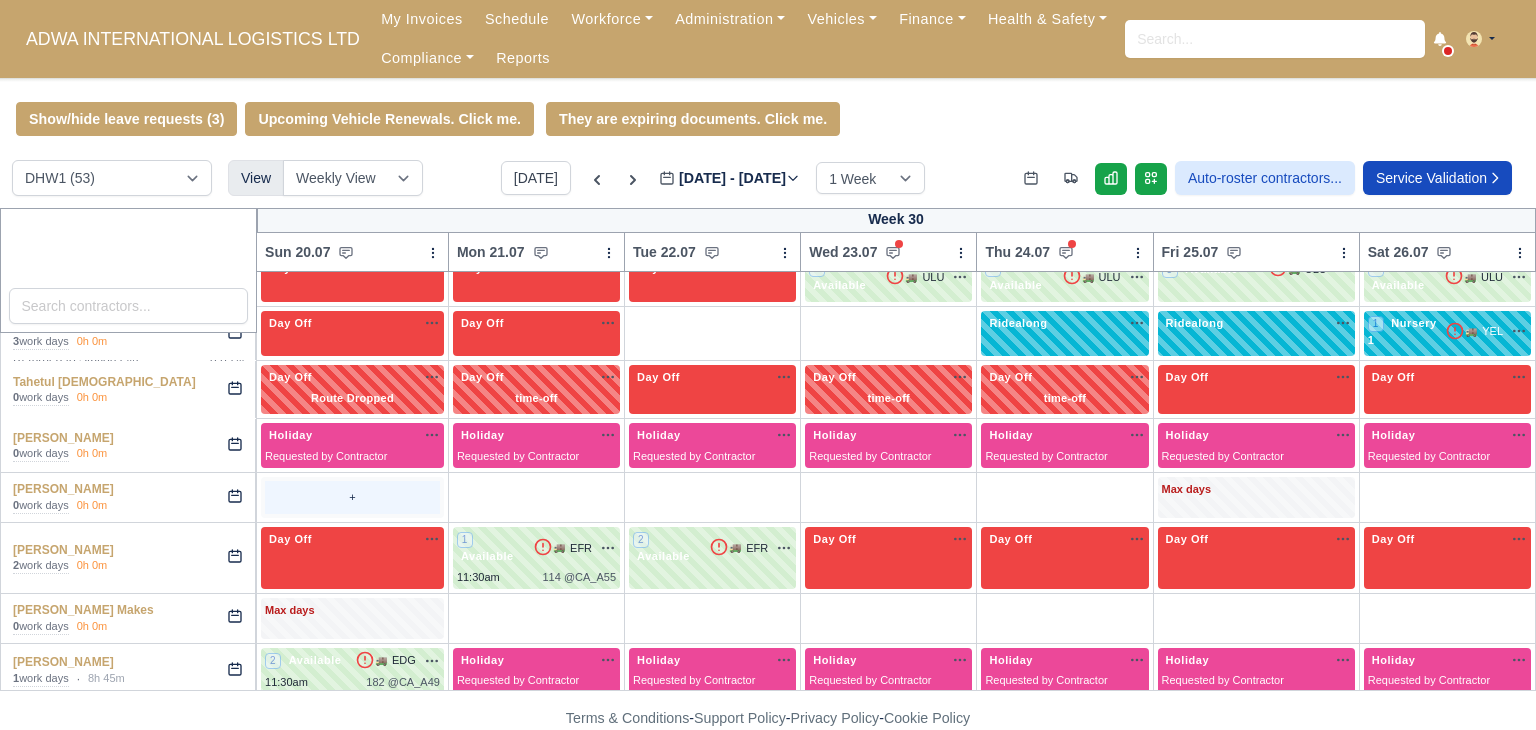 click on "+" at bounding box center [352, 497] 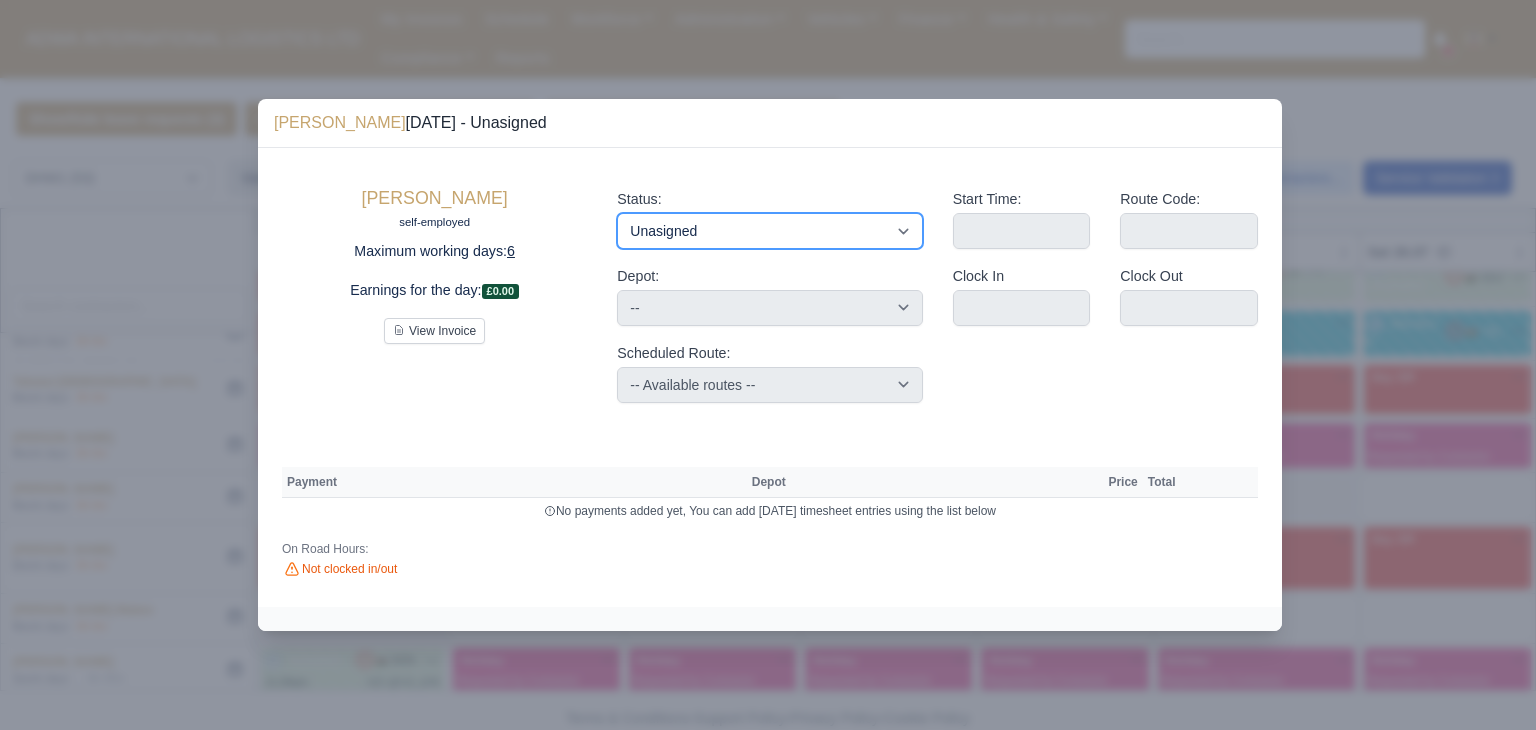 click on "Available
Day Off
Stand By
Holiday
Other Depot
In Office
OSM
Ridealong
Nursery 1
Nursery 2
Nursery 3
Nursery 4
Training
Debrief Route
Same Day Route
Driver Mate
MFN
Unasigned" at bounding box center (769, 231) 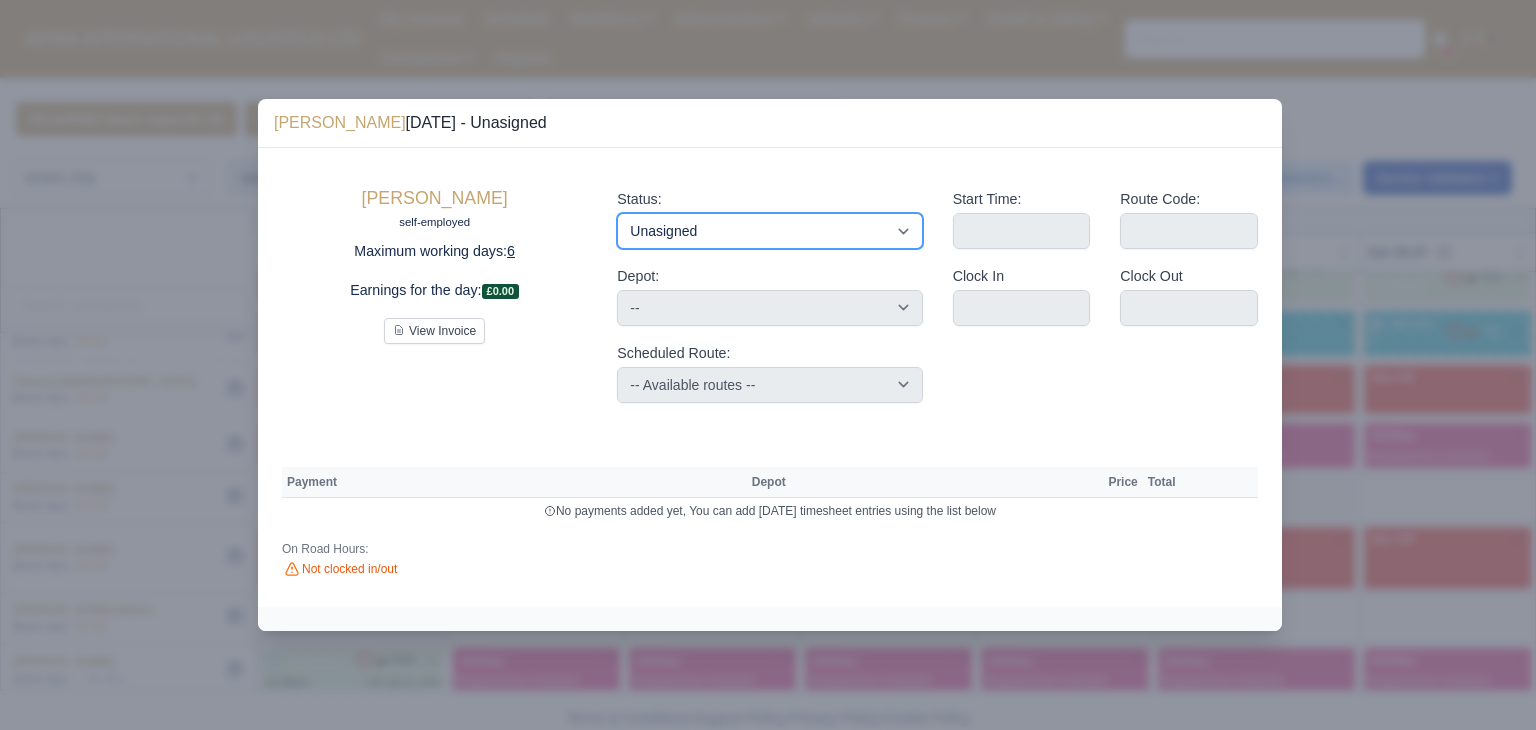 select on "Available" 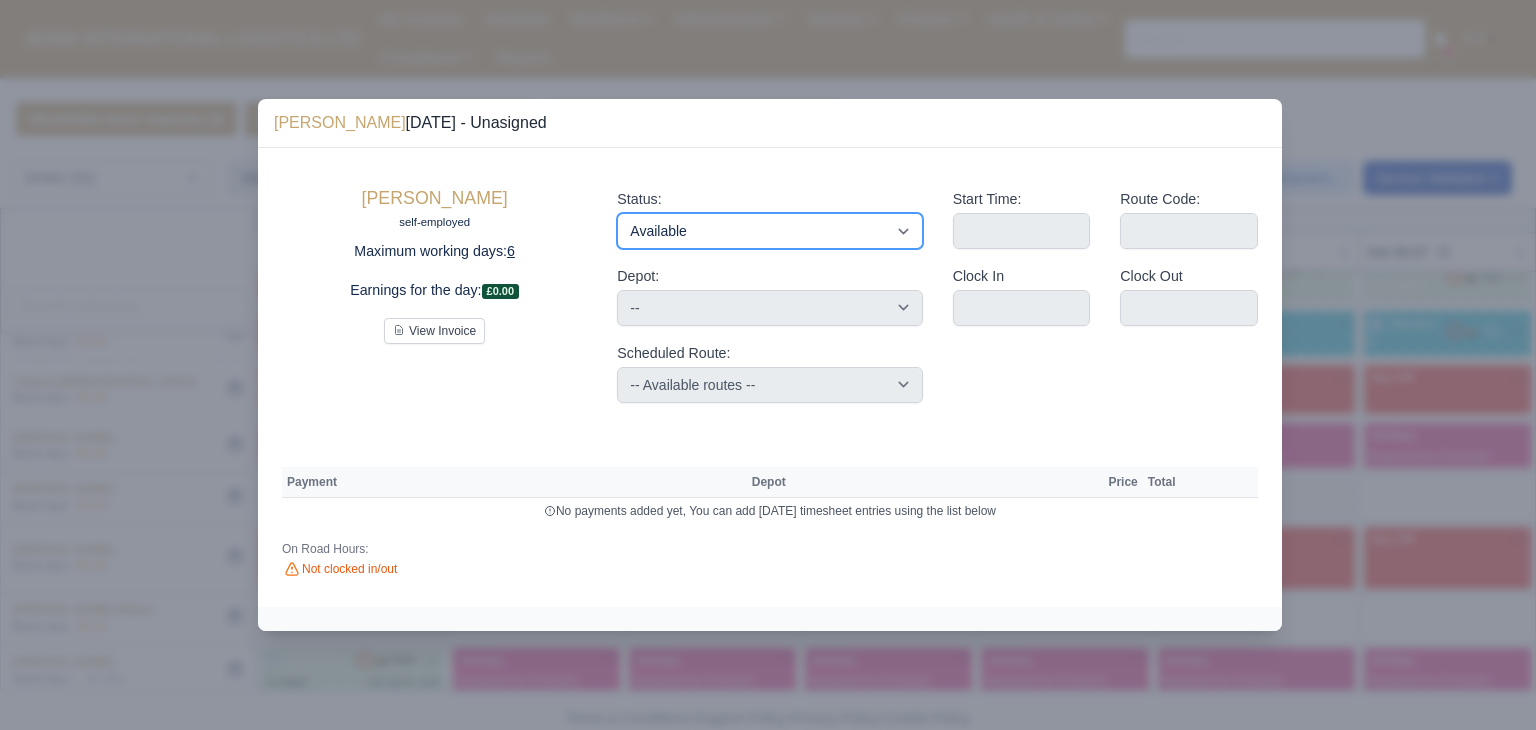 click on "Available
Day Off
Stand By
Holiday
Other Depot
In Office
OSM
Ridealong
Nursery 1
Nursery 2
Nursery 3
Nursery 4
Training
Debrief Route
Same Day Route
Driver Mate
MFN
Unasigned" at bounding box center [769, 231] 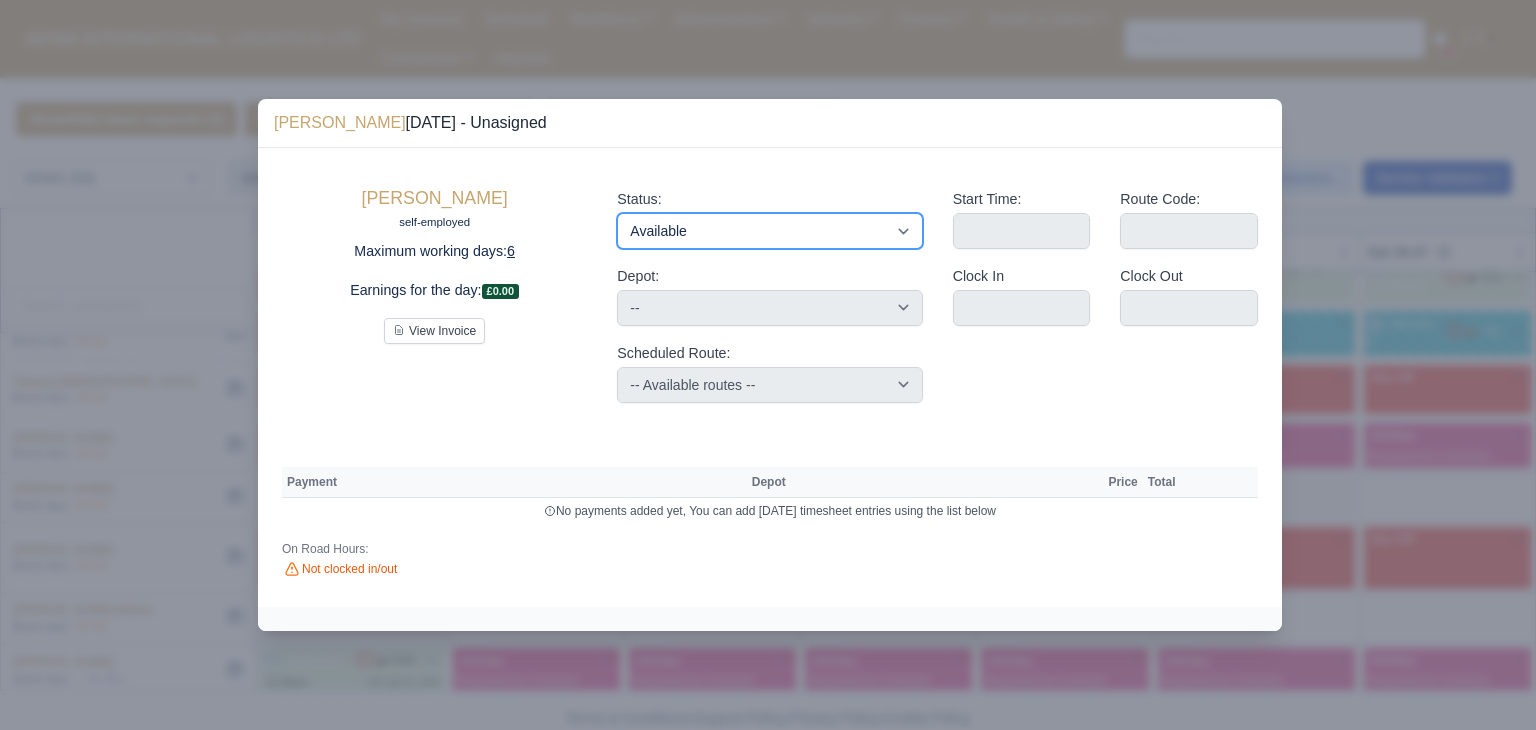 type 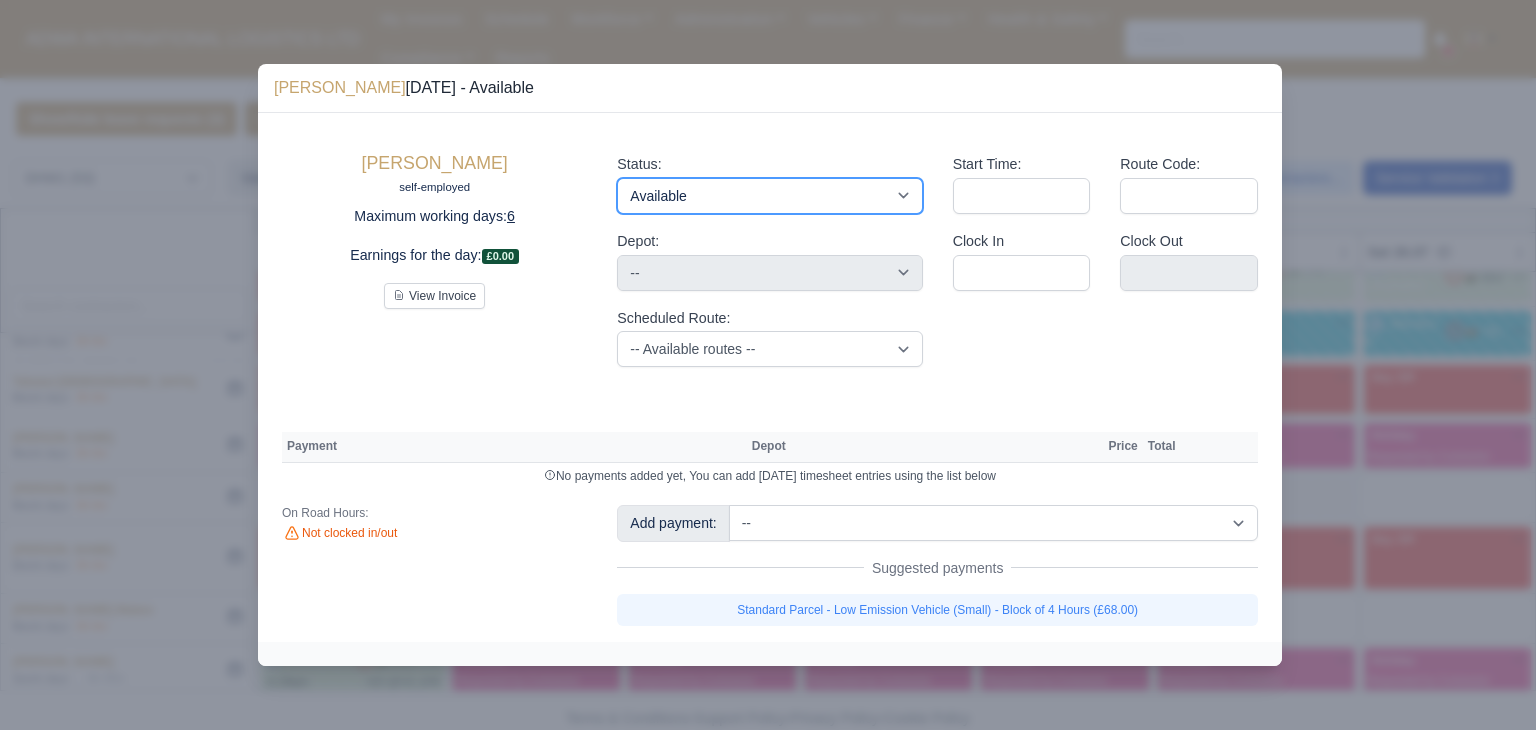 click on "Available
Day Off
Stand By
Holiday
Other Depot
In Office
OSM
Ridealong
Nursery 1
Nursery 2
Nursery 3
Nursery 4
Training
Debrief Route
Same Day Route
Driver Mate
MFN
Unasigned" at bounding box center (769, 196) 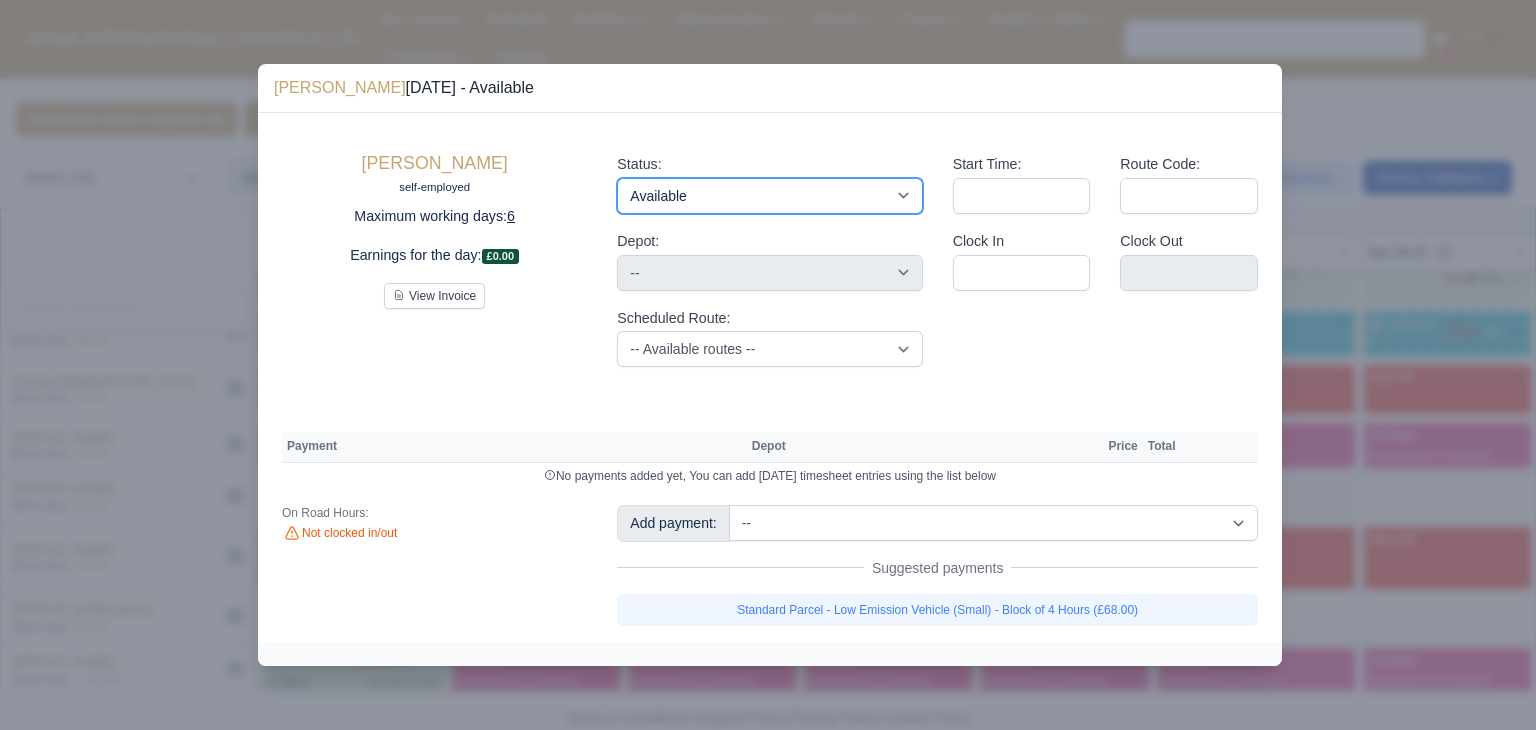 select on "Day Off" 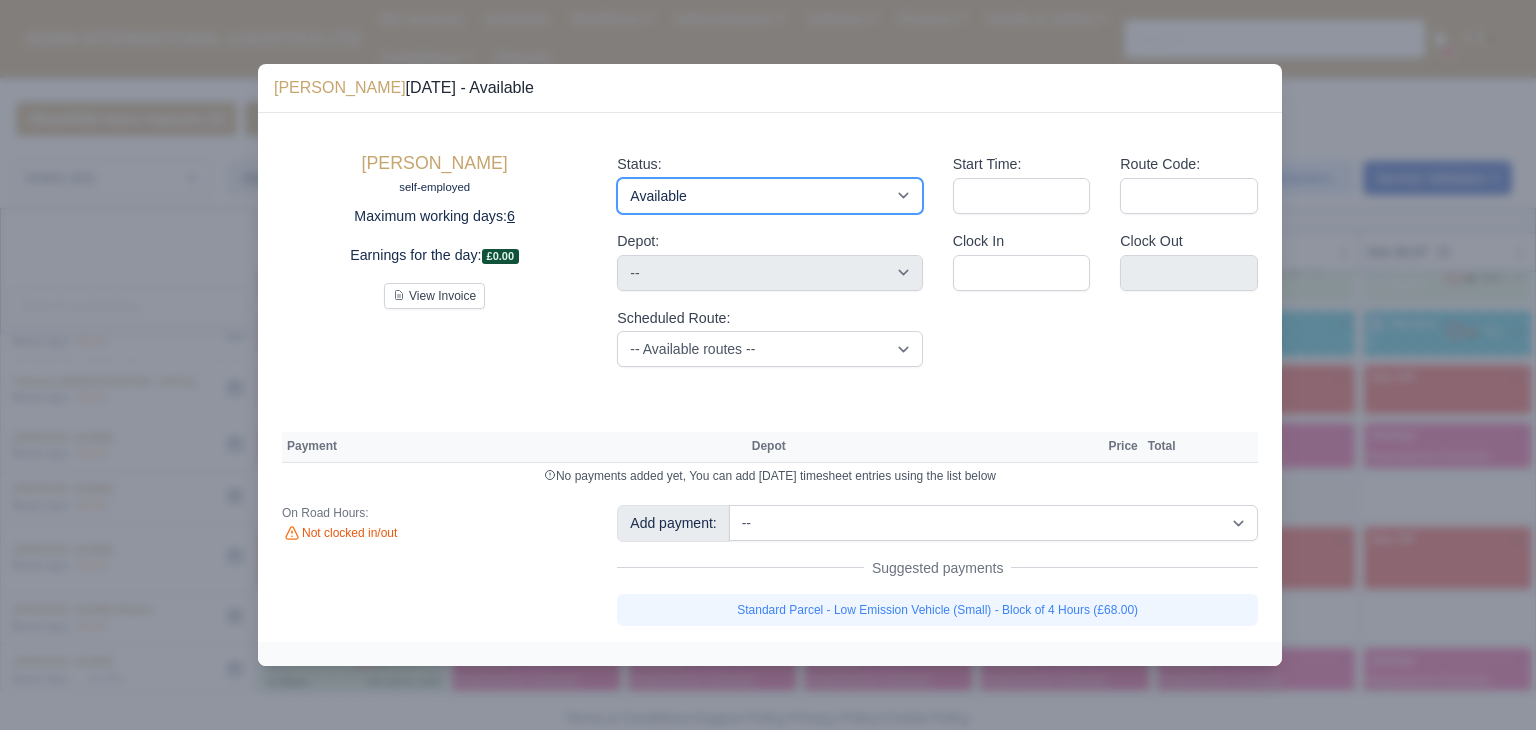 click on "Available
Day Off
Stand By
Holiday
Other Depot
In Office
OSM
Ridealong
Nursery 1
Nursery 2
Nursery 3
Nursery 4
Training
Debrief Route
Same Day Route
Driver Mate
MFN
Unasigned" at bounding box center [769, 196] 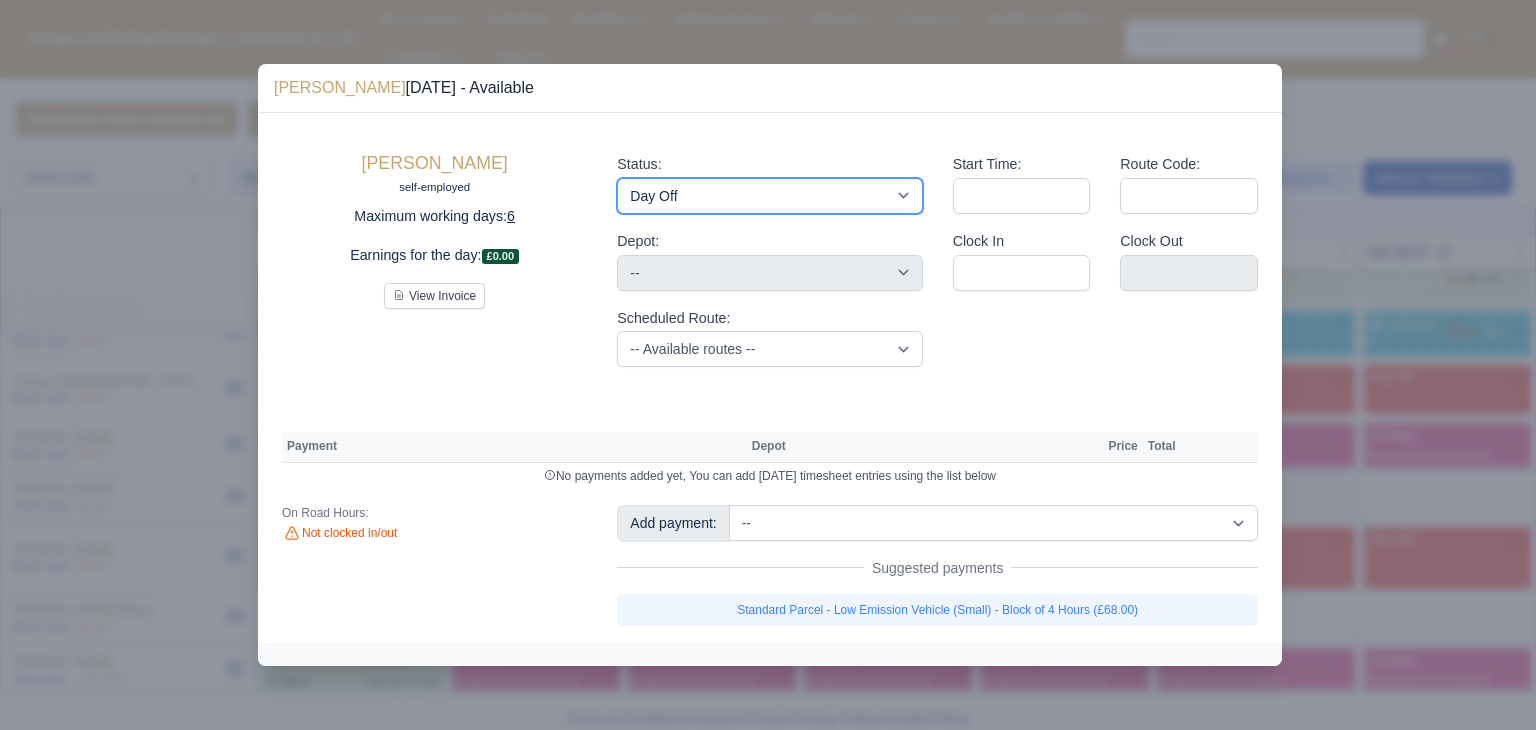 type 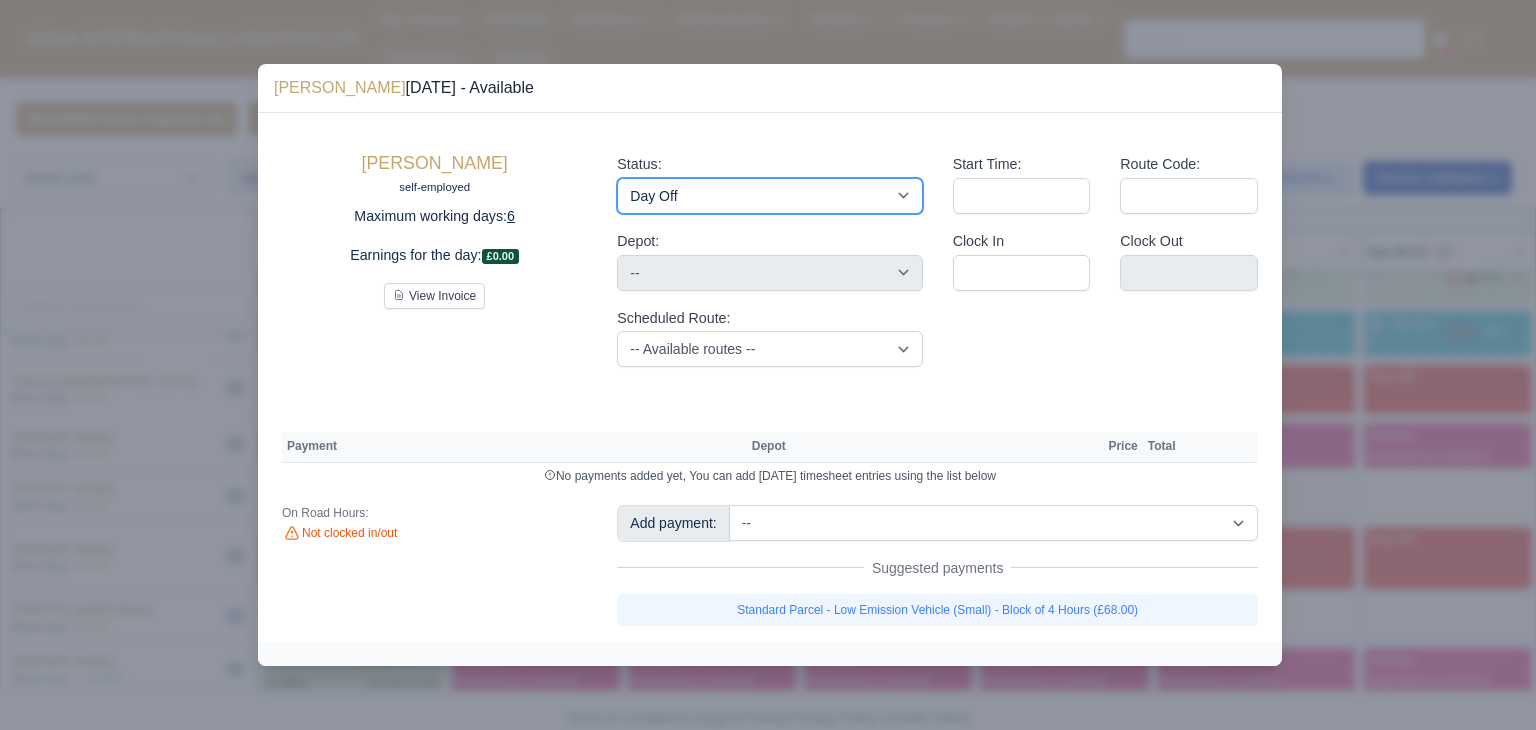 select 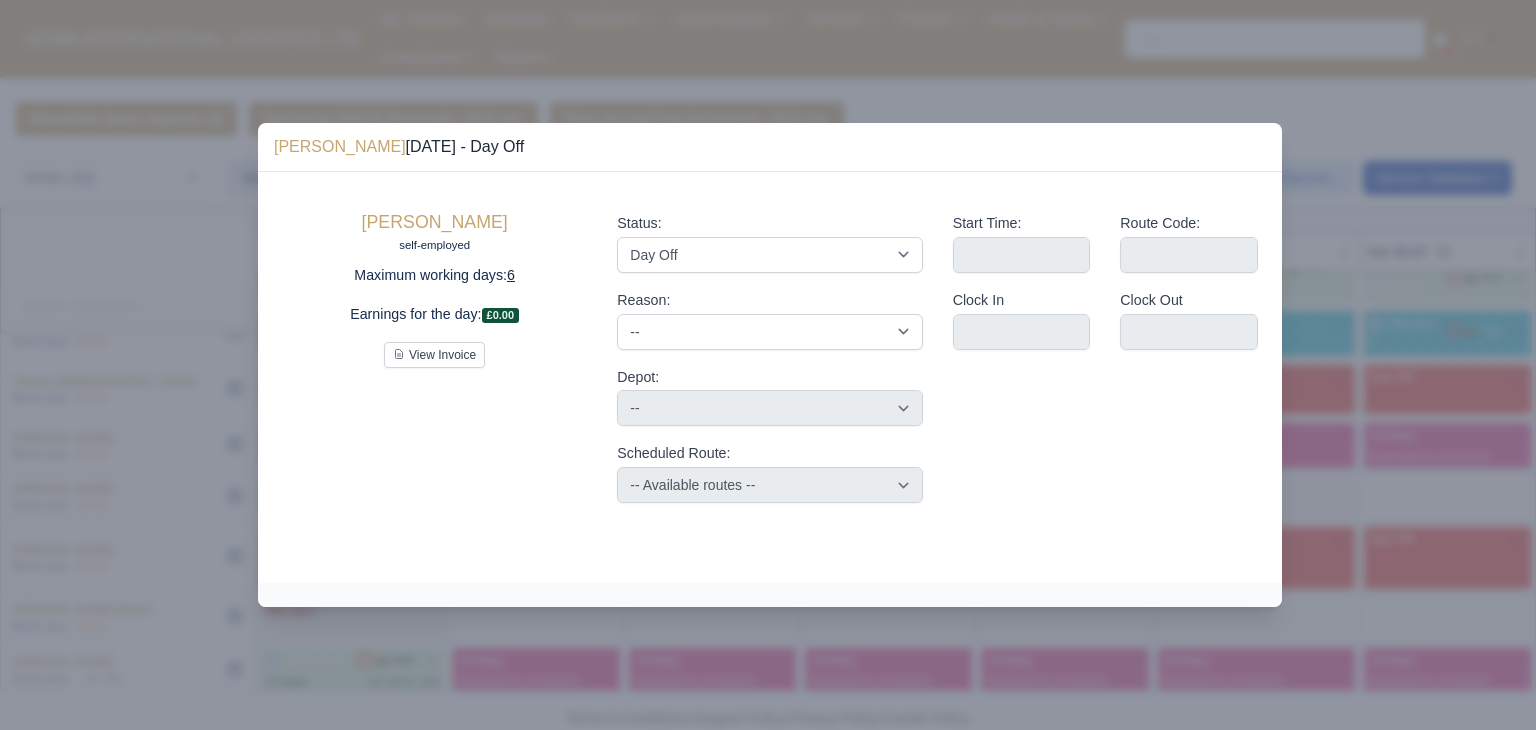 click at bounding box center [768, 365] 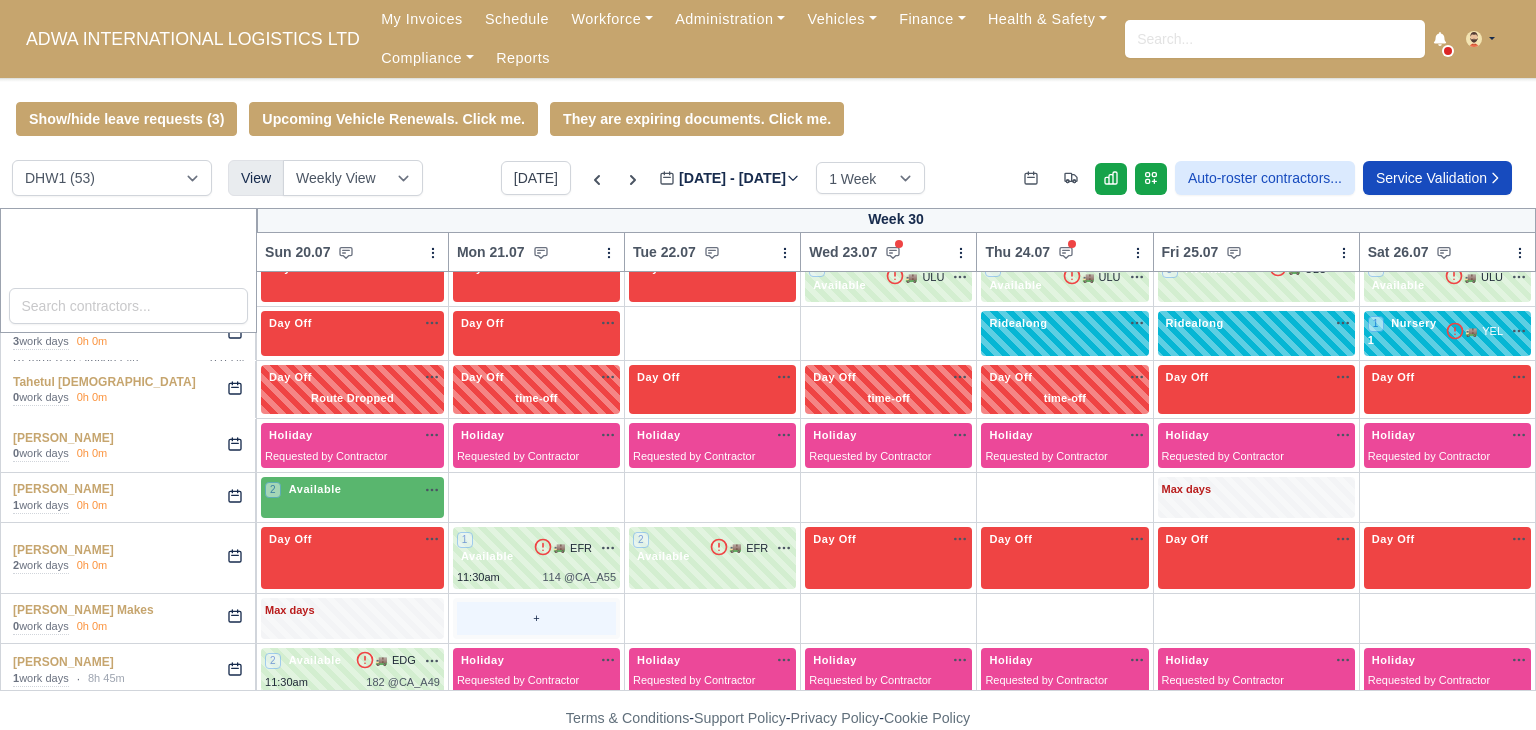 click on "+" at bounding box center (536, 618) 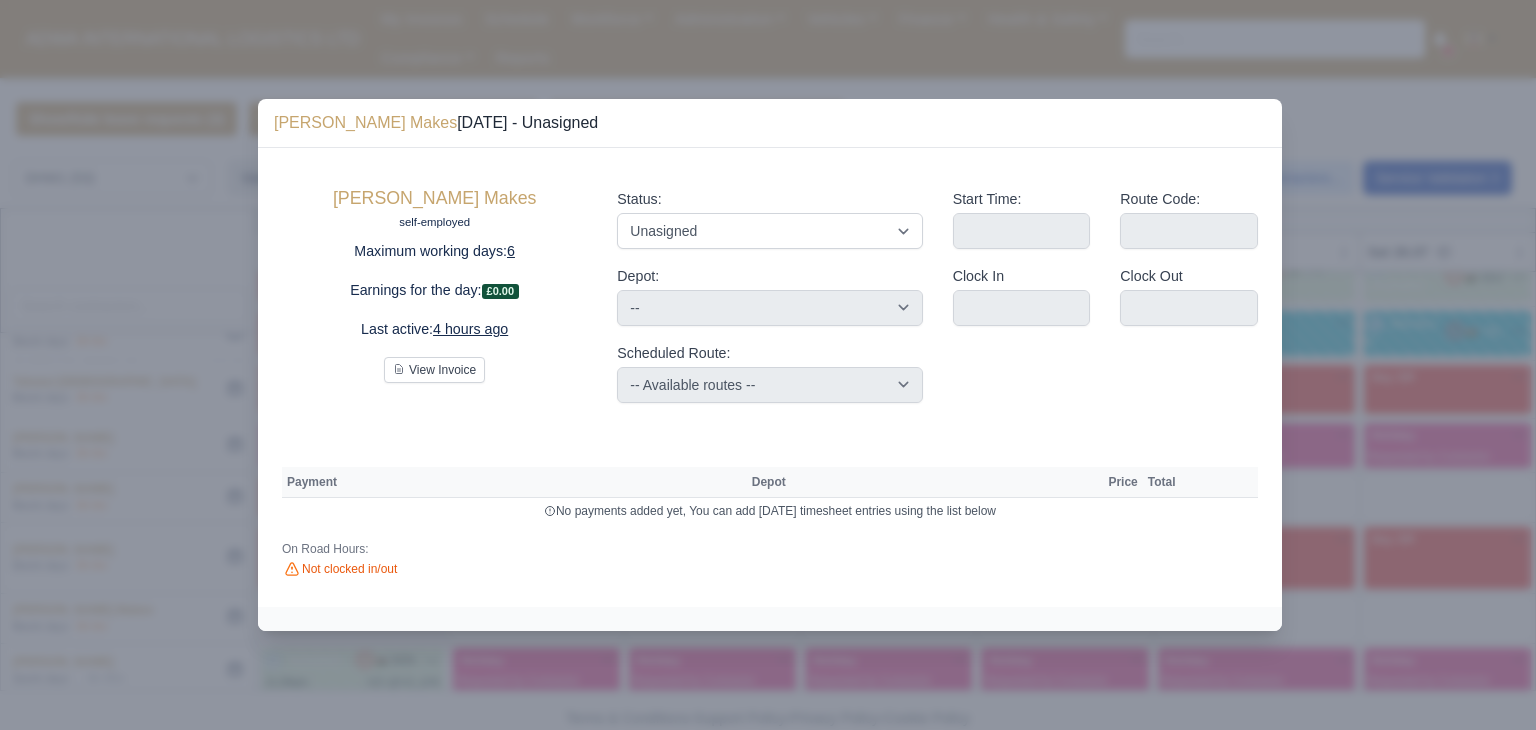 type 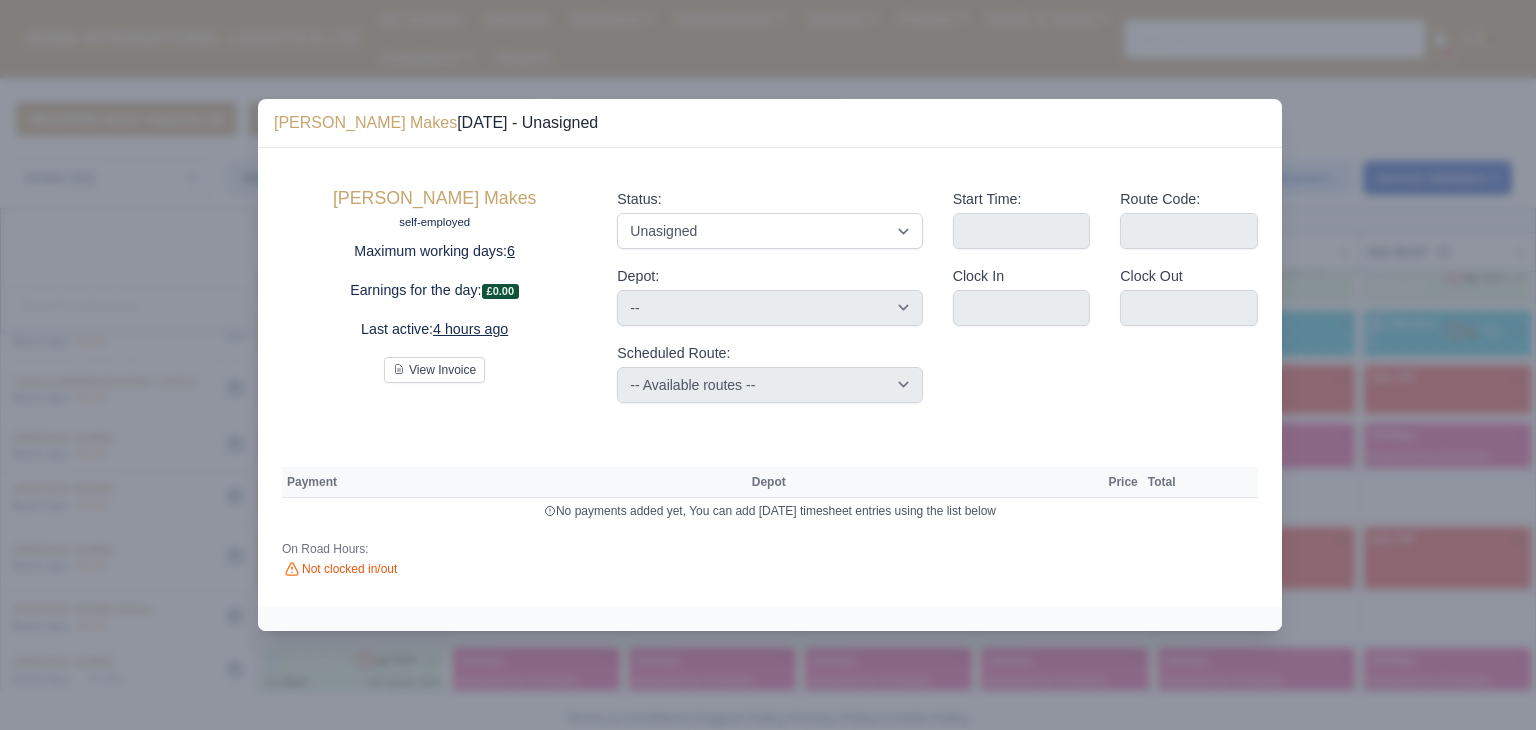 click at bounding box center (768, 365) 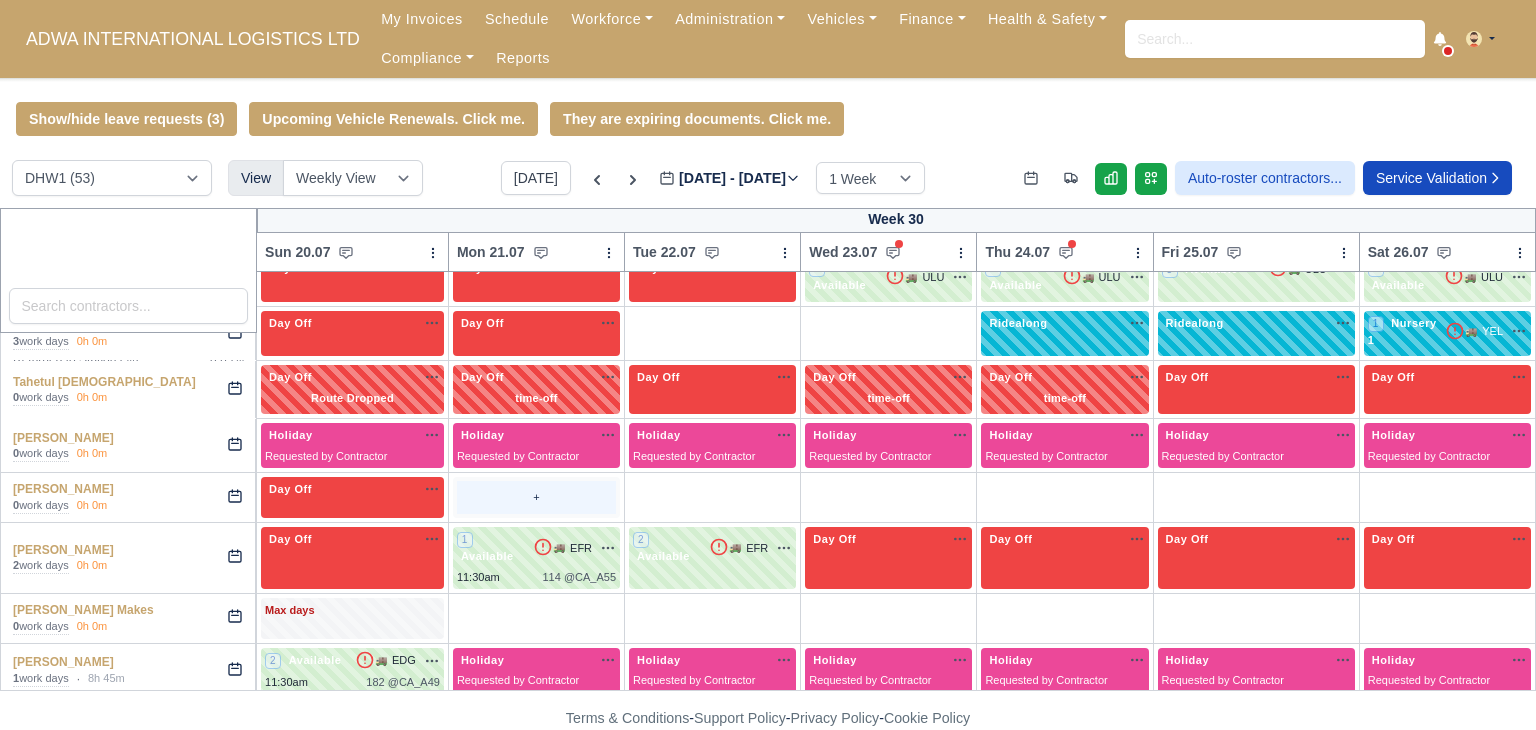 click on "+" at bounding box center (536, 497) 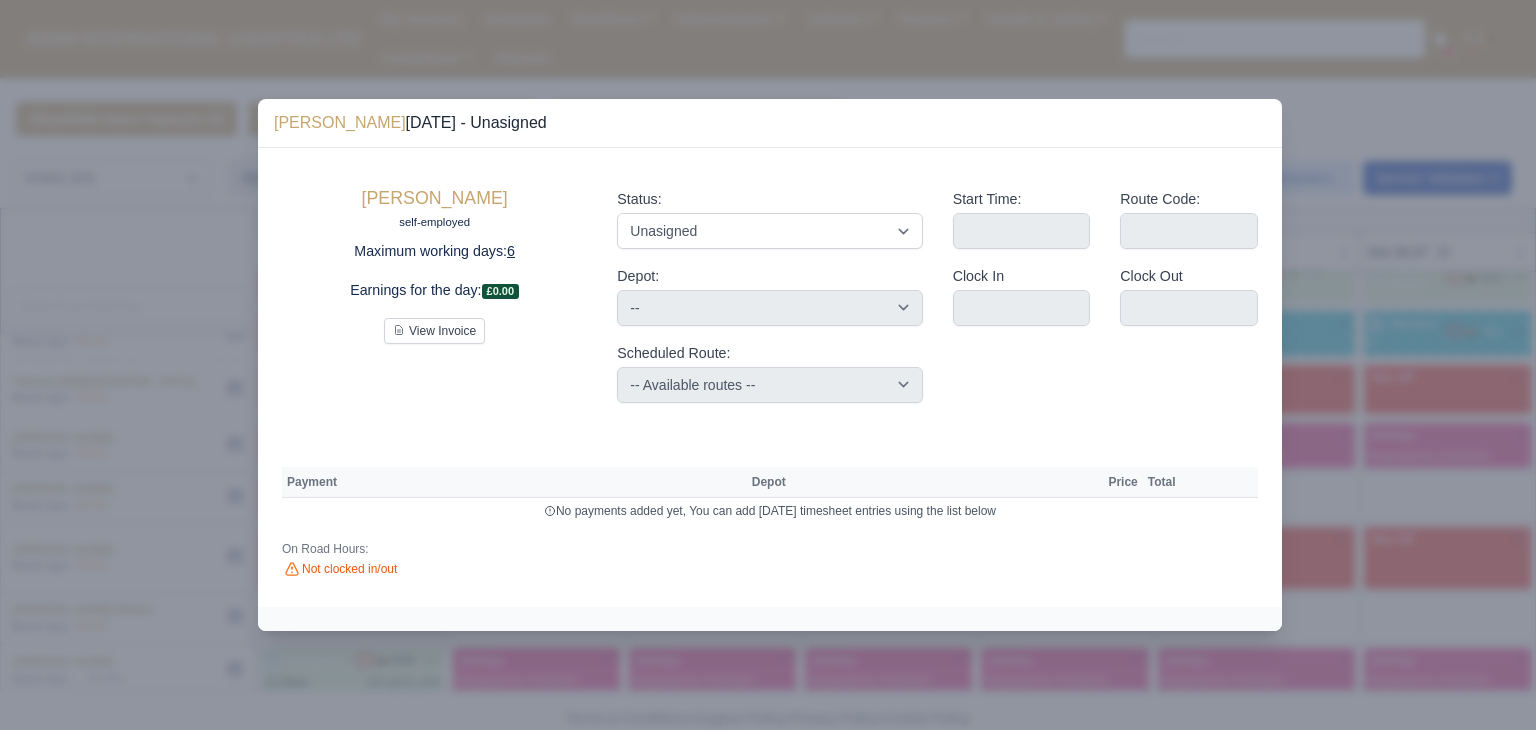 click on "Status:
Available
Day Off
Stand By
Holiday
Other Depot
In Office
OSM
Ridealong
Nursery 1
Nursery 2
Nursery 3
Nursery 4
Training
Debrief Route
Same Day Route
Driver Mate
MFN
Unasigned
Depot:
--
Enfield (DIG1) - Amazon Logistics ULEZ (EN3 7PZ)
Scheduled Route:" at bounding box center (769, 295) 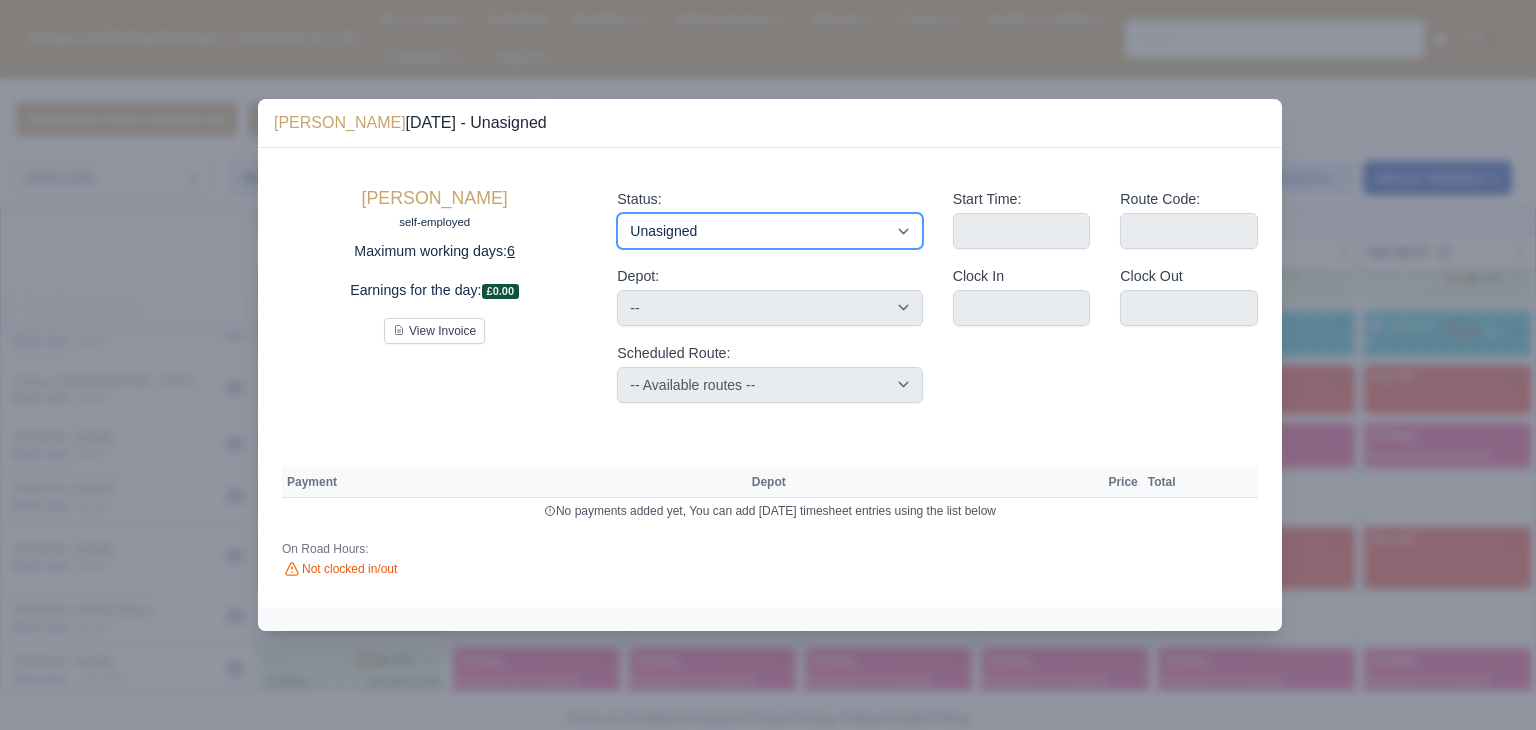 click on "Available
Day Off
Stand By
Holiday
Other Depot
In Office
OSM
Ridealong
Nursery 1
Nursery 2
Nursery 3
Nursery 4
Training
Debrief Route
Same Day Route
Driver Mate
MFN
Unasigned" at bounding box center [769, 231] 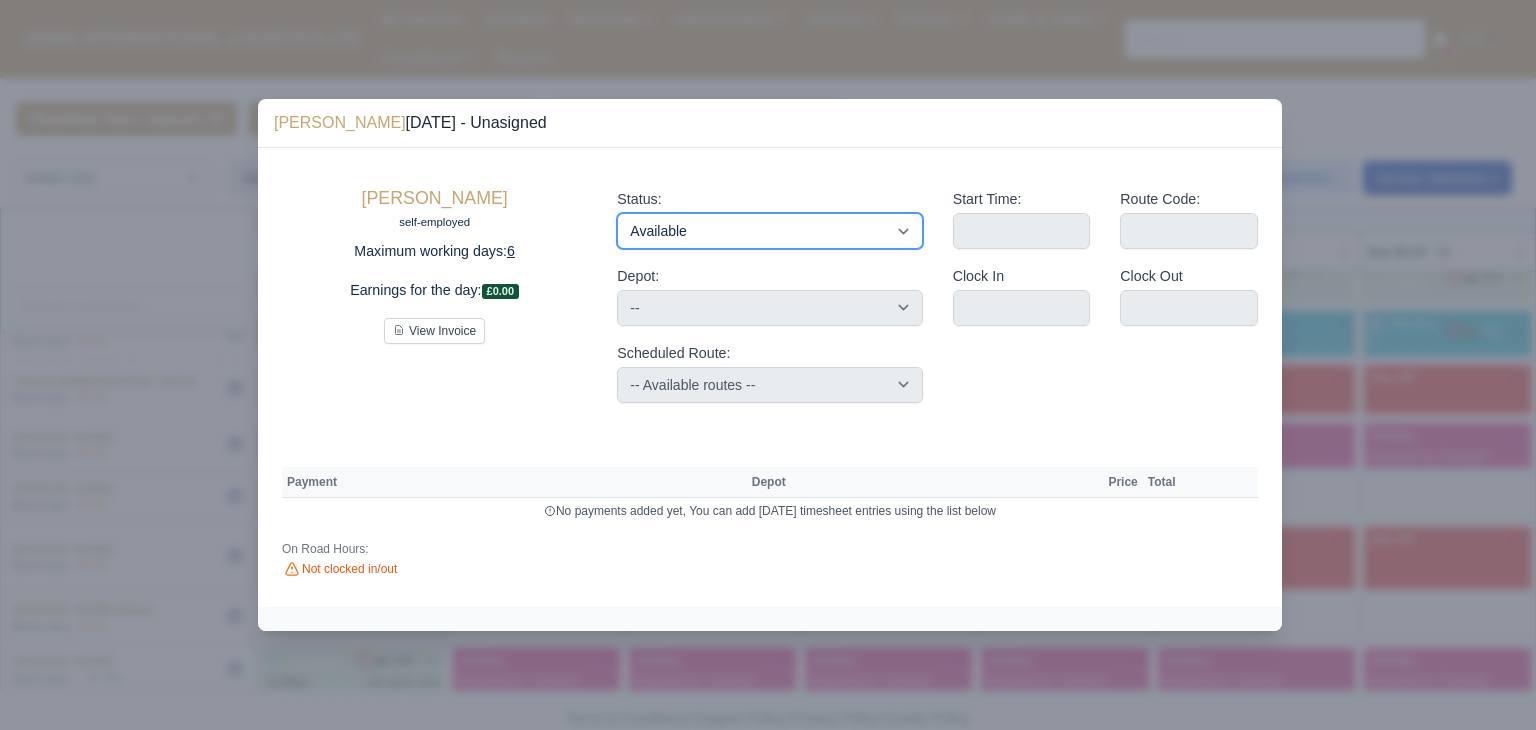 click on "Available
Day Off
Stand By
Holiday
Other Depot
In Office
OSM
Ridealong
Nursery 1
Nursery 2
Nursery 3
Nursery 4
Training
Debrief Route
Same Day Route
Driver Mate
MFN
Unasigned" at bounding box center [769, 231] 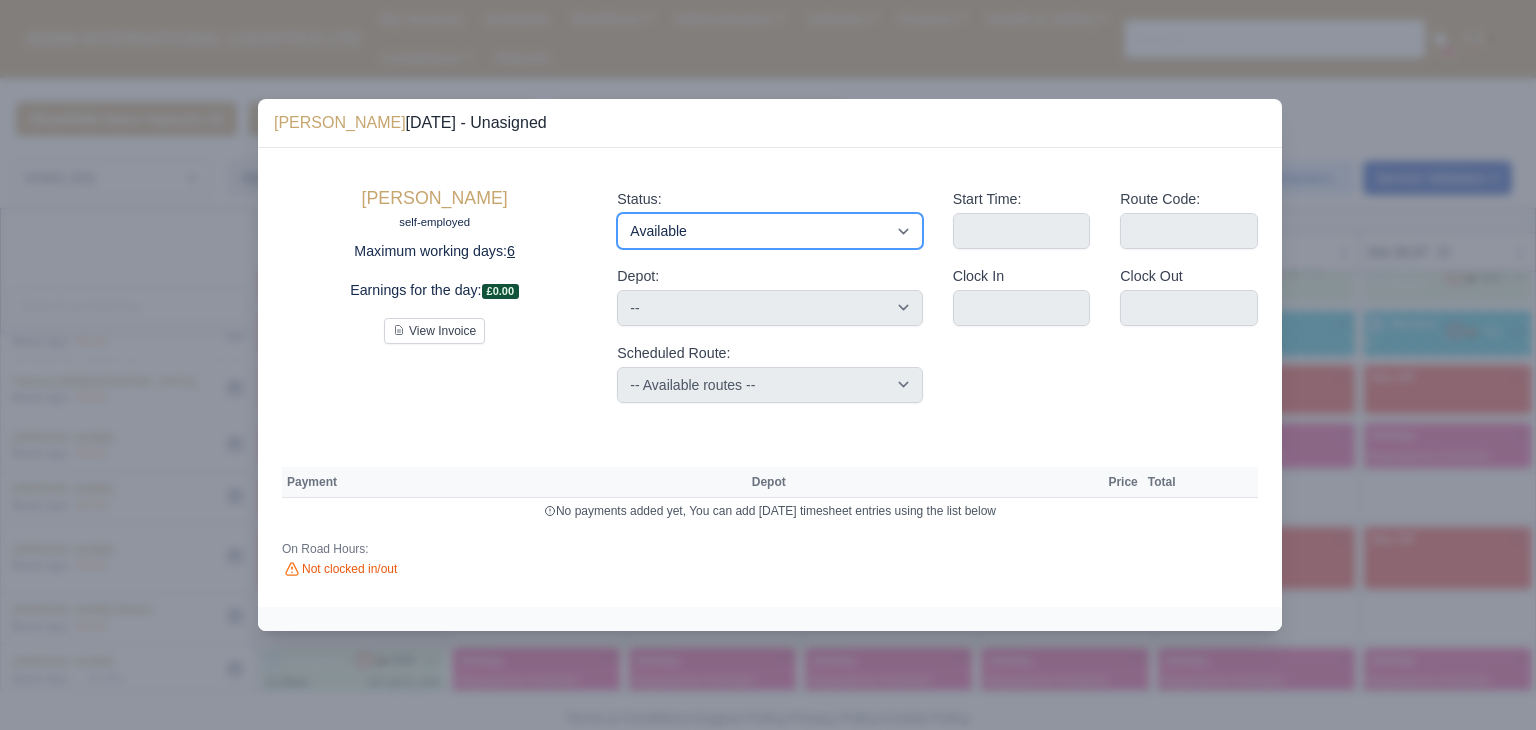 type 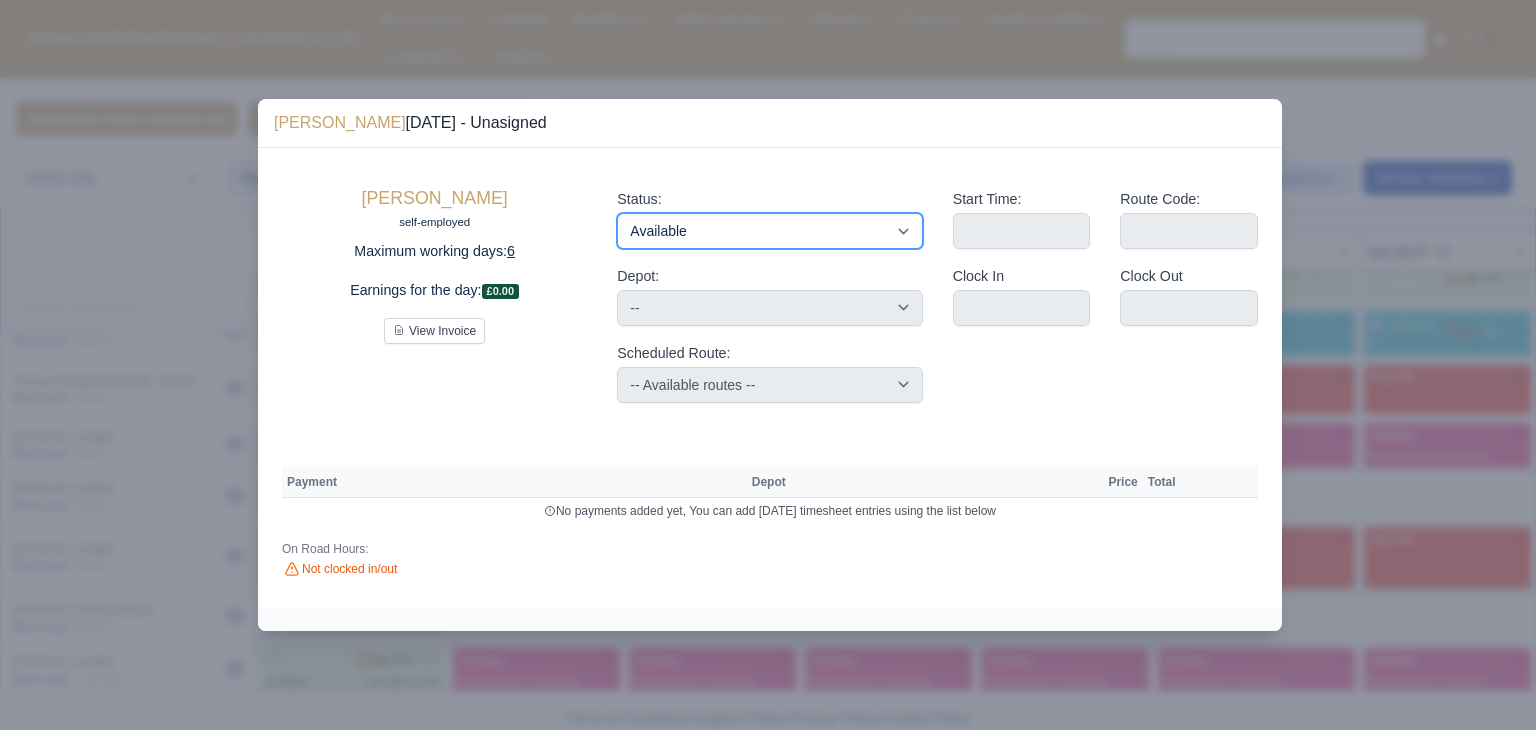 type 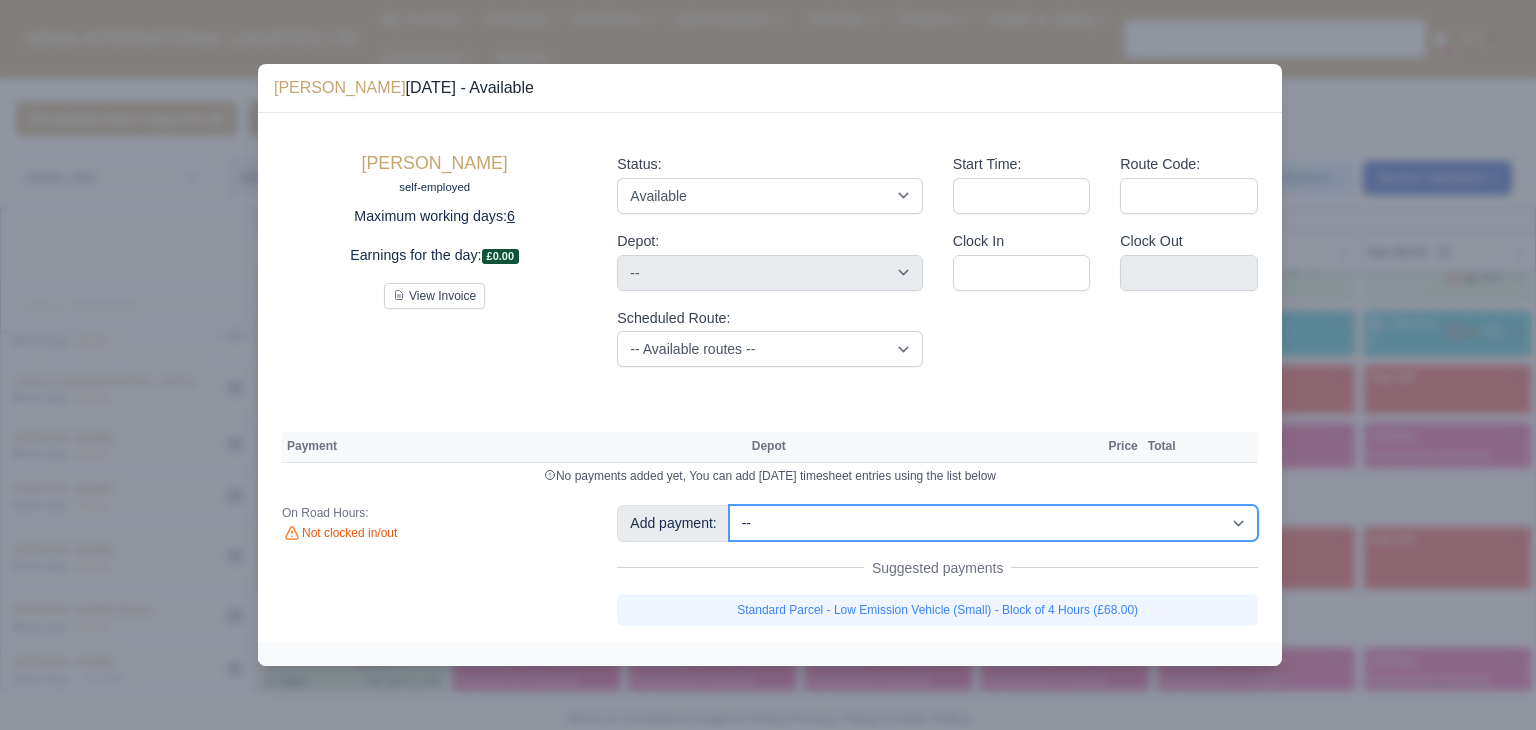 click on "--
Additional Hour Support  (£14.50)
Additional Stop Support (£1.00)
BYOD - (Bring Your Own Device) - 6 Hours (£1.20)
BYOD - (Bring Your Own Device) - 9 Hours (£1.80)
Daily OSM (£130.00)
Daily Van Cleaning (£120.00)
Induction Training Day - Health and Safety  (£14.50)
Induction Training Day (Day 1) (£87.00)
Induction Training Day (Day 1) - Block of 9 Hours  (£130.50)
Nursery Route Level 1 - Low Emissions Vehicle - Block of 9 Hours (£130.50)
Nursery Route Level 2 - Low Emissions Vehicle - Block of 9 Hours (£130.50)
Nursery Route Level 3 - Low Emissions Vehicle - Block of 9 Hours (£130.50)
Nursery Route Level 4 - Low Emissions Vehicle - Block of 9 Hours (£130.50)
Ride Along (Day 1) - Block of 9 Hours (£130.50)" at bounding box center [993, 523] 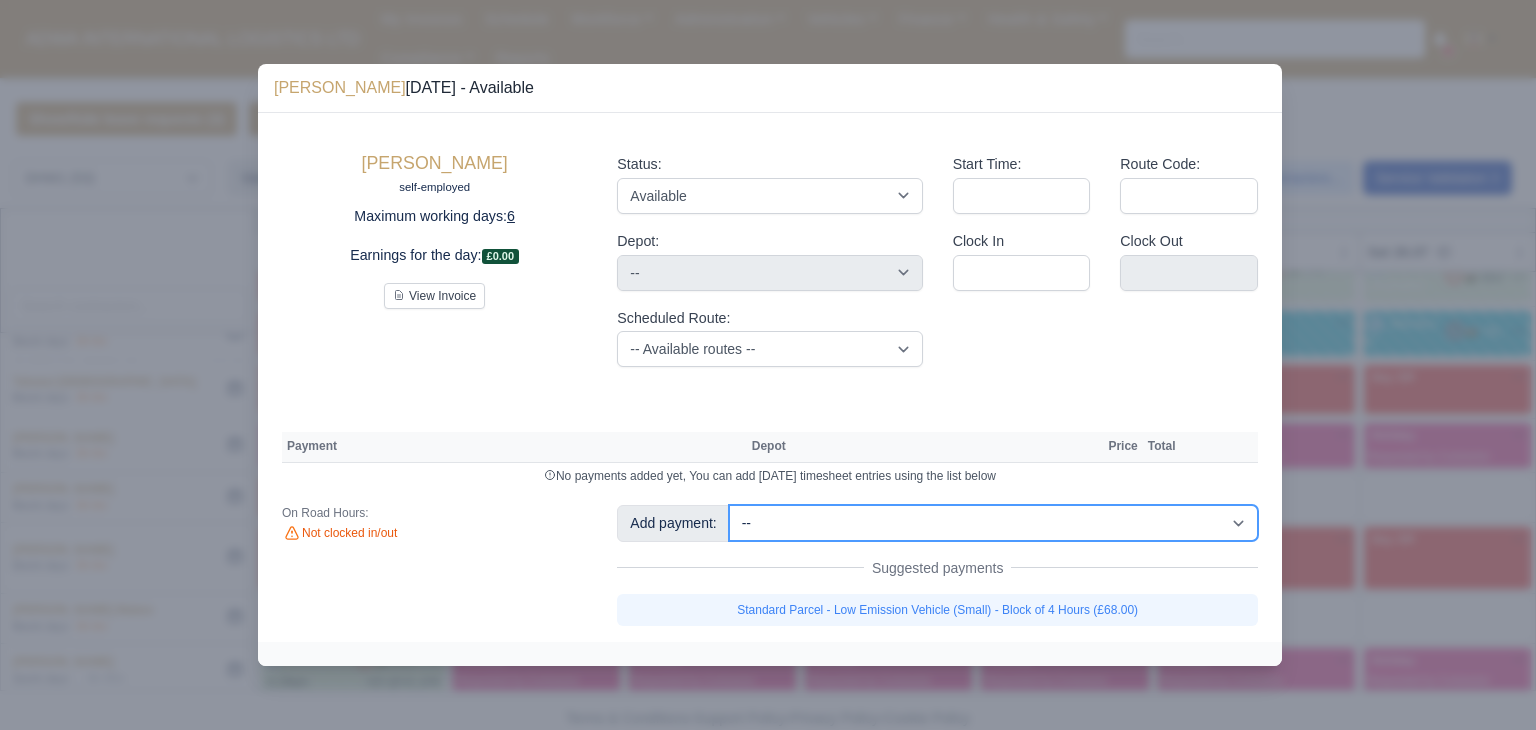 type 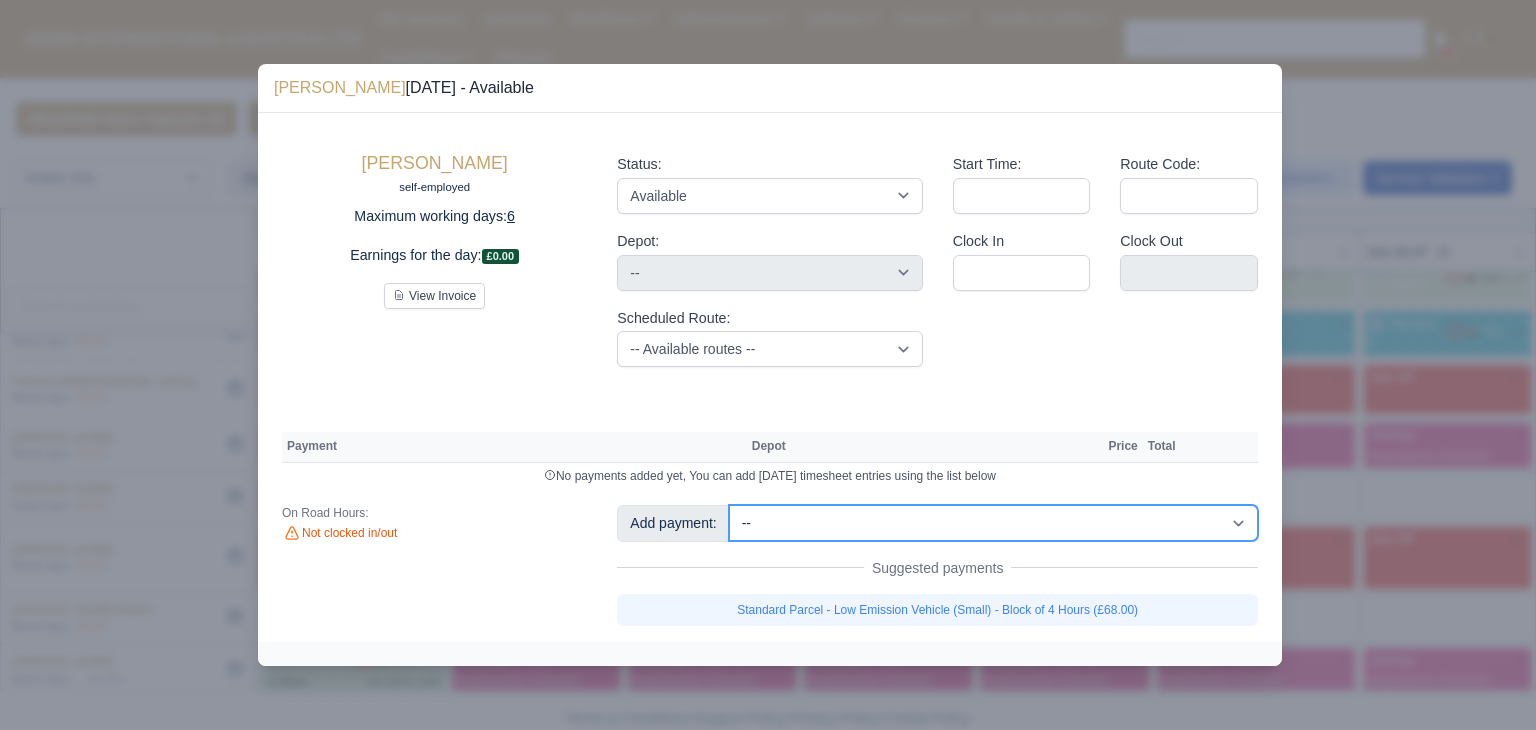 select on "88" 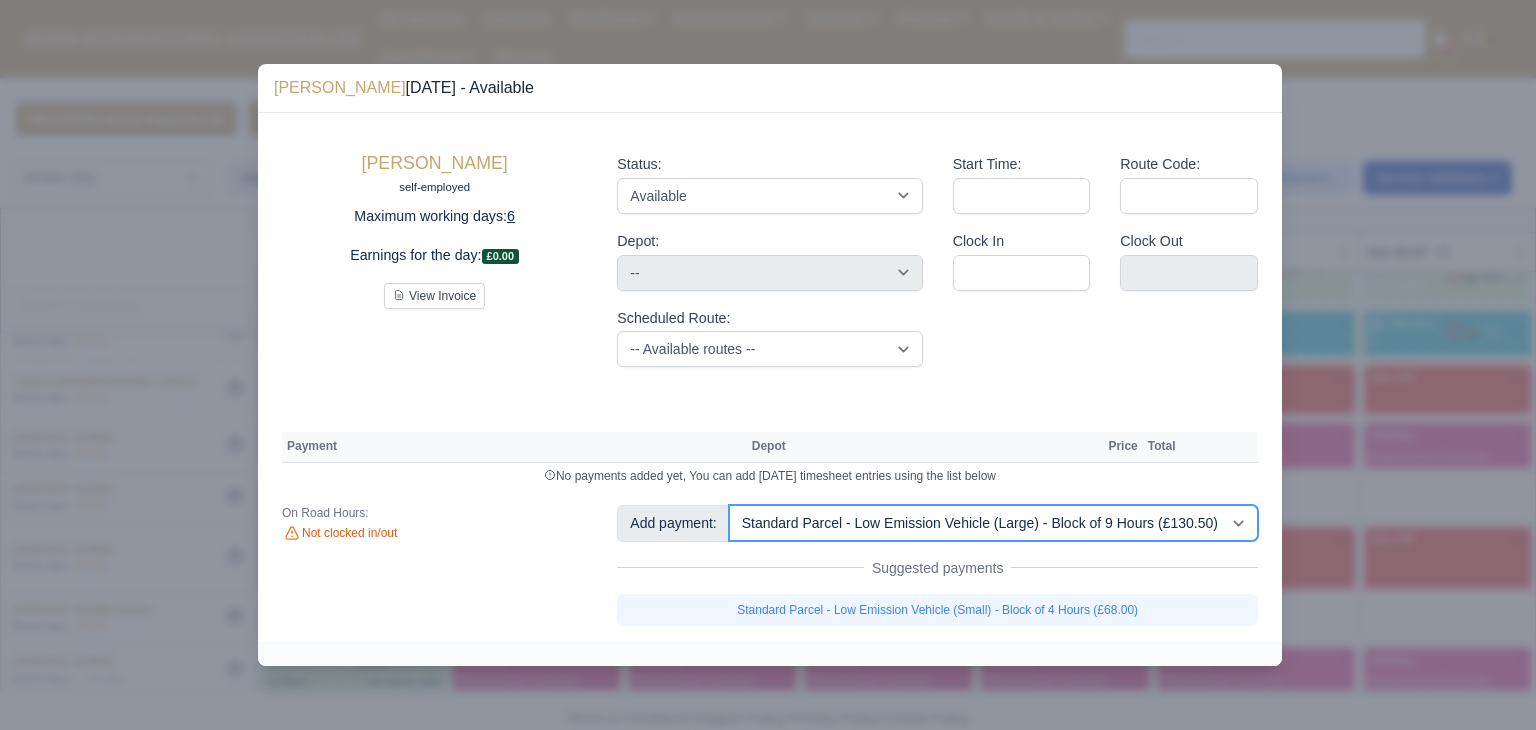 click on "--
Additional Hour Support  (£14.50)
Additional Stop Support (£1.00)
BYOD - (Bring Your Own Device) - 6 Hours (£1.20)
BYOD - (Bring Your Own Device) - 9 Hours (£1.80)
Daily OSM (£130.00)
Daily Van Cleaning (£120.00)
Induction Training Day - Health and Safety  (£14.50)
Induction Training Day (Day 1) (£87.00)
Induction Training Day (Day 1) - Block of 9 Hours  (£130.50)
Nursery Route Level 1 - Low Emissions Vehicle - Block of 9 Hours (£130.50)
Nursery Route Level 2 - Low Emissions Vehicle - Block of 9 Hours (£130.50)
Nursery Route Level 3 - Low Emissions Vehicle - Block of 9 Hours (£130.50)
Nursery Route Level 4 - Low Emissions Vehicle - Block of 9 Hours (£130.50)
Ride Along (Day 1) - Block of 9 Hours (£130.50)" at bounding box center (993, 523) 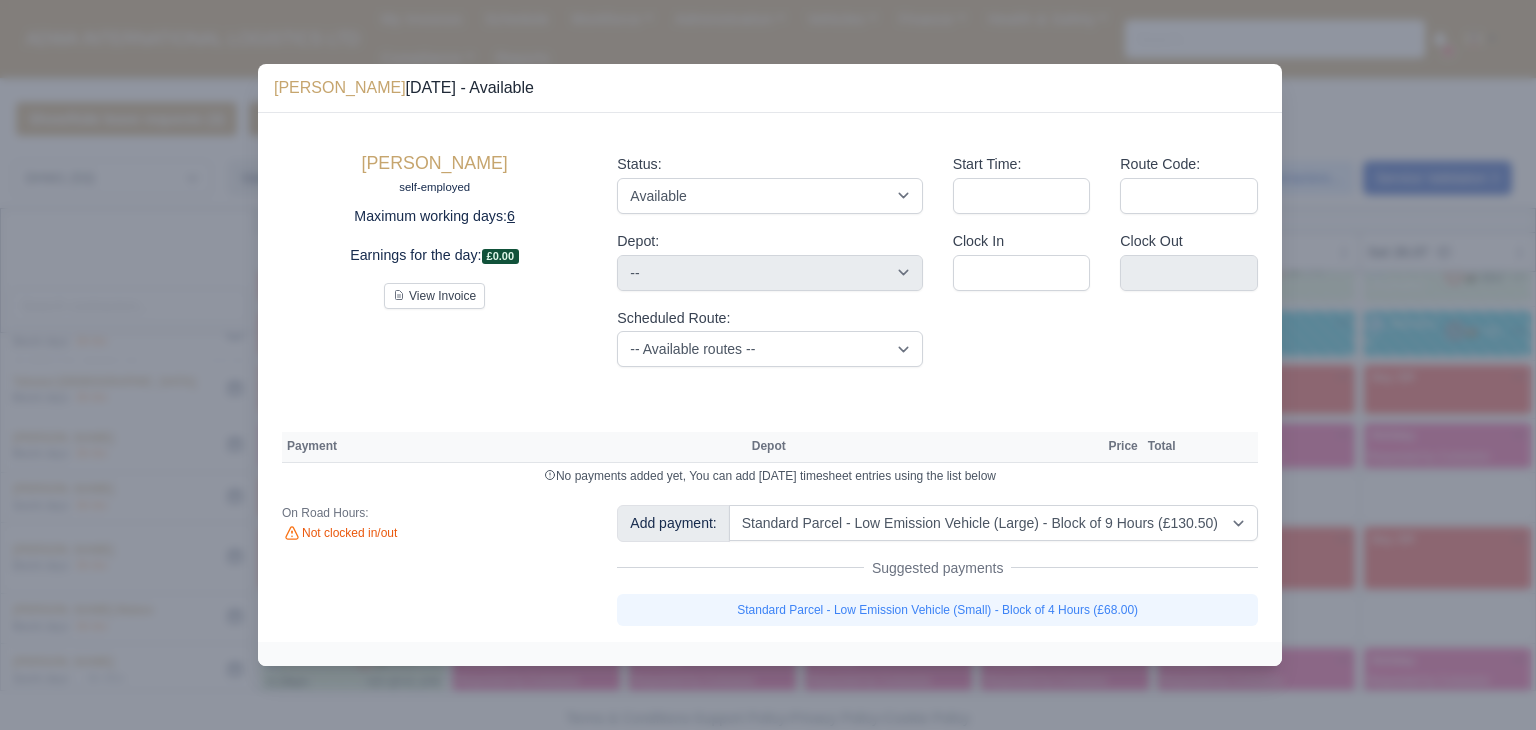 type 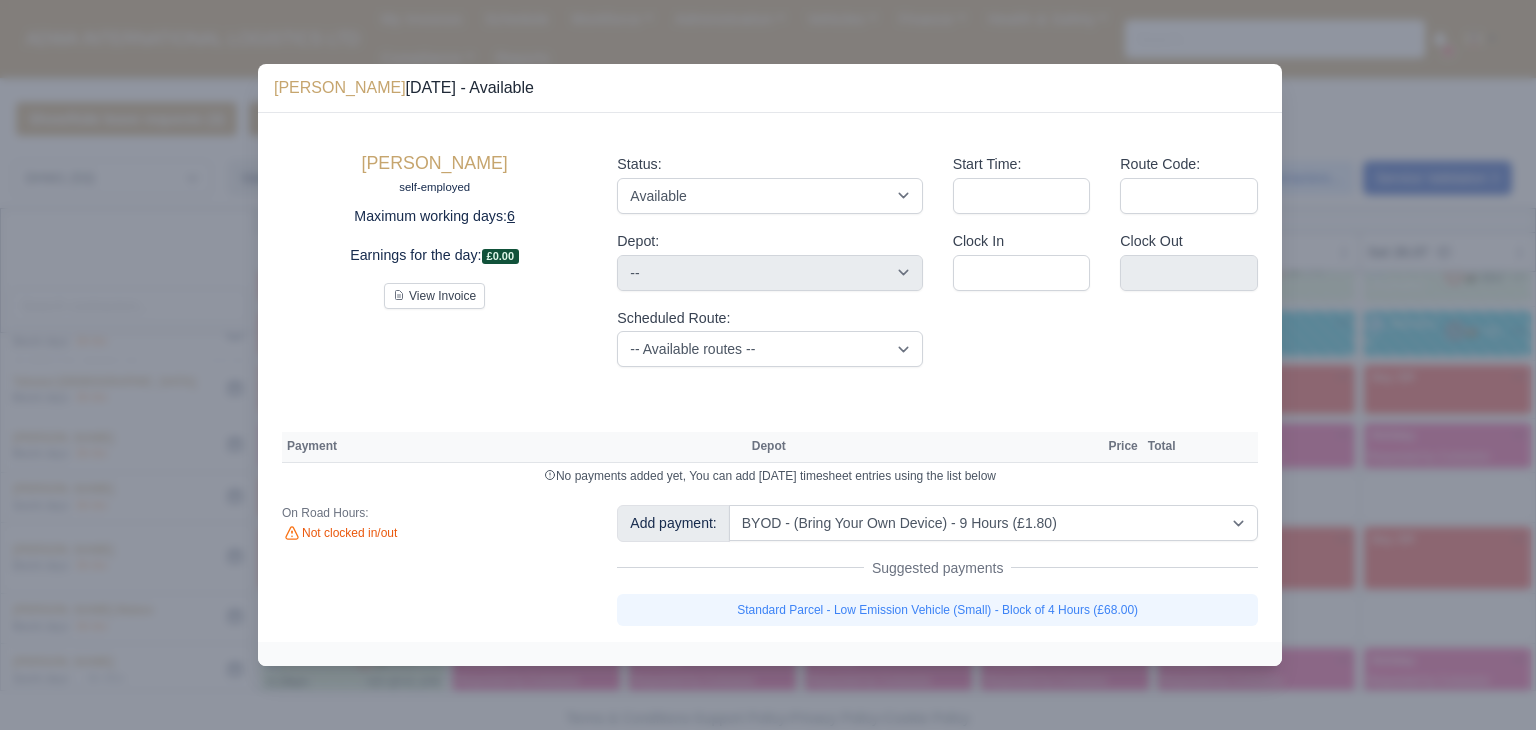 select on "2" 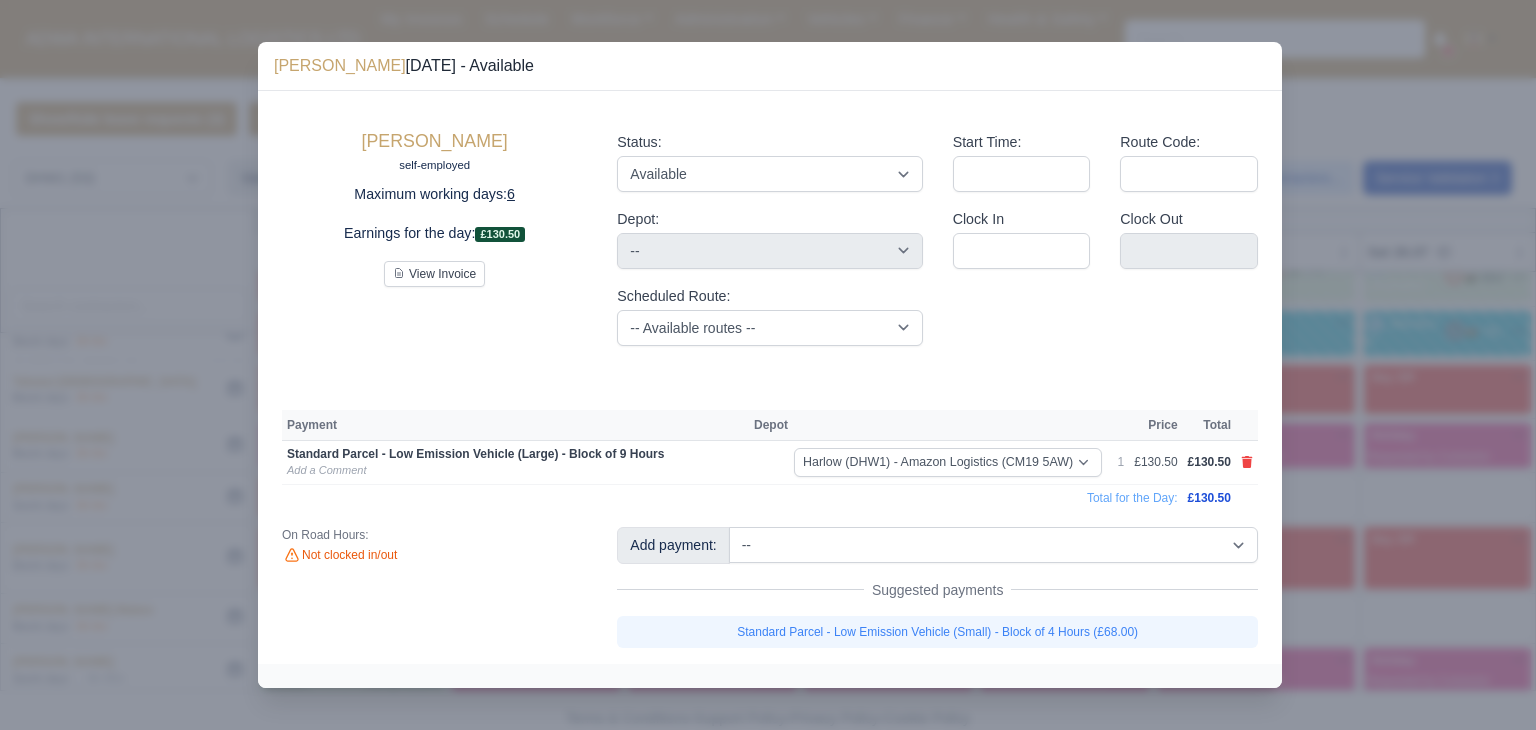 click at bounding box center [768, 365] 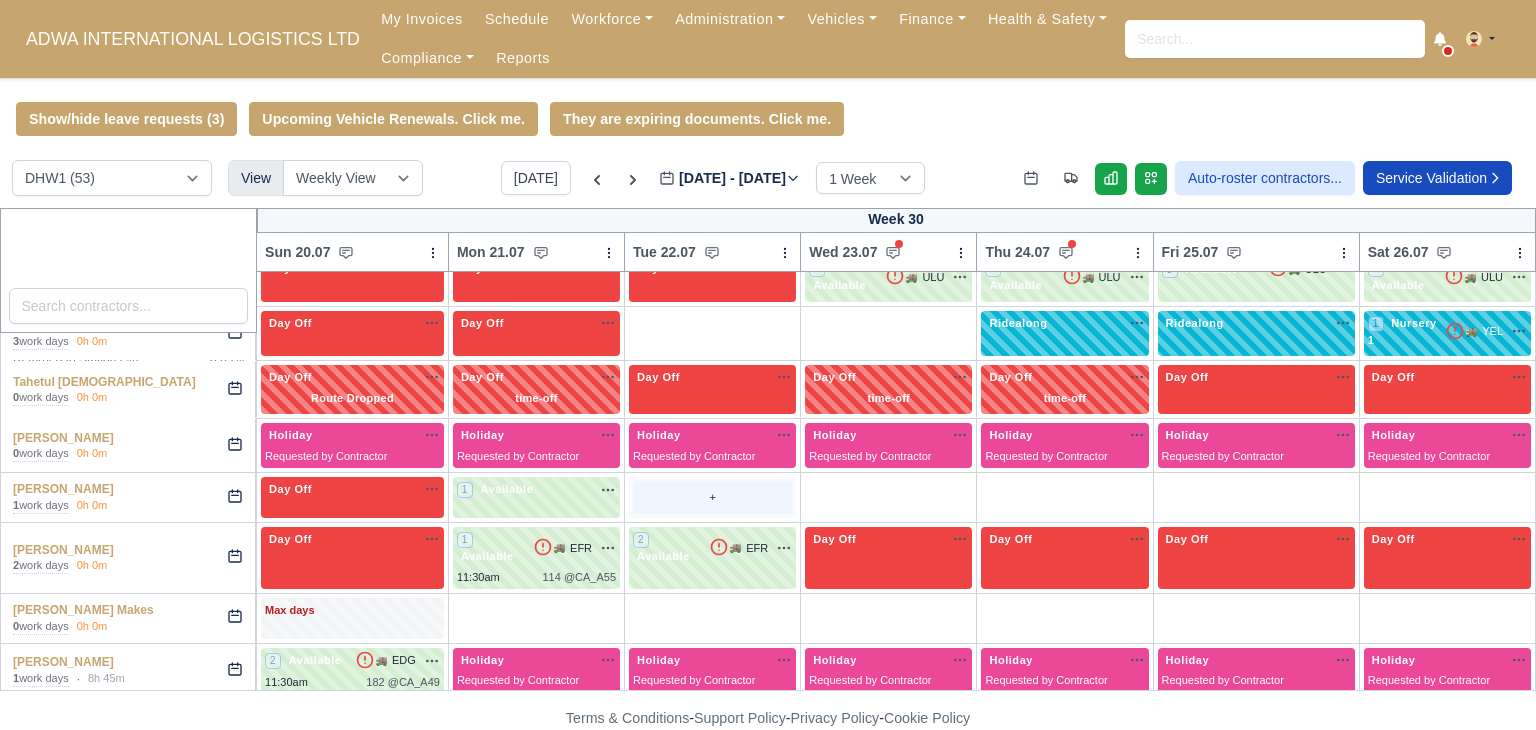type 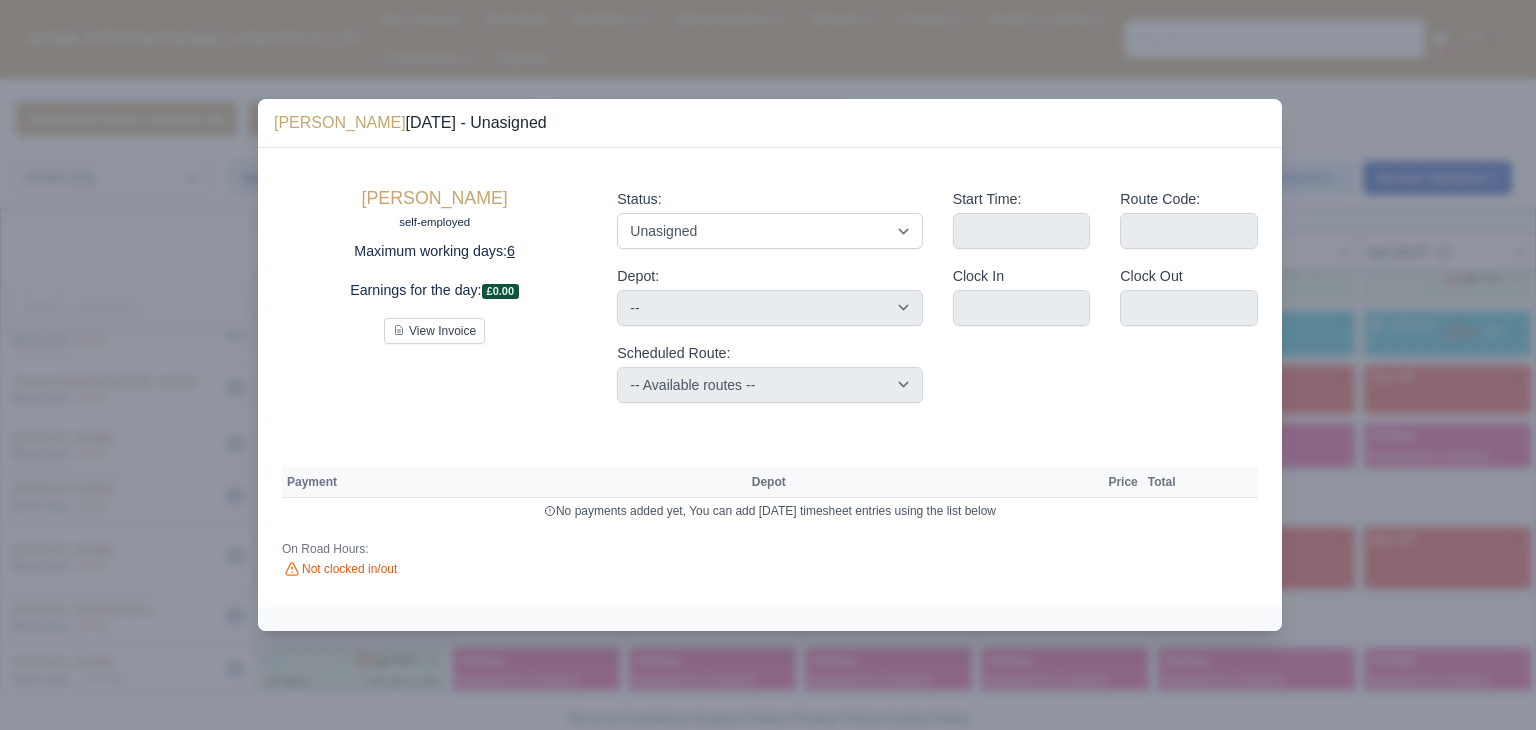 click on "Status:
Available
Day Off
Stand By
Holiday
Other Depot
In Office
OSM
Ridealong
Nursery 1
Nursery 2
Nursery 3
Nursery 4
Training
Debrief Route
Same Day Route
Driver Mate
MFN
Unasigned" at bounding box center [769, 218] 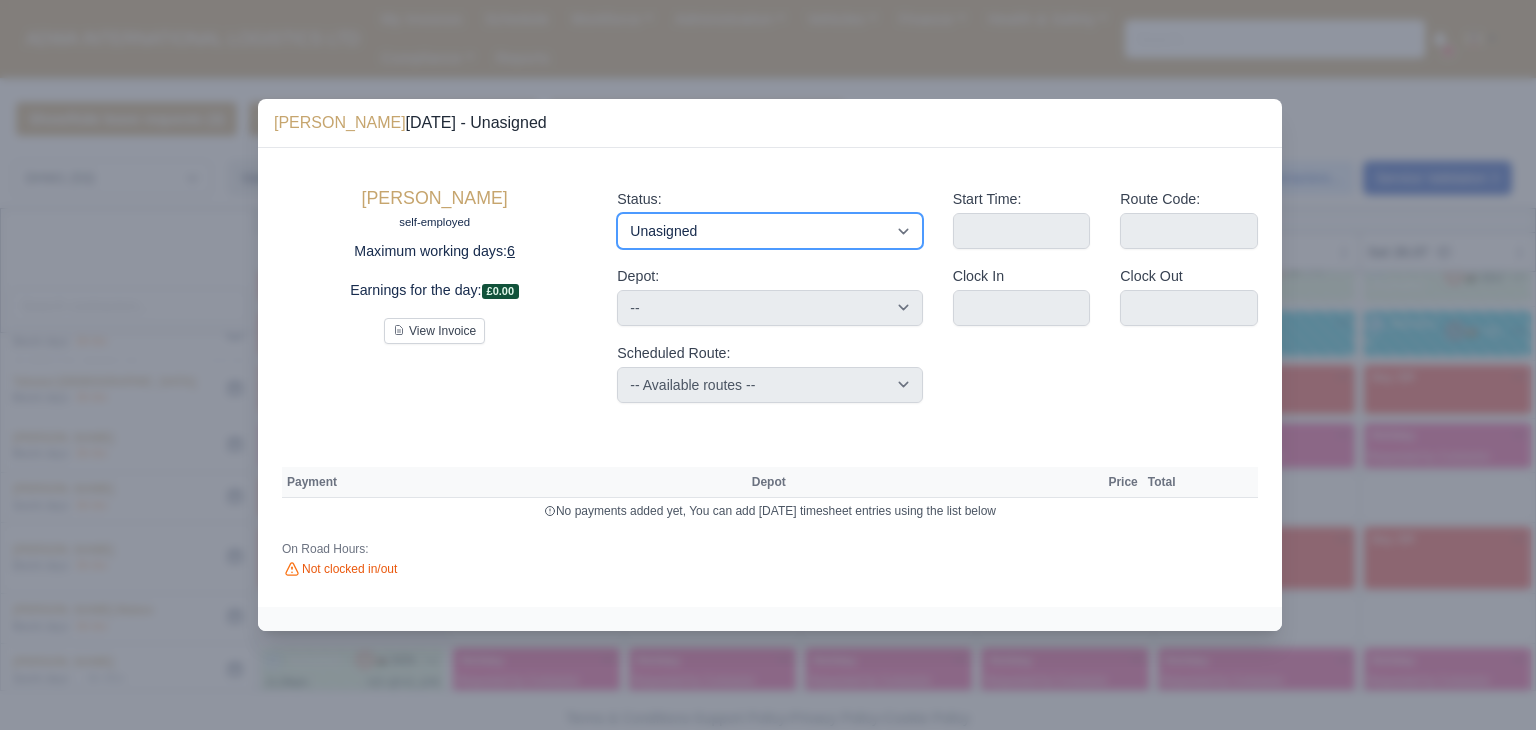 click on "Available
Day Off
Stand By
Holiday
Other Depot
In Office
OSM
Ridealong
Nursery 1
Nursery 2
Nursery 3
Nursery 4
Training
Debrief Route
Same Day Route
Driver Mate
MFN
Unasigned" at bounding box center (769, 231) 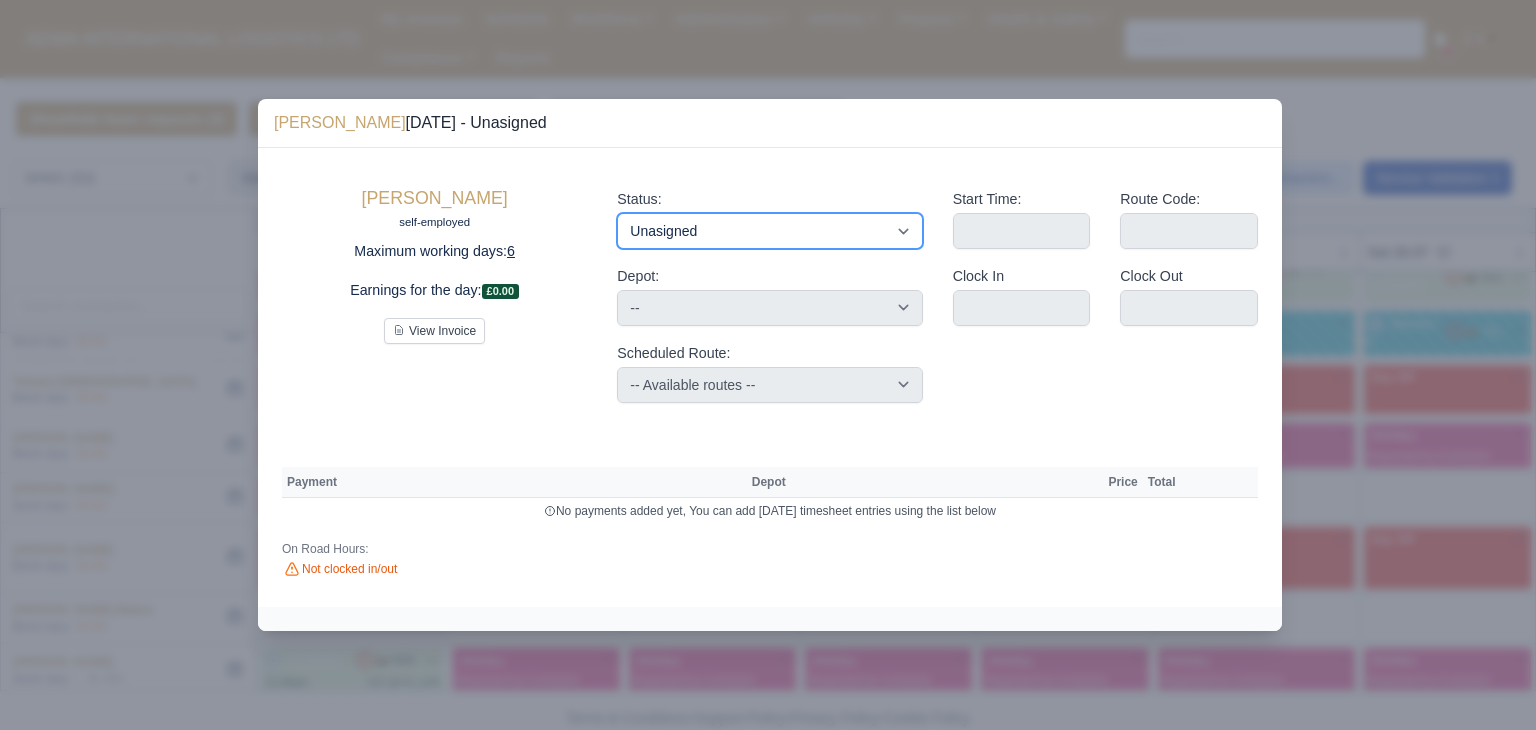 select on "Available" 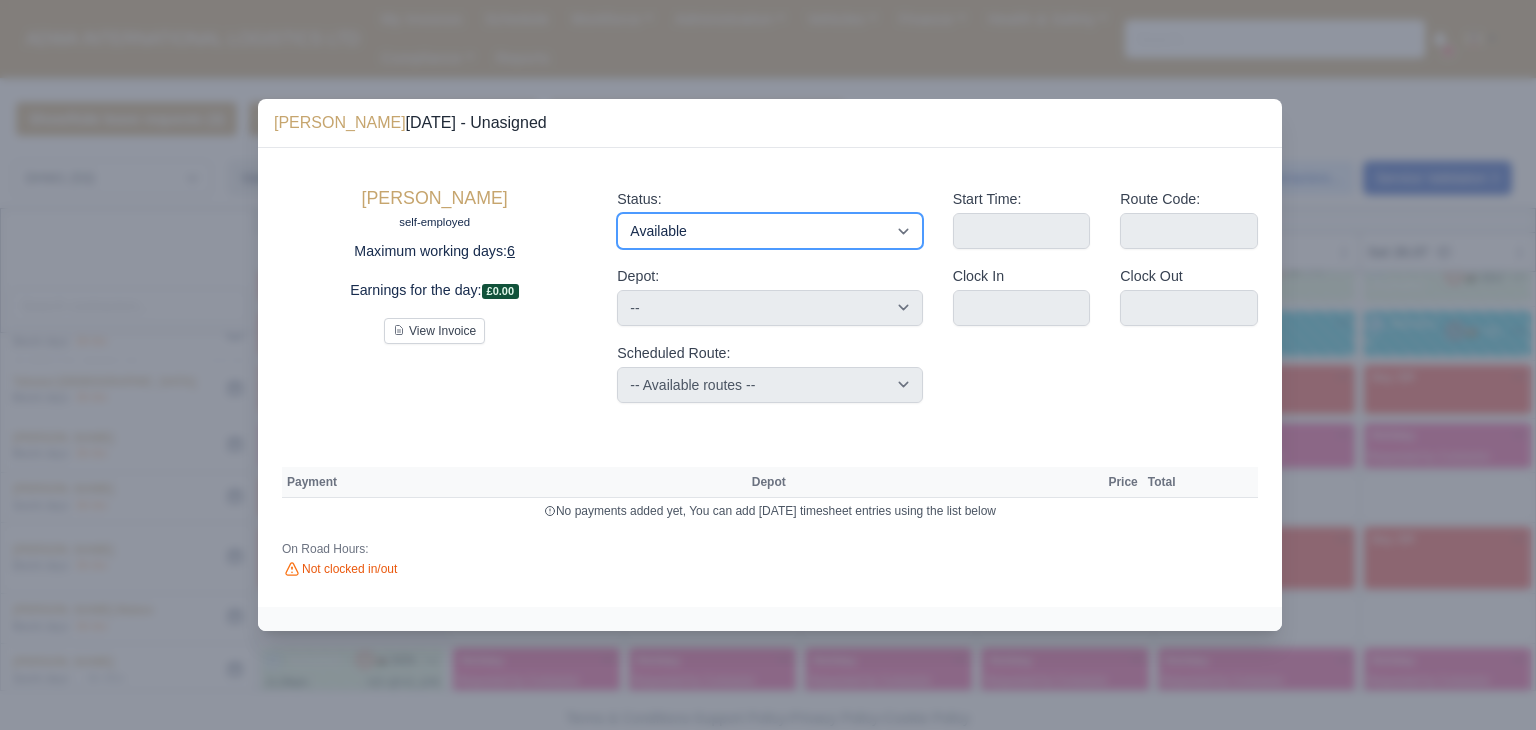 click on "Available
Day Off
Stand By
Holiday
Other Depot
In Office
OSM
Ridealong
Nursery 1
Nursery 2
Nursery 3
Nursery 4
Training
Debrief Route
Same Day Route
Driver Mate
MFN
Unasigned" at bounding box center [769, 231] 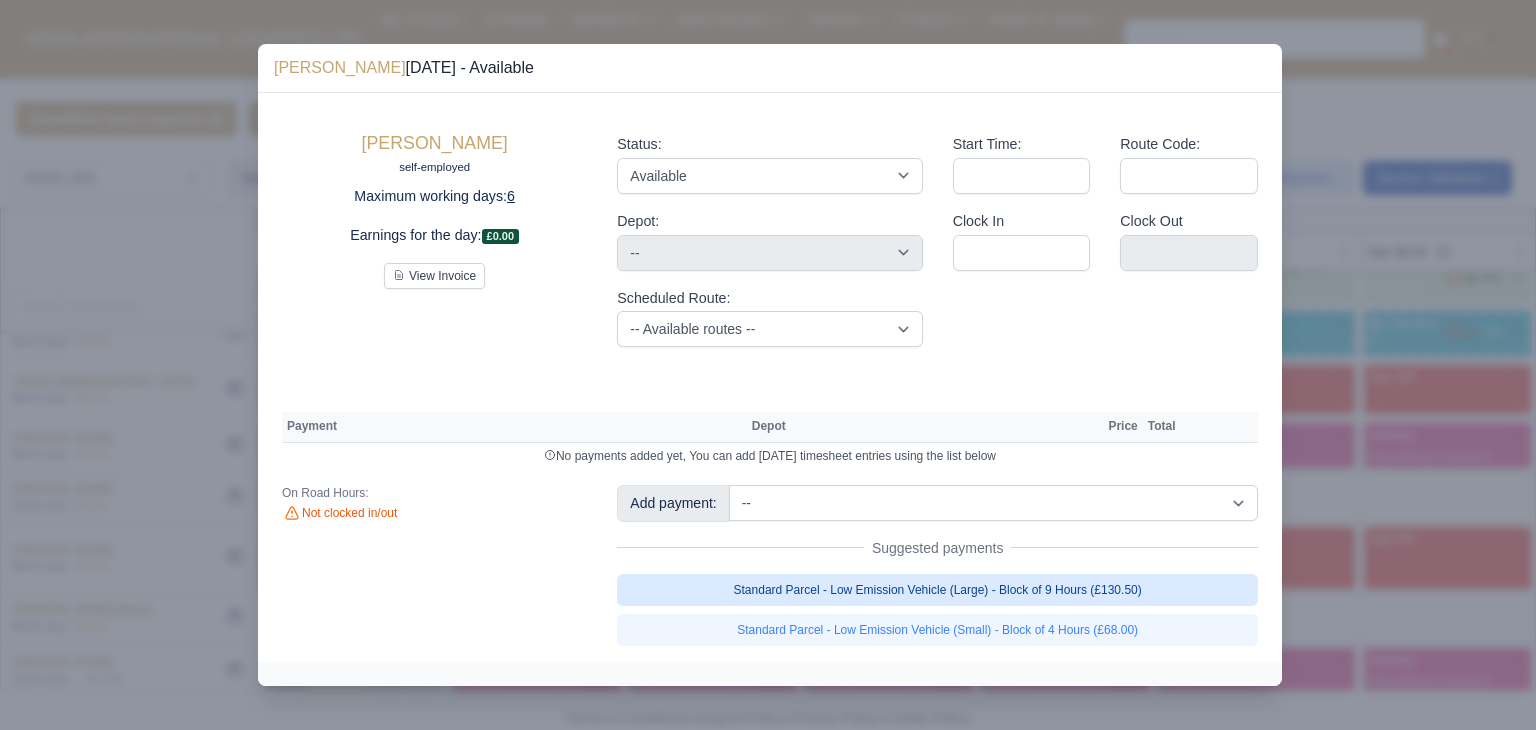 click on "Standard Parcel - Low Emission Vehicle (Large) - Block of 9 Hours (£130.50)" at bounding box center (937, 590) 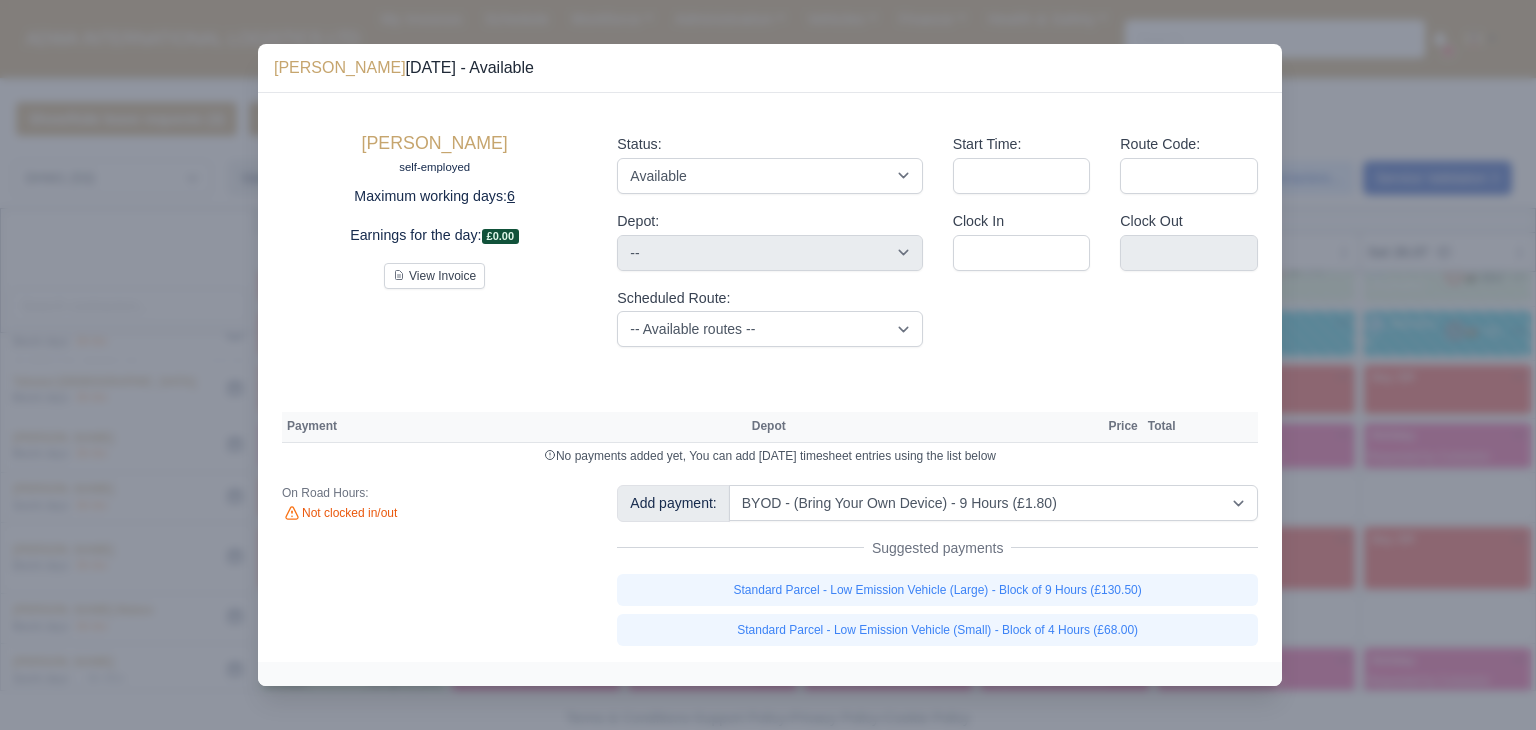 select on "2" 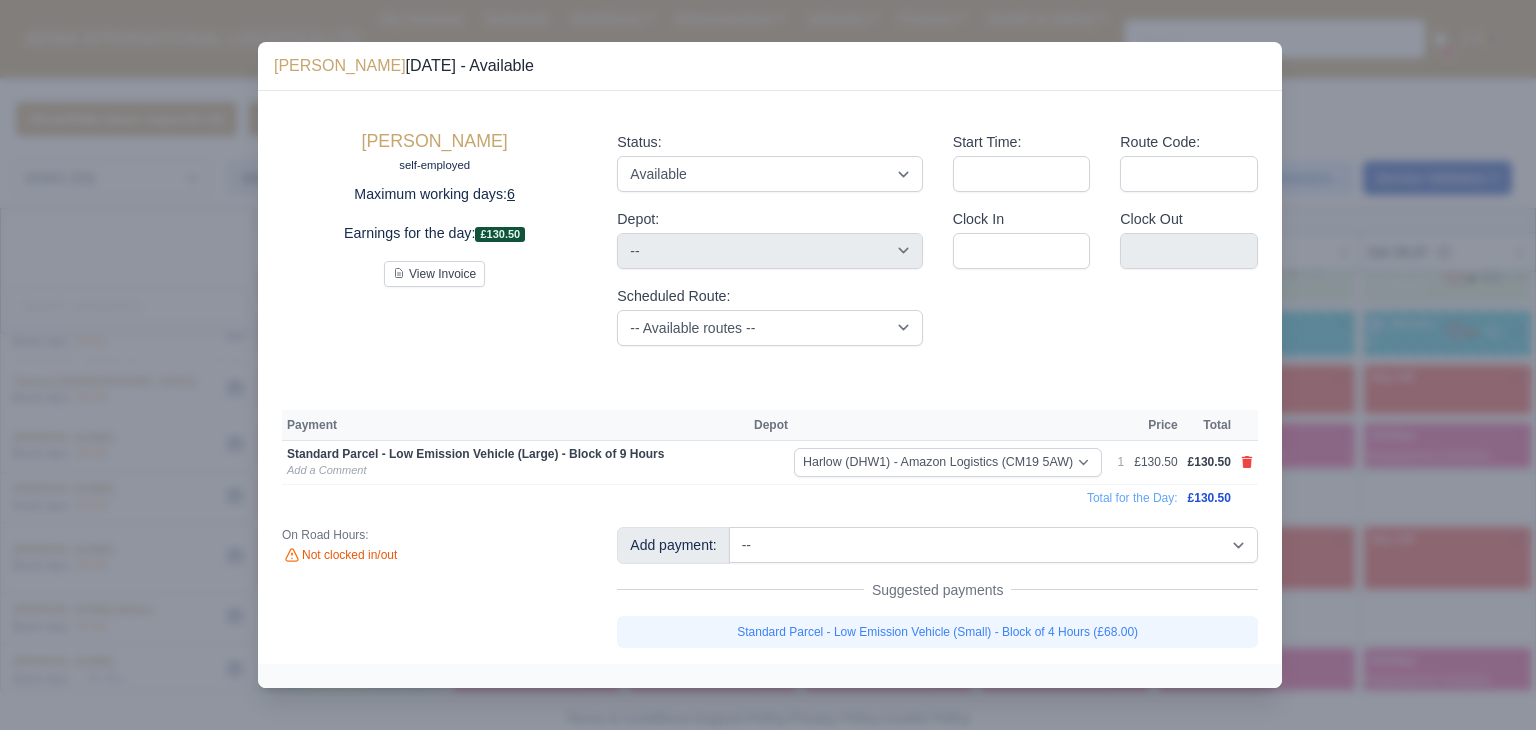 click at bounding box center (768, 365) 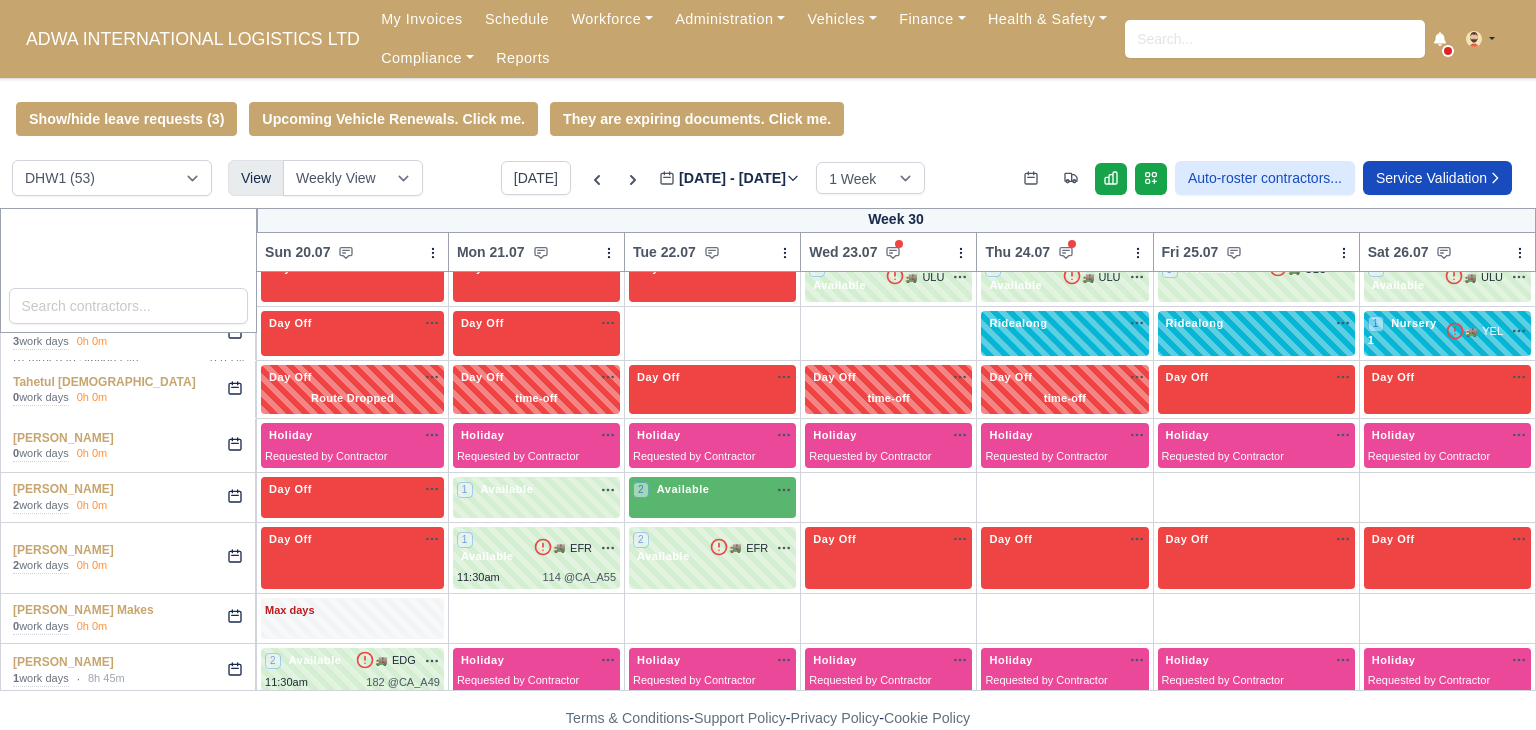 type 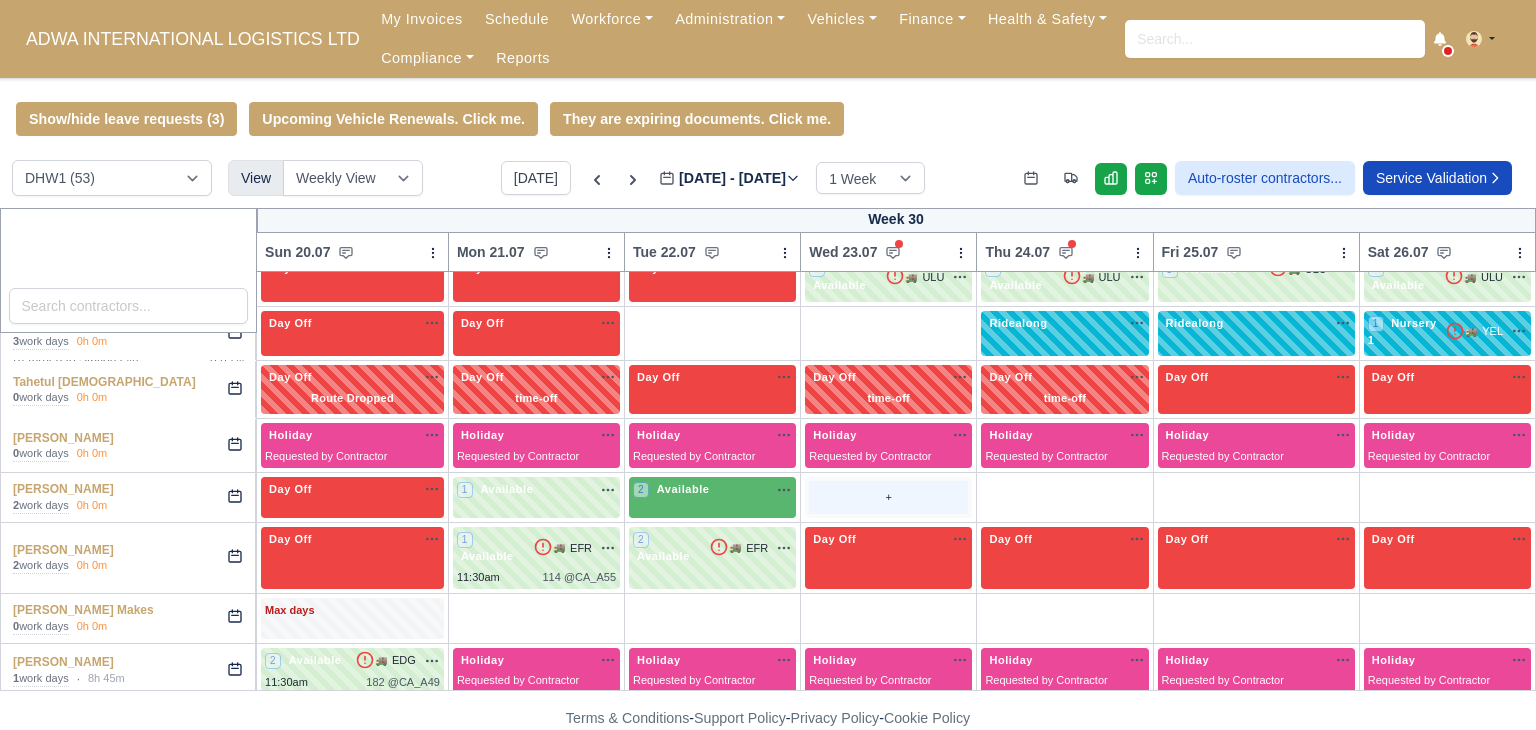click on "+" at bounding box center [888, 497] 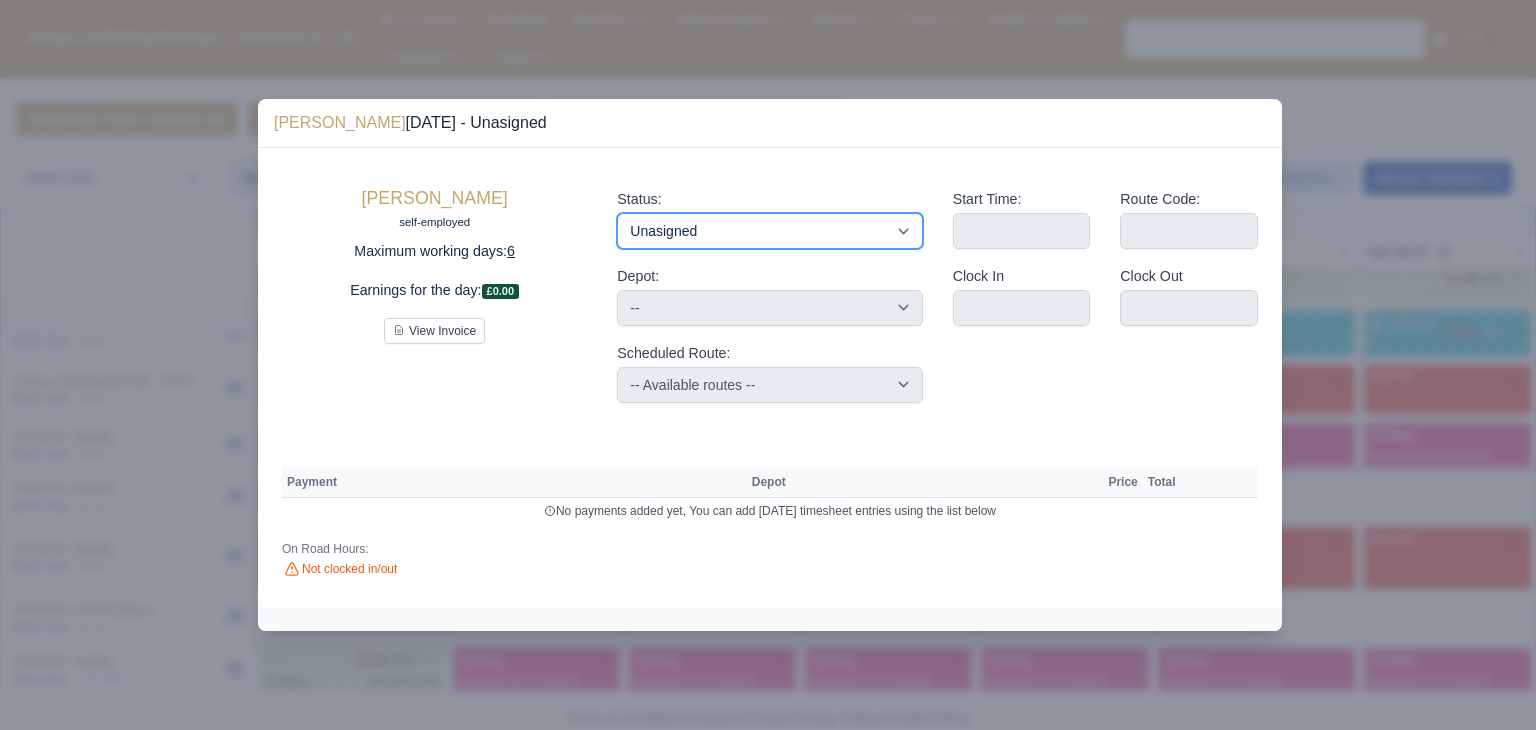 click on "Available
Day Off
Stand By
Holiday
Other Depot
In Office
OSM
Ridealong
Nursery 1
Nursery 2
Nursery 3
Nursery 4
Training
Debrief Route
Same Day Route
Driver Mate
MFN
Unasigned" at bounding box center (769, 231) 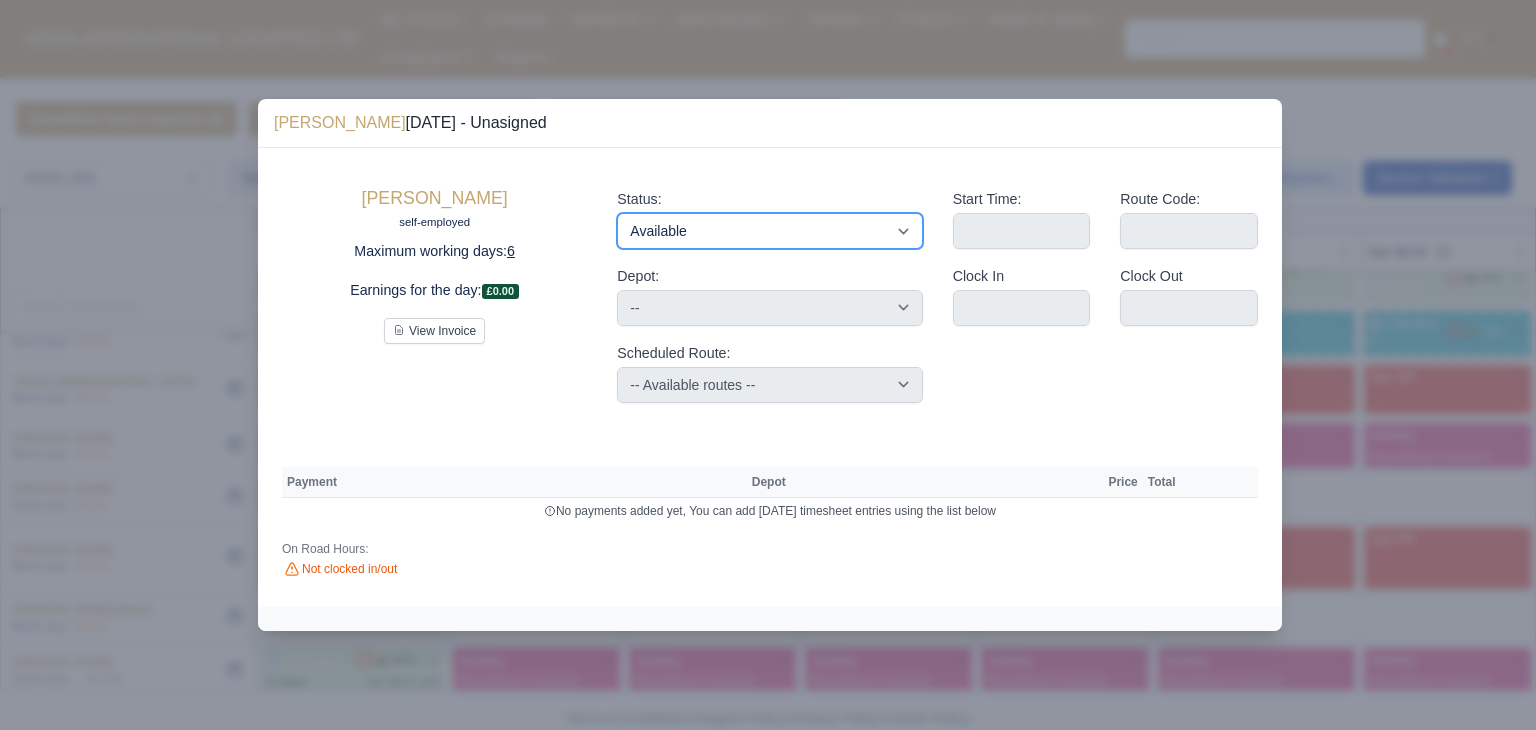 type 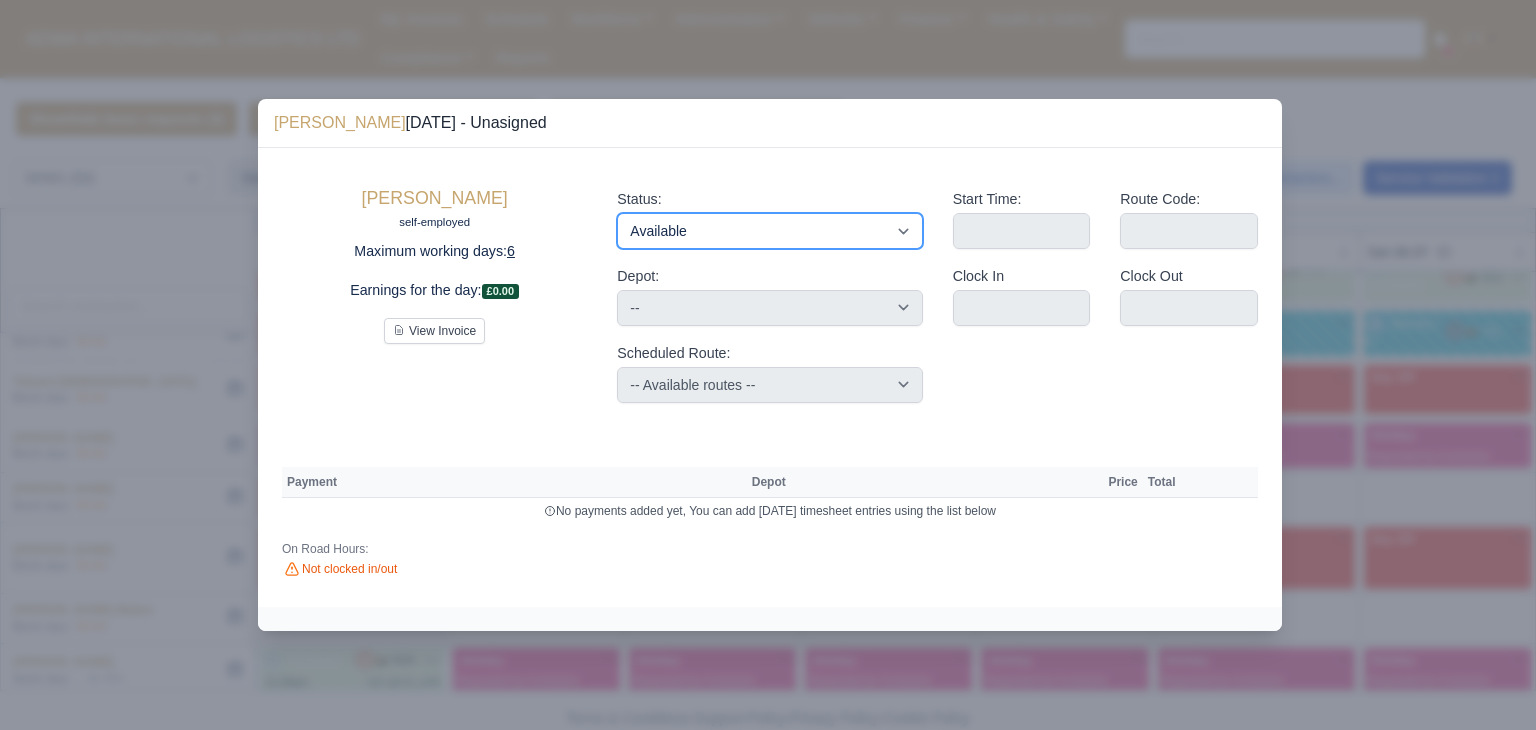 type 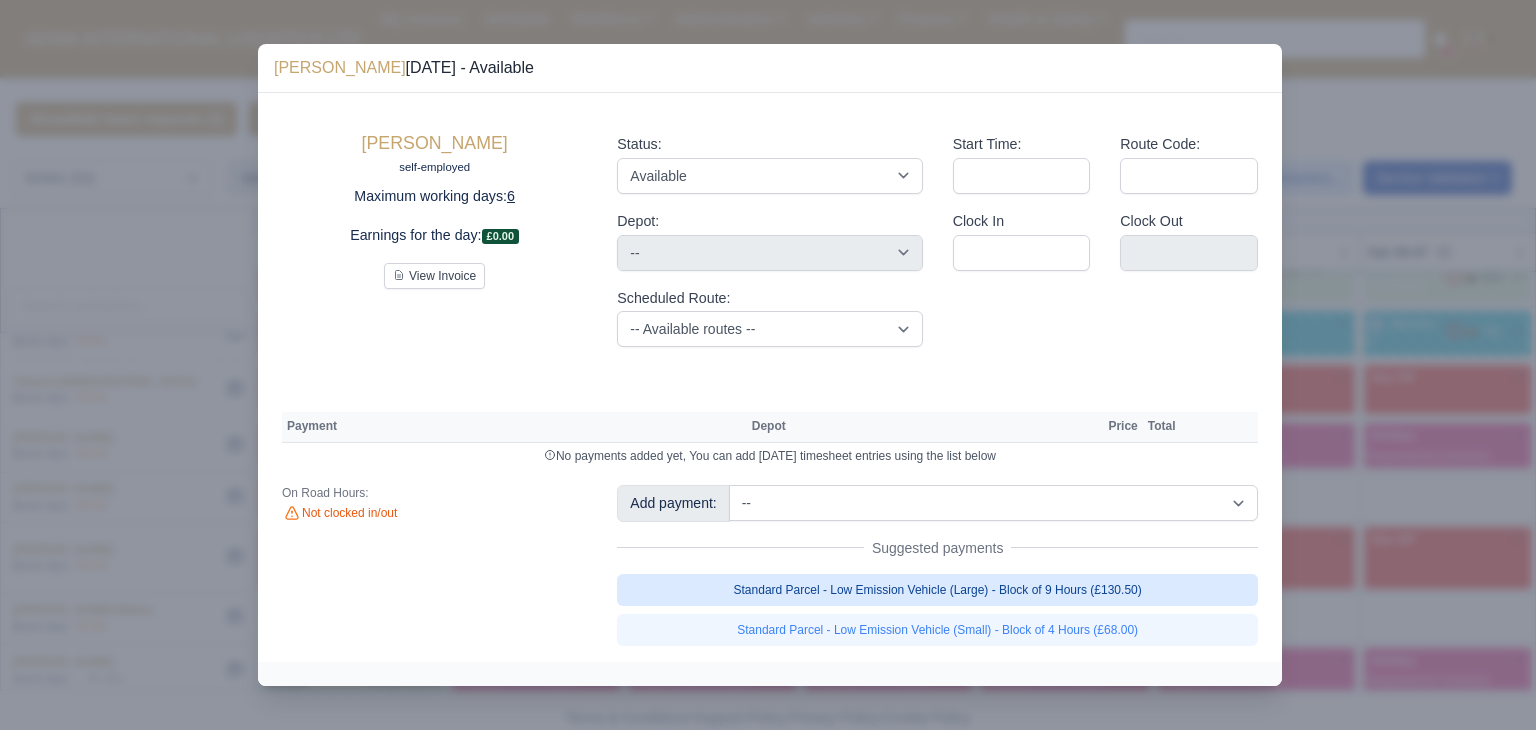 click on "Standard Parcel - Low Emission Vehicle (Large) - Block of 9 Hours (£130.50)" at bounding box center [937, 590] 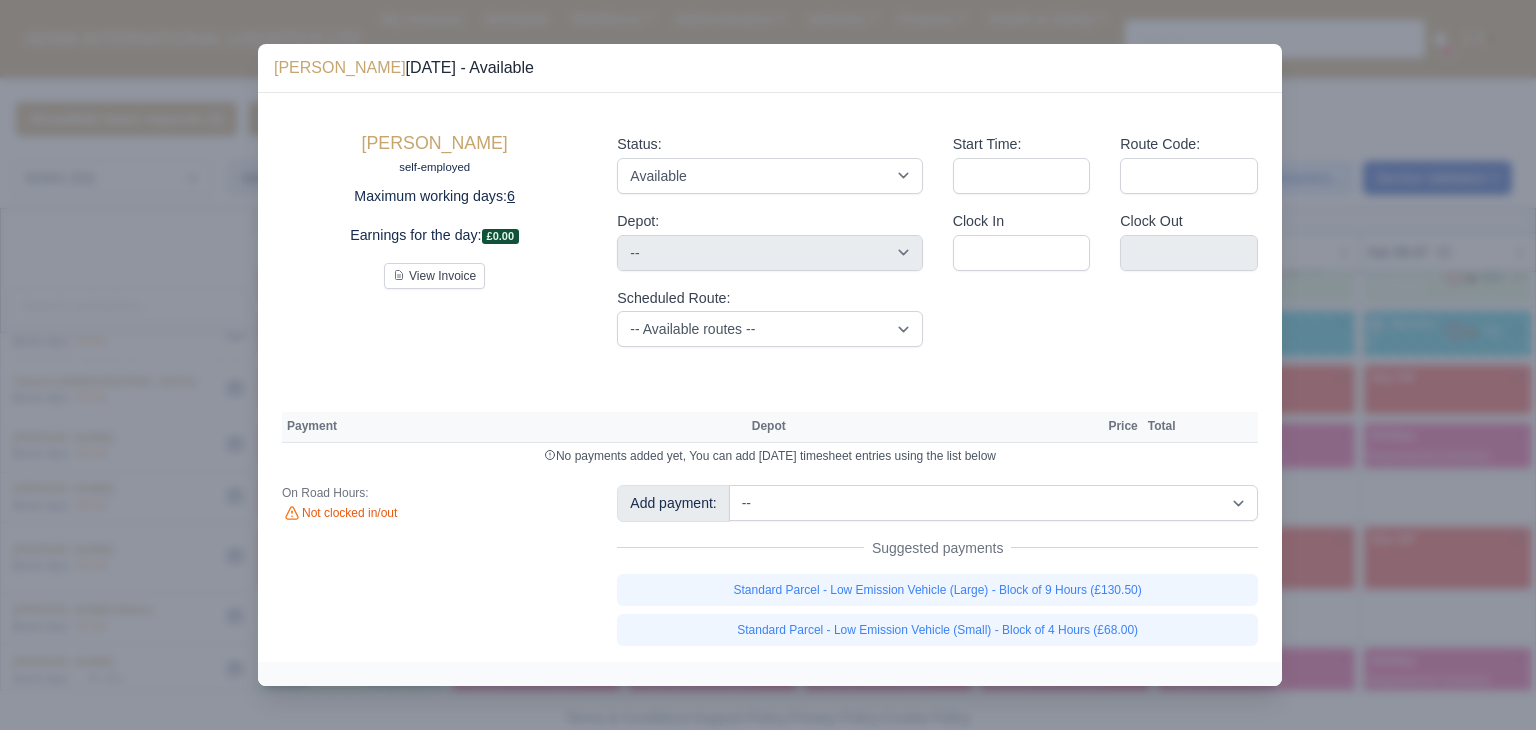 type 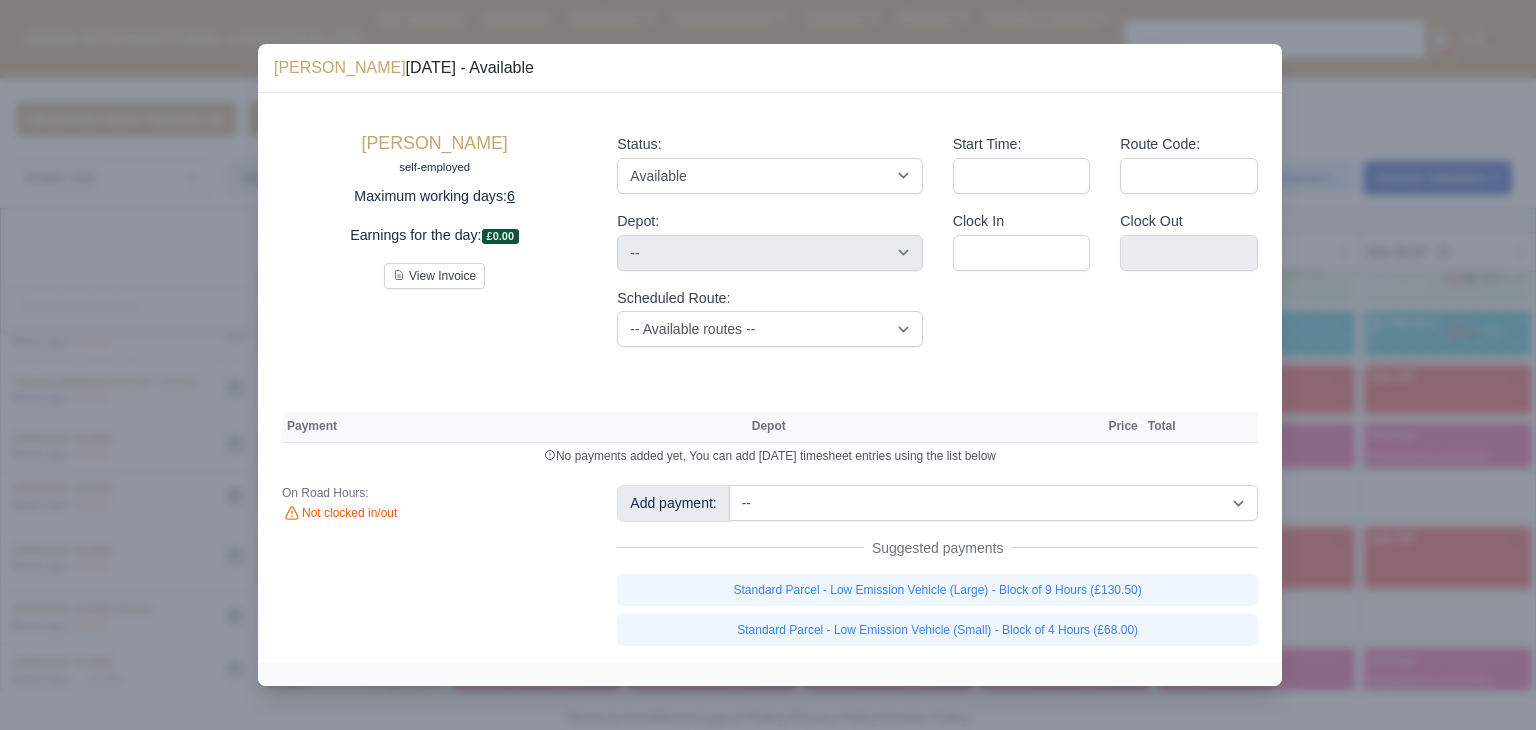 type 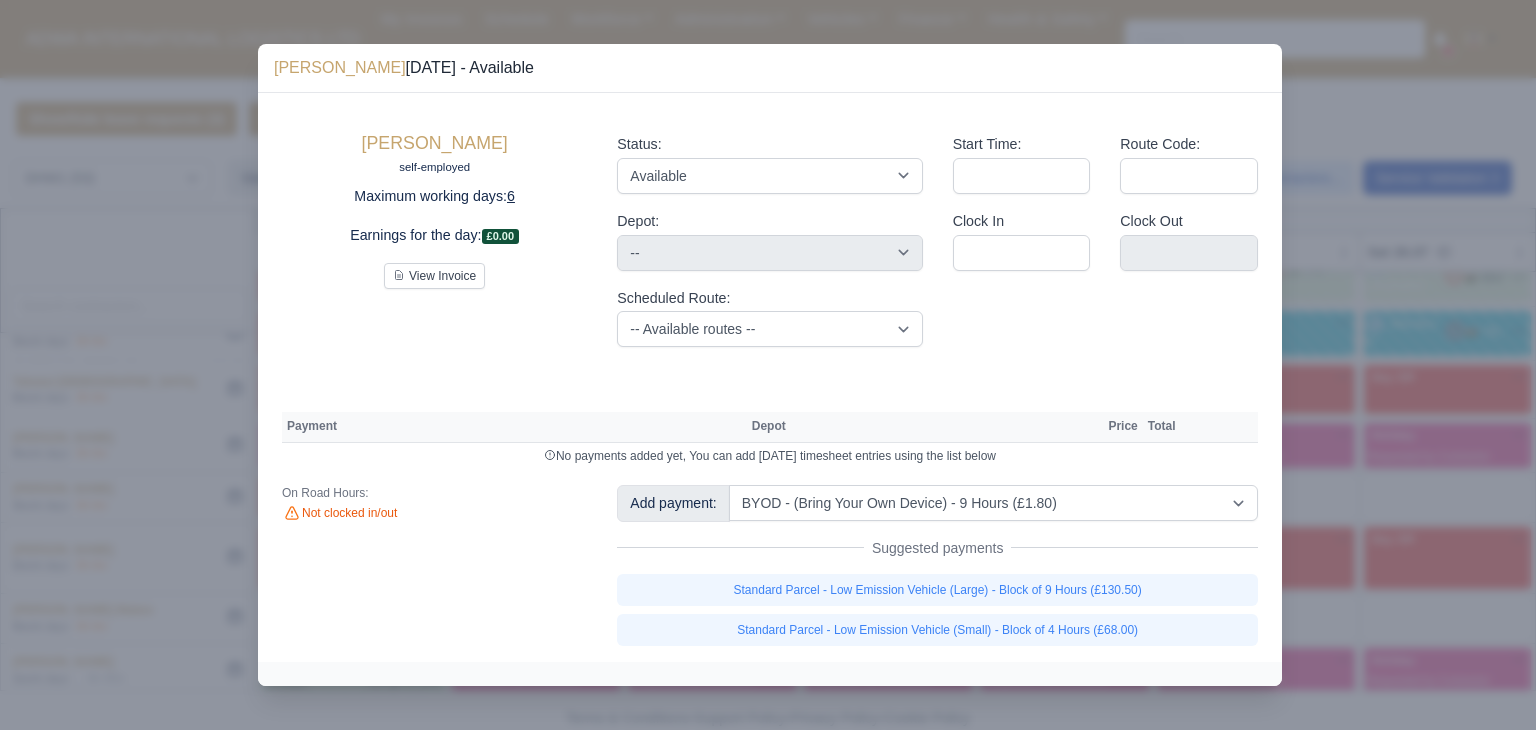 select on "2" 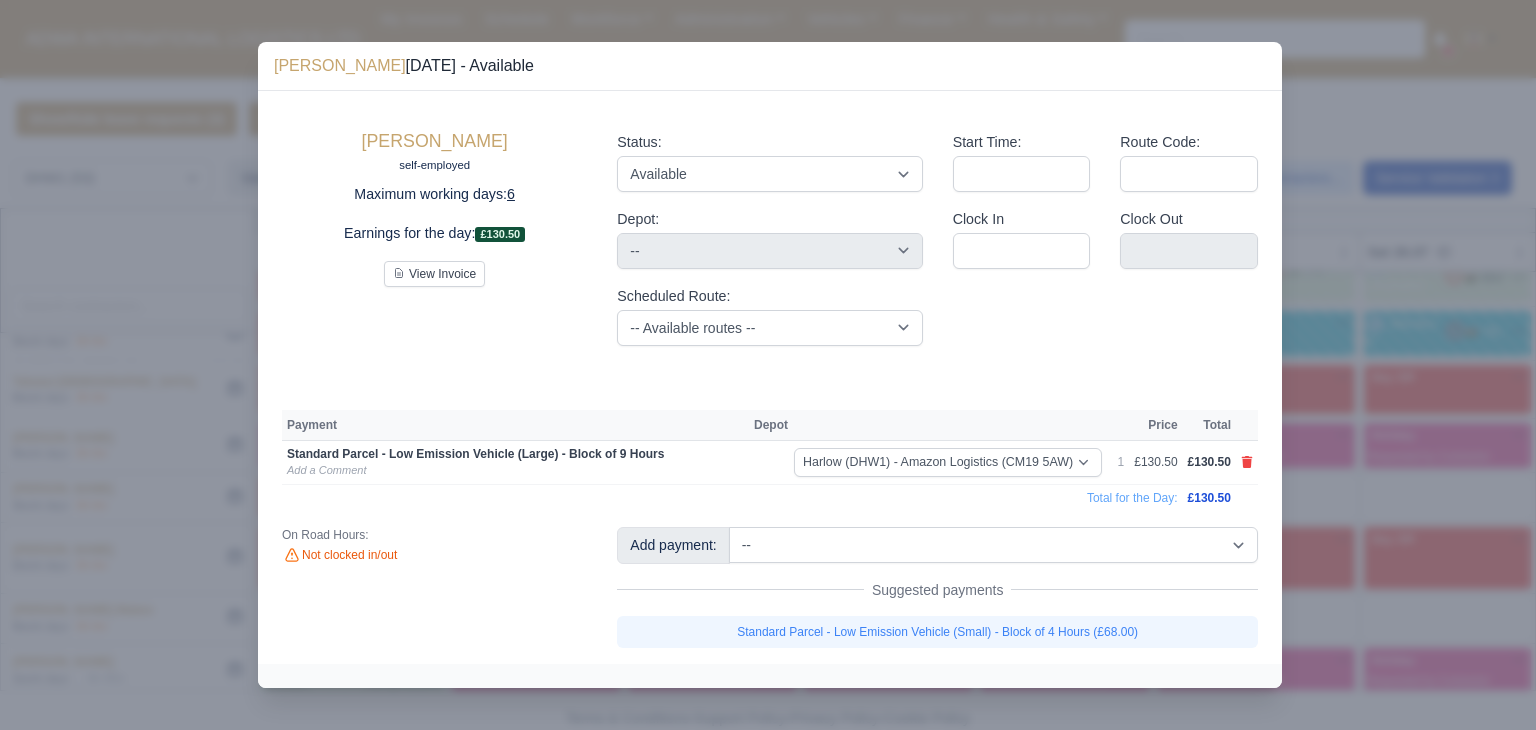 click at bounding box center [768, 365] 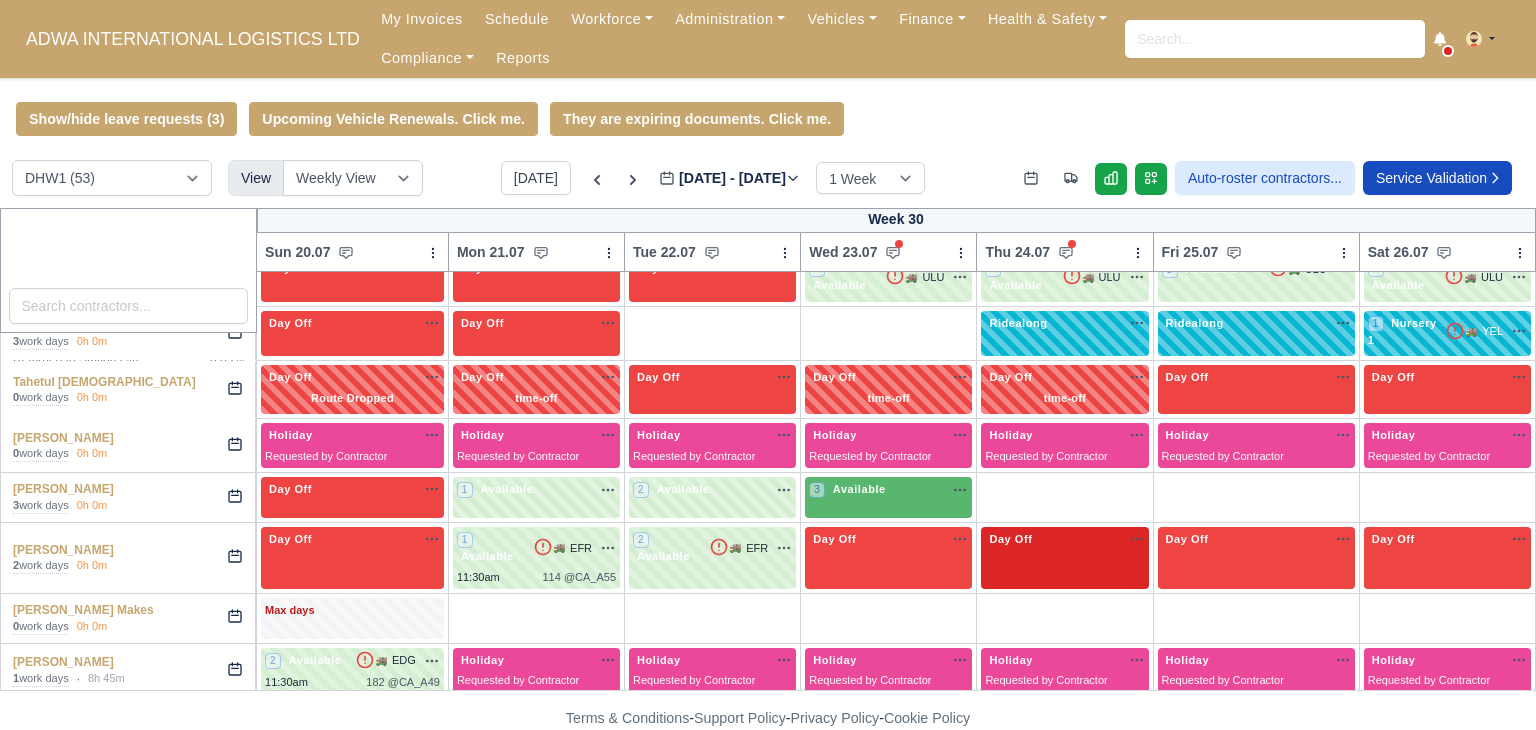 type 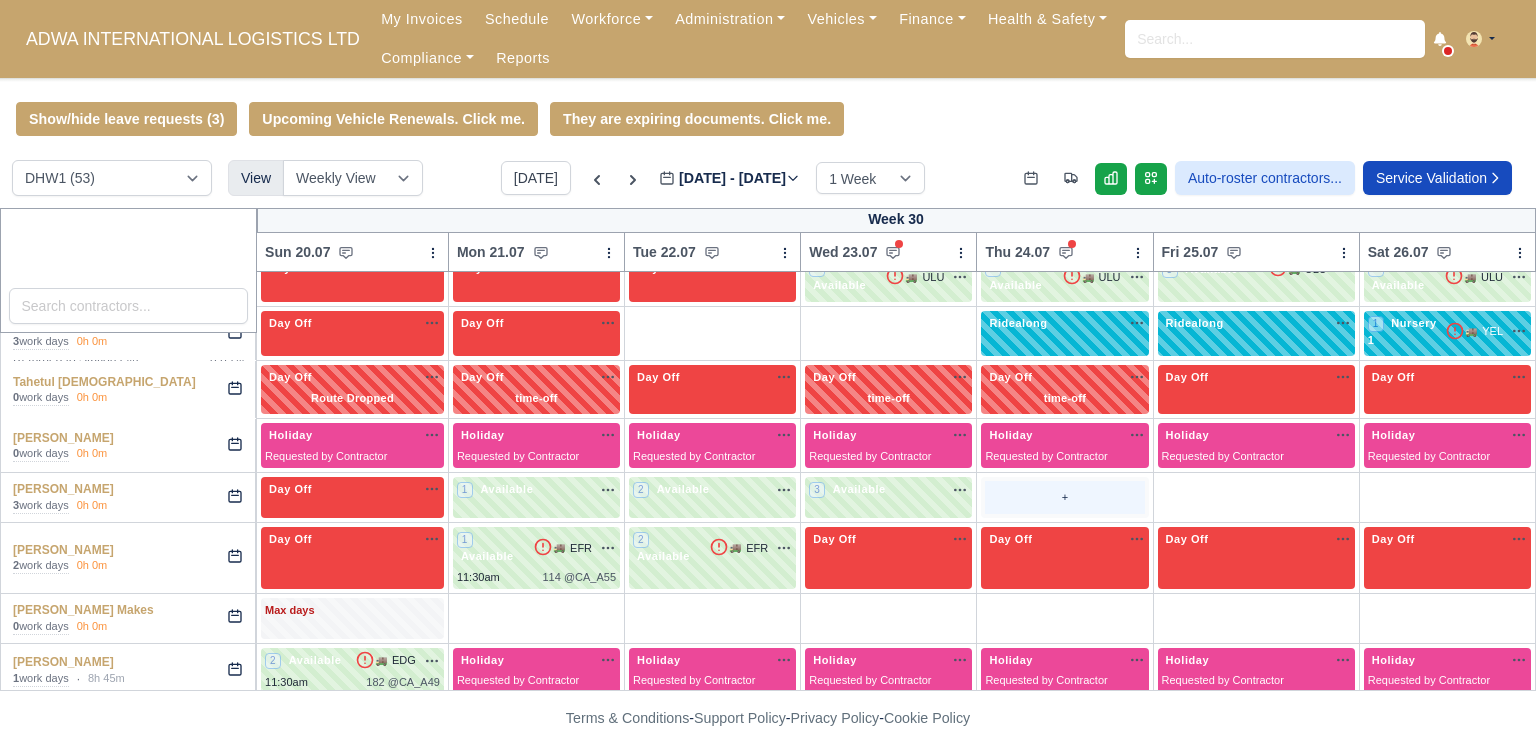 click on "+" at bounding box center (1064, 497) 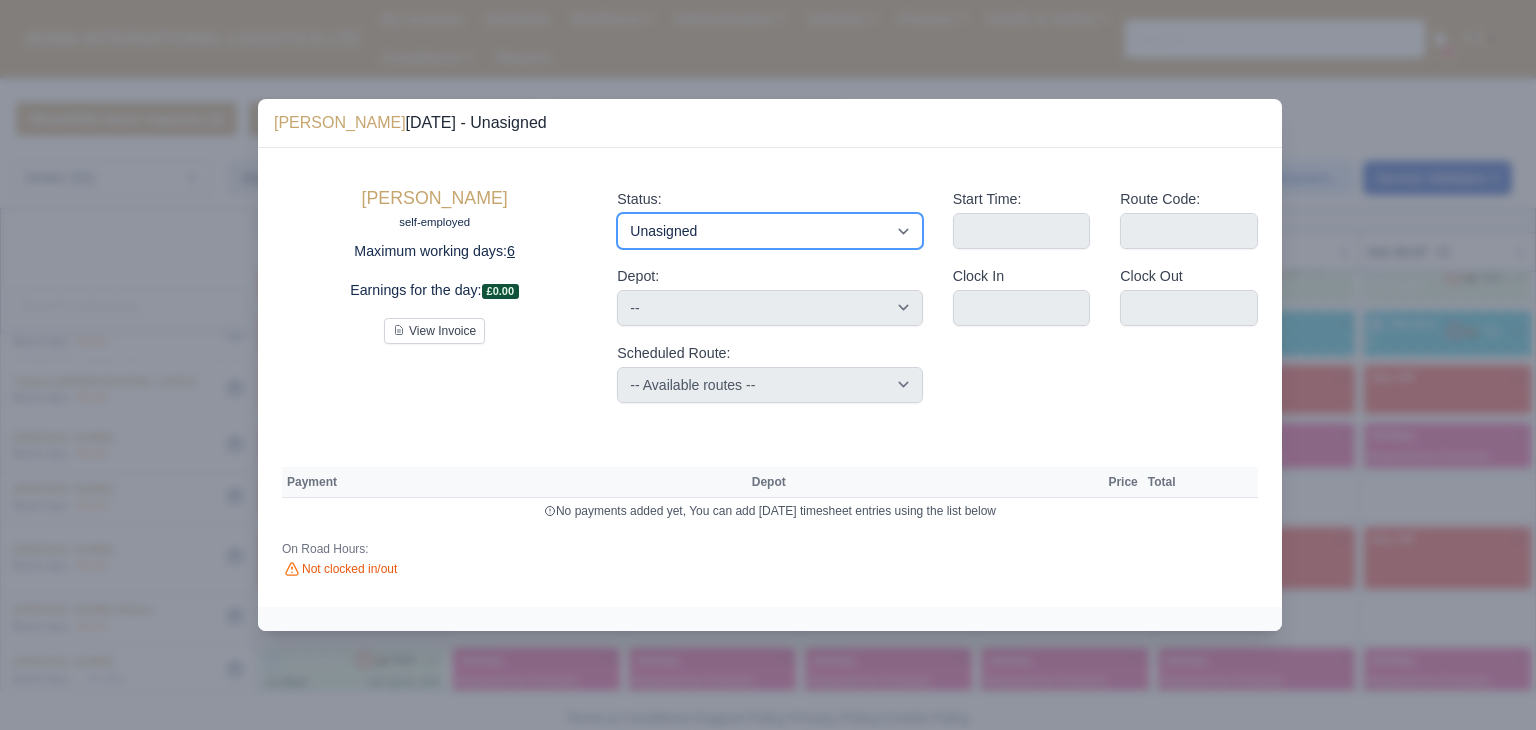 click on "Available
Day Off
Stand By
Holiday
Other Depot
In Office
OSM
Ridealong
Nursery 1
Nursery 2
Nursery 3
Nursery 4
Training
Debrief Route
Same Day Route
Driver Mate
MFN
Unasigned" at bounding box center (769, 231) 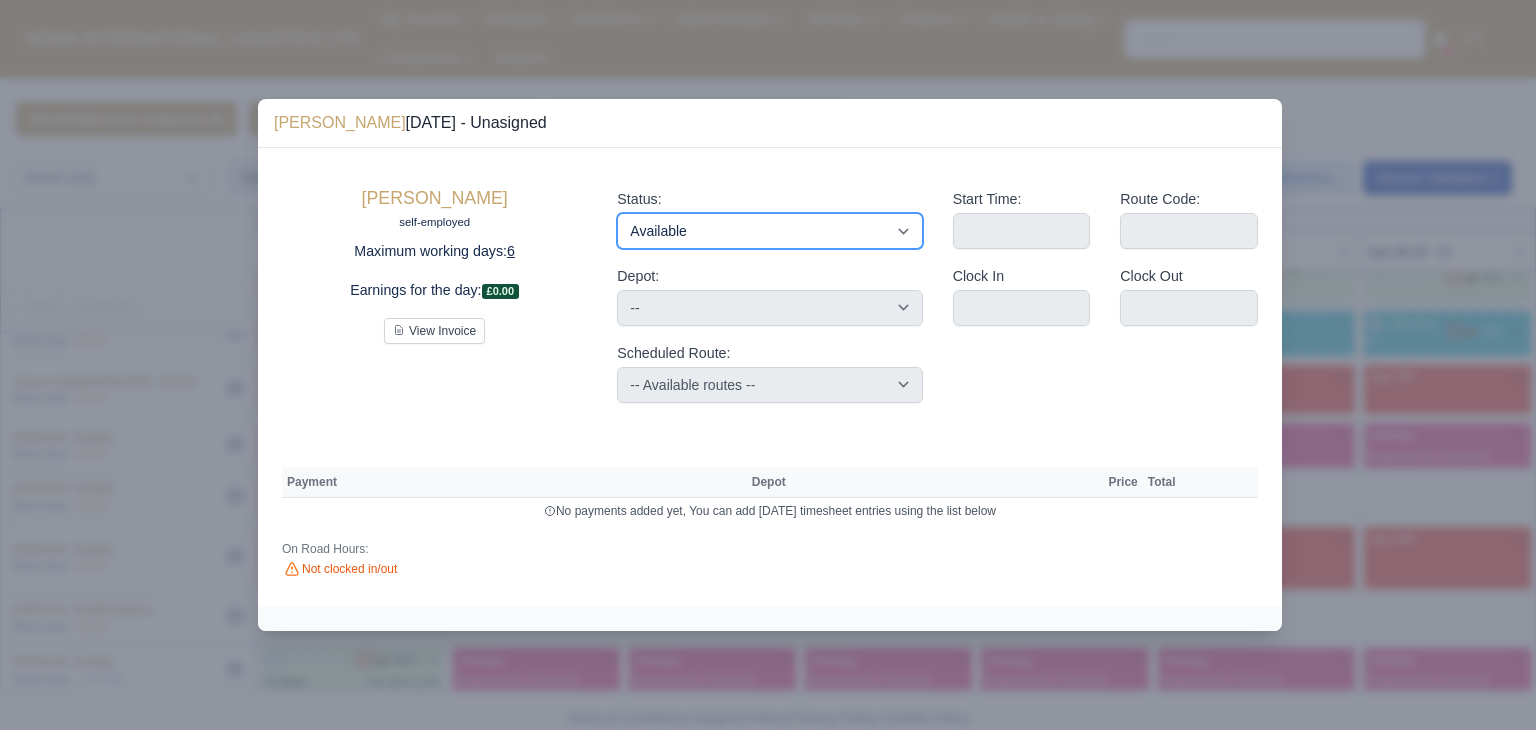 click on "Available
Day Off
Stand By
Holiday
Other Depot
In Office
OSM
Ridealong
Nursery 1
Nursery 2
Nursery 3
Nursery 4
Training
Debrief Route
Same Day Route
Driver Mate
MFN
Unasigned" at bounding box center [769, 231] 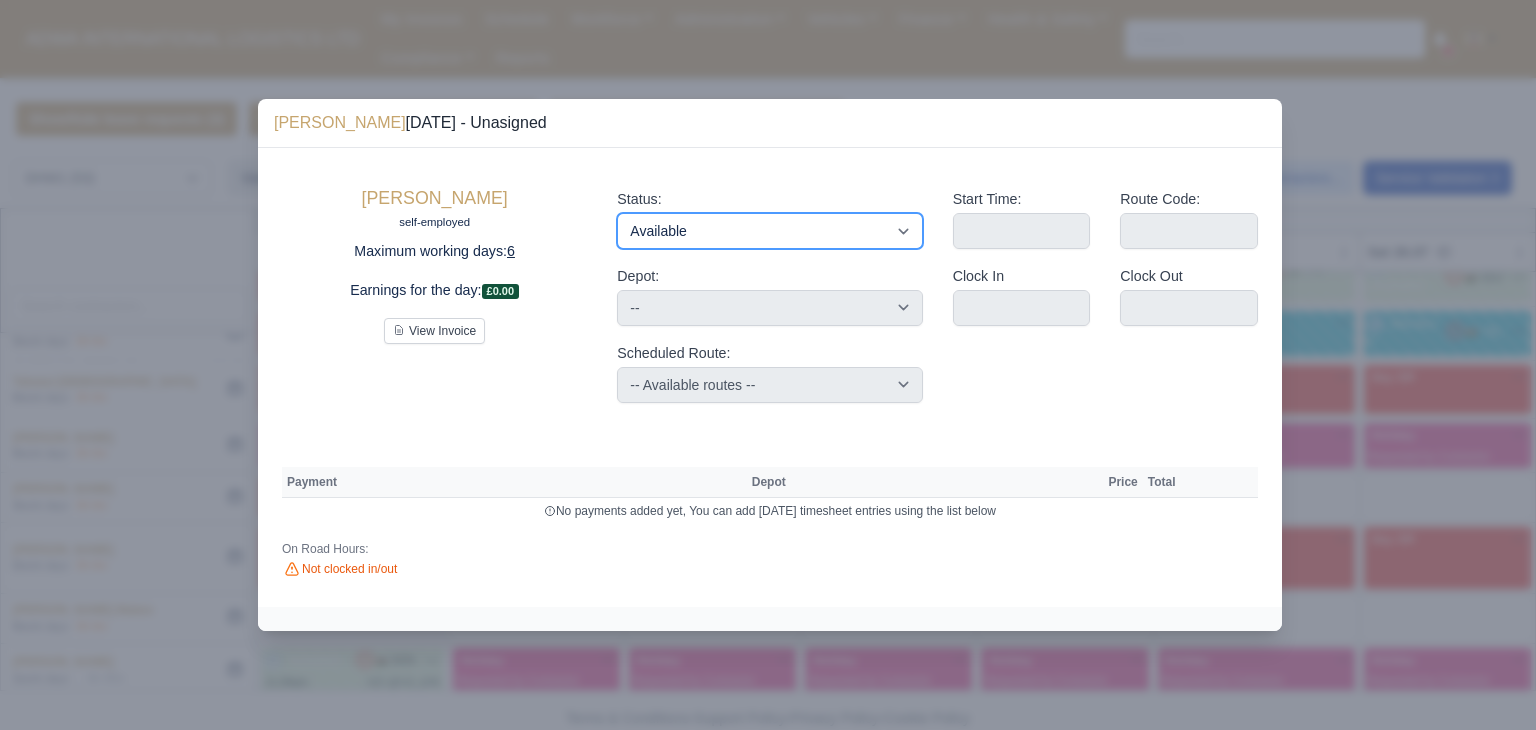 type 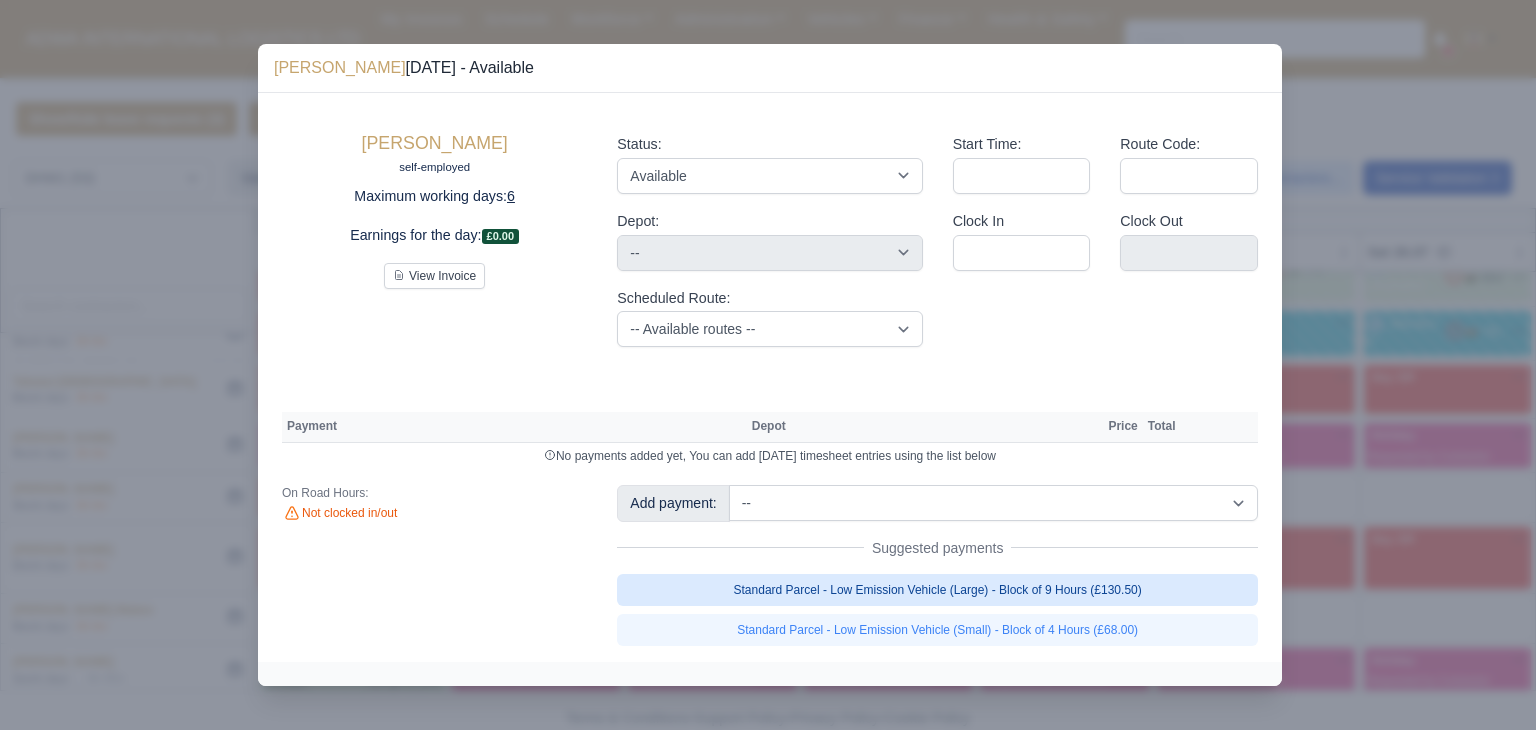 click on "Standard Parcel - Low Emission Vehicle (Large) - Block of 9 Hours (£130.50)" at bounding box center (937, 590) 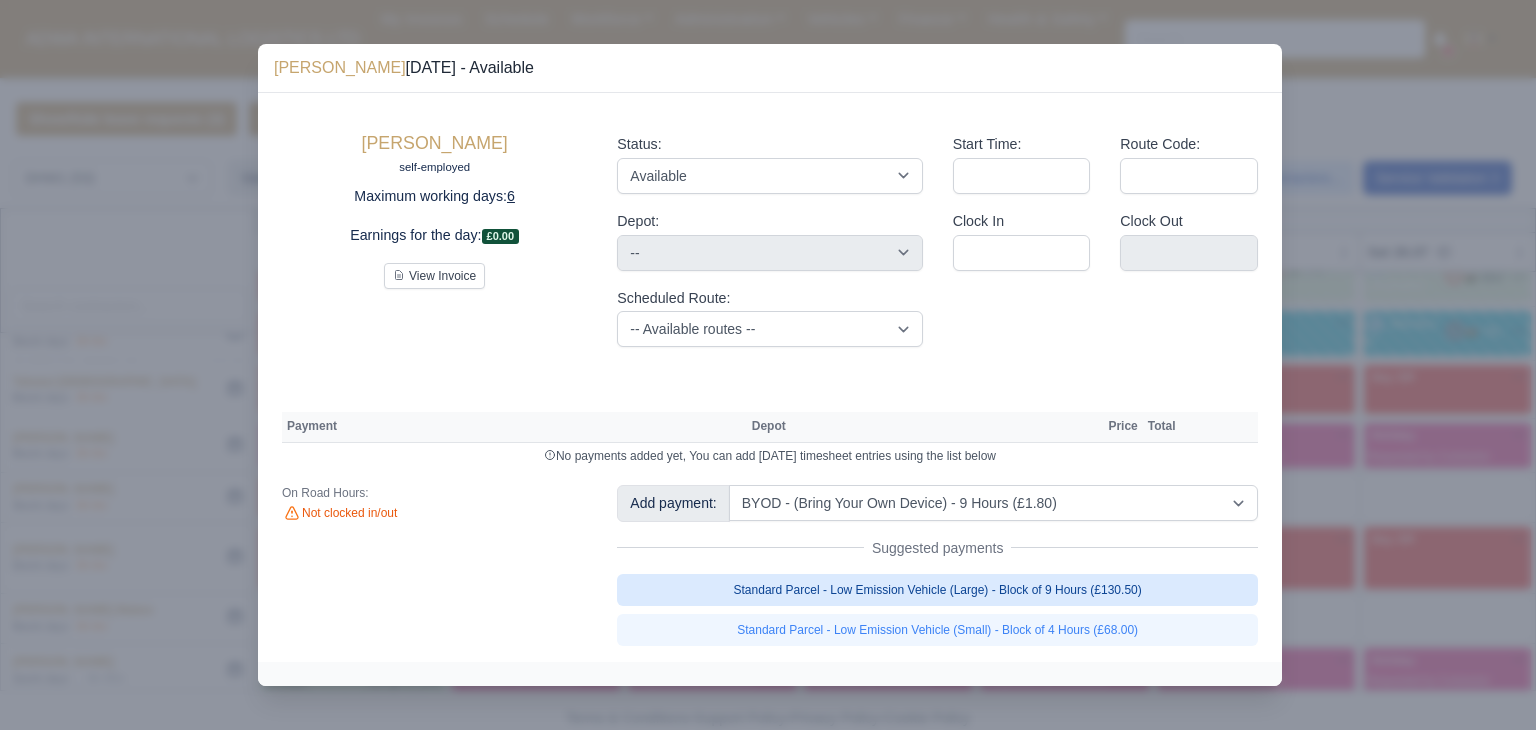 select on "2" 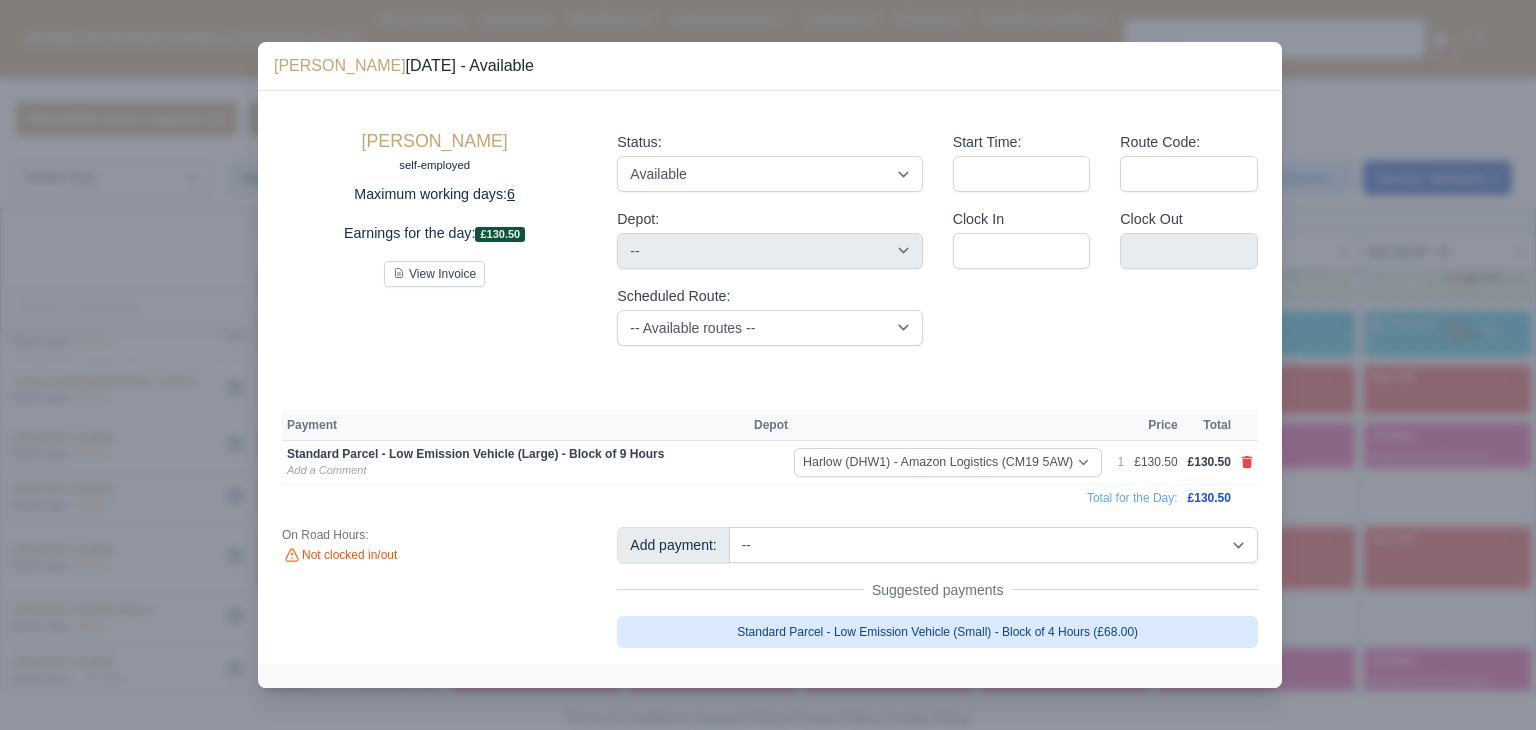 click on "Standard Parcel - Low Emission Vehicle (Small) - Block of 4 Hours (£68.00)" at bounding box center (937, 632) 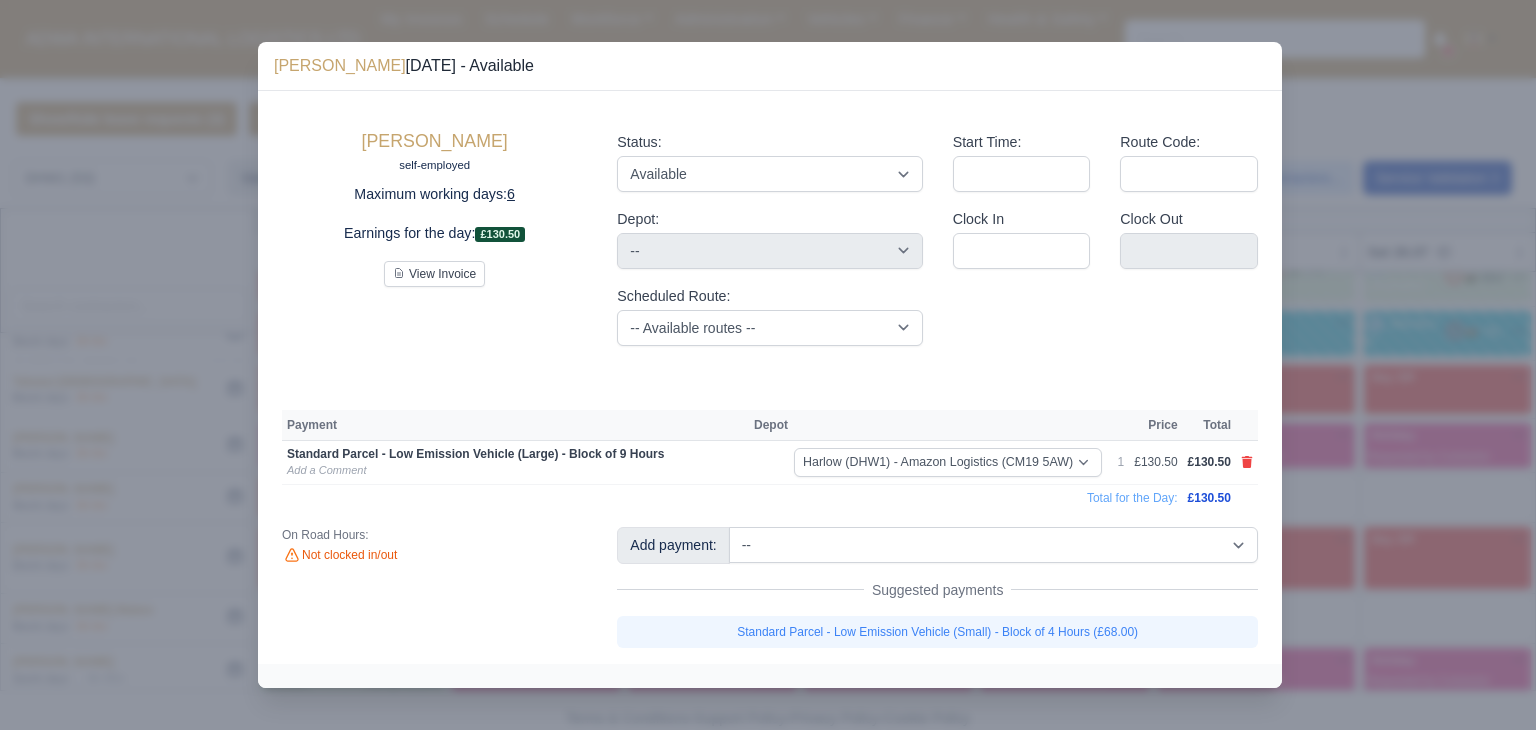 type 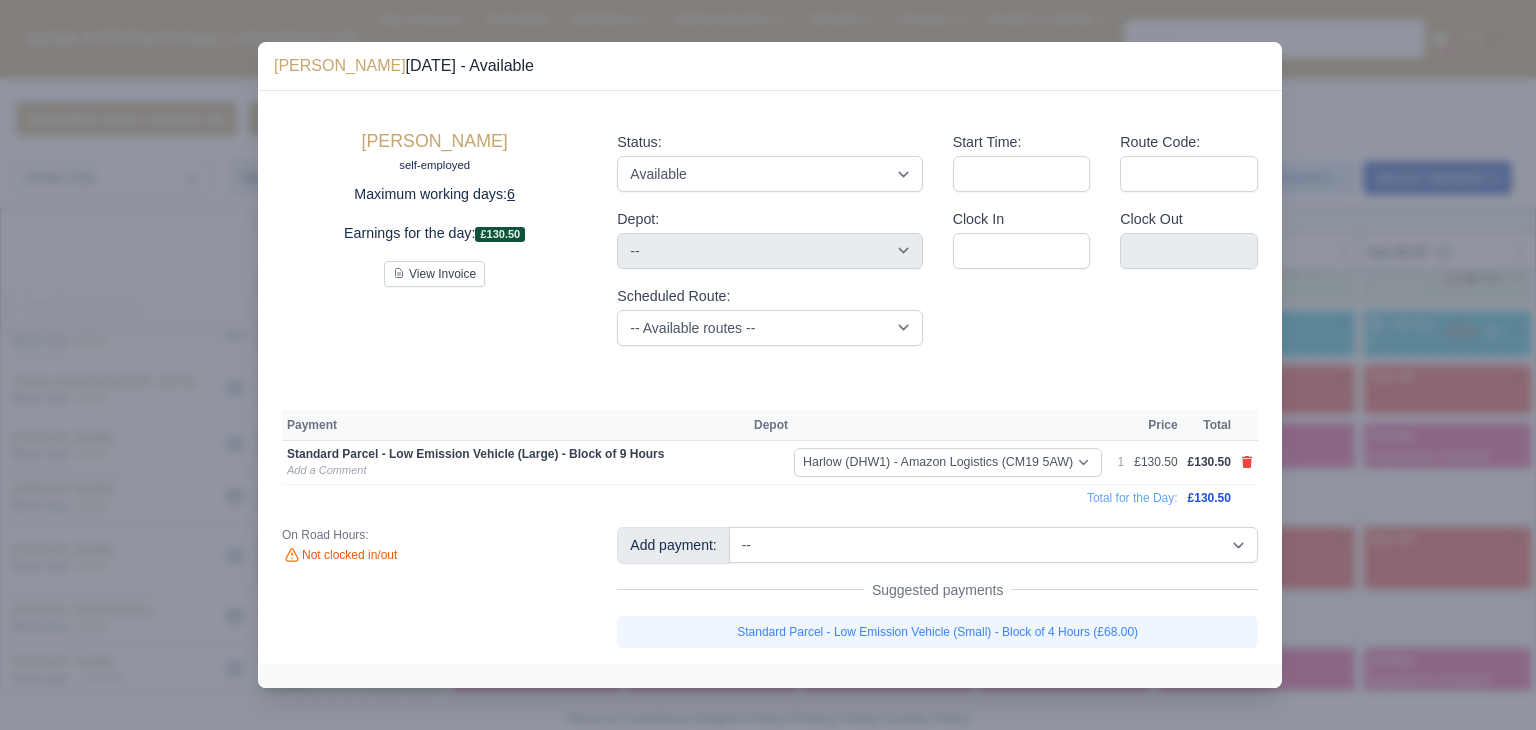 type 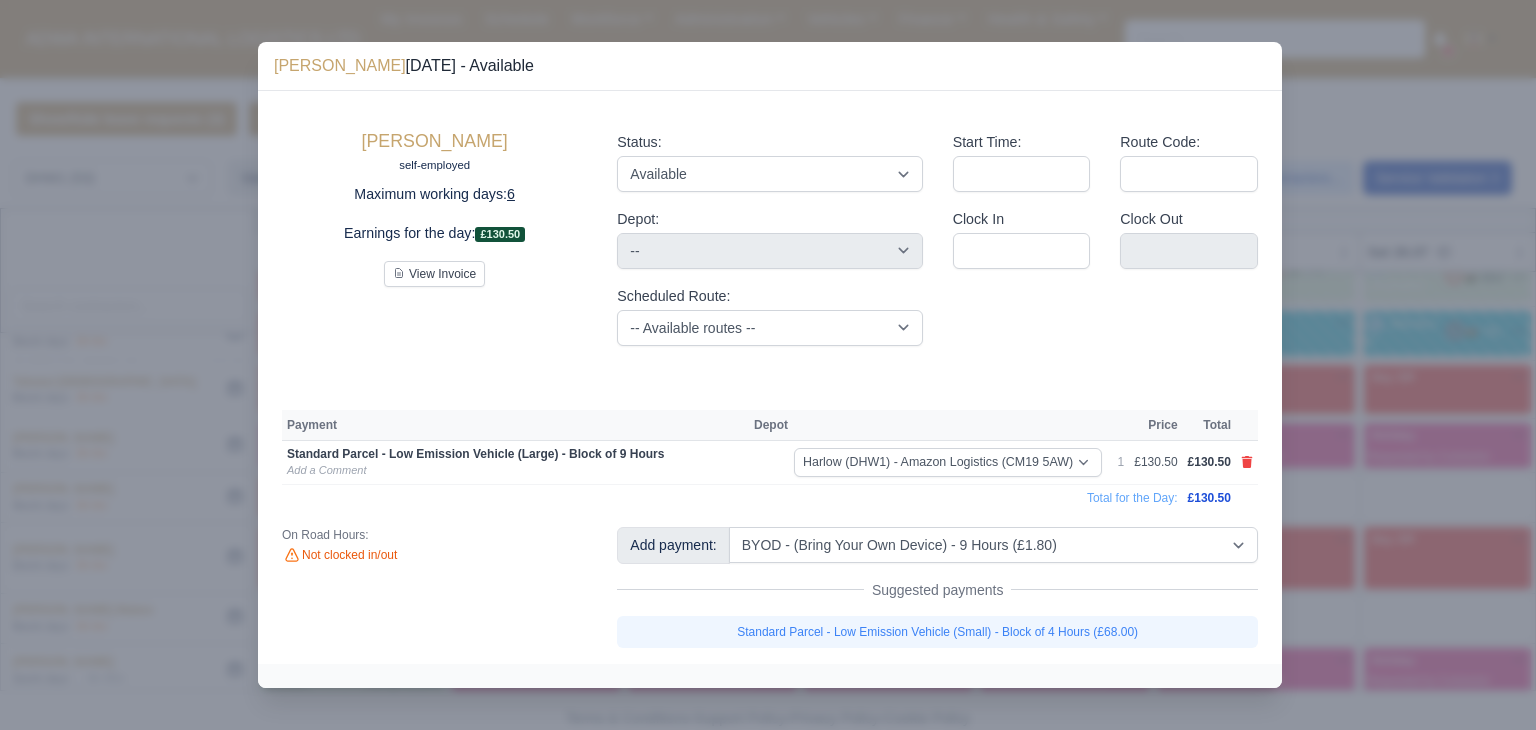 select on "2" 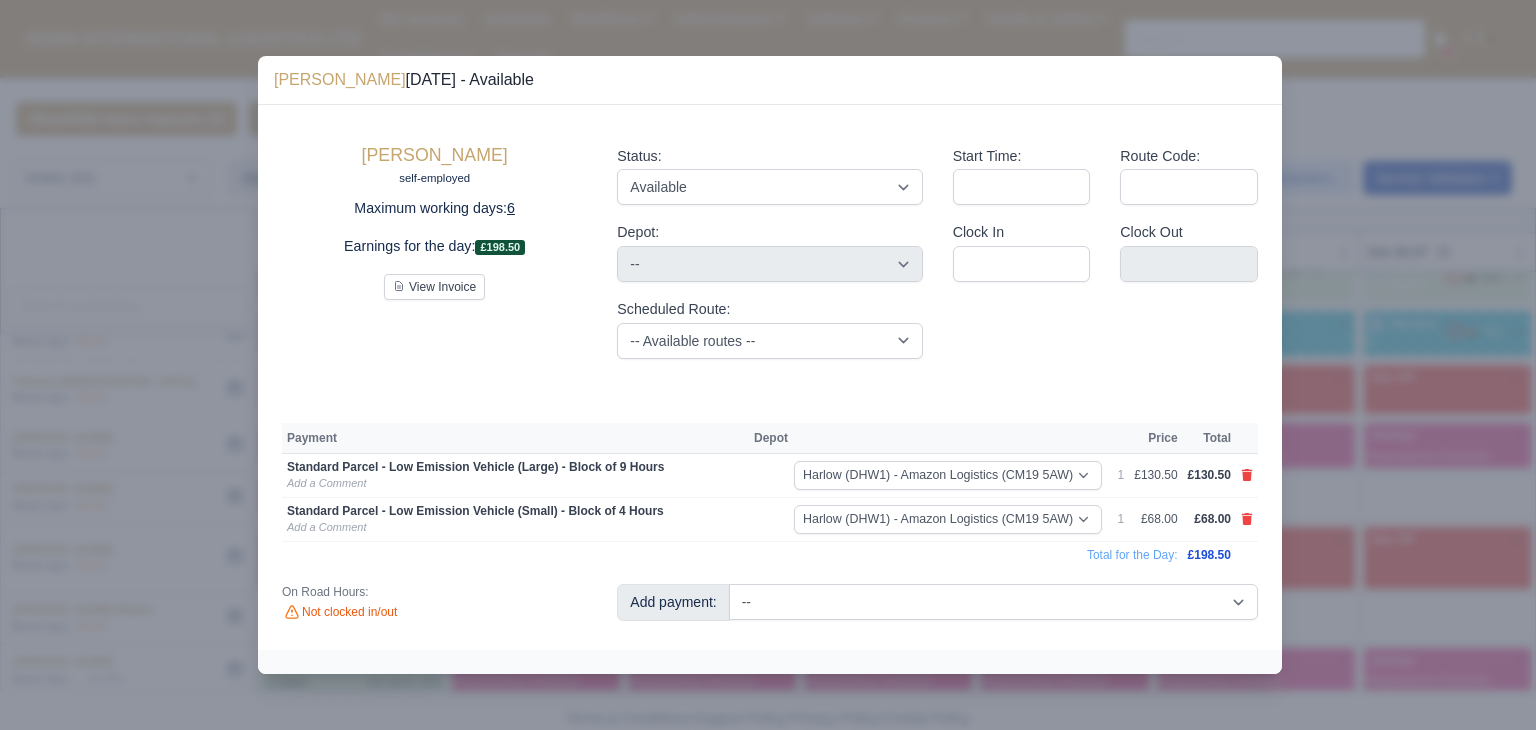 click at bounding box center [768, 365] 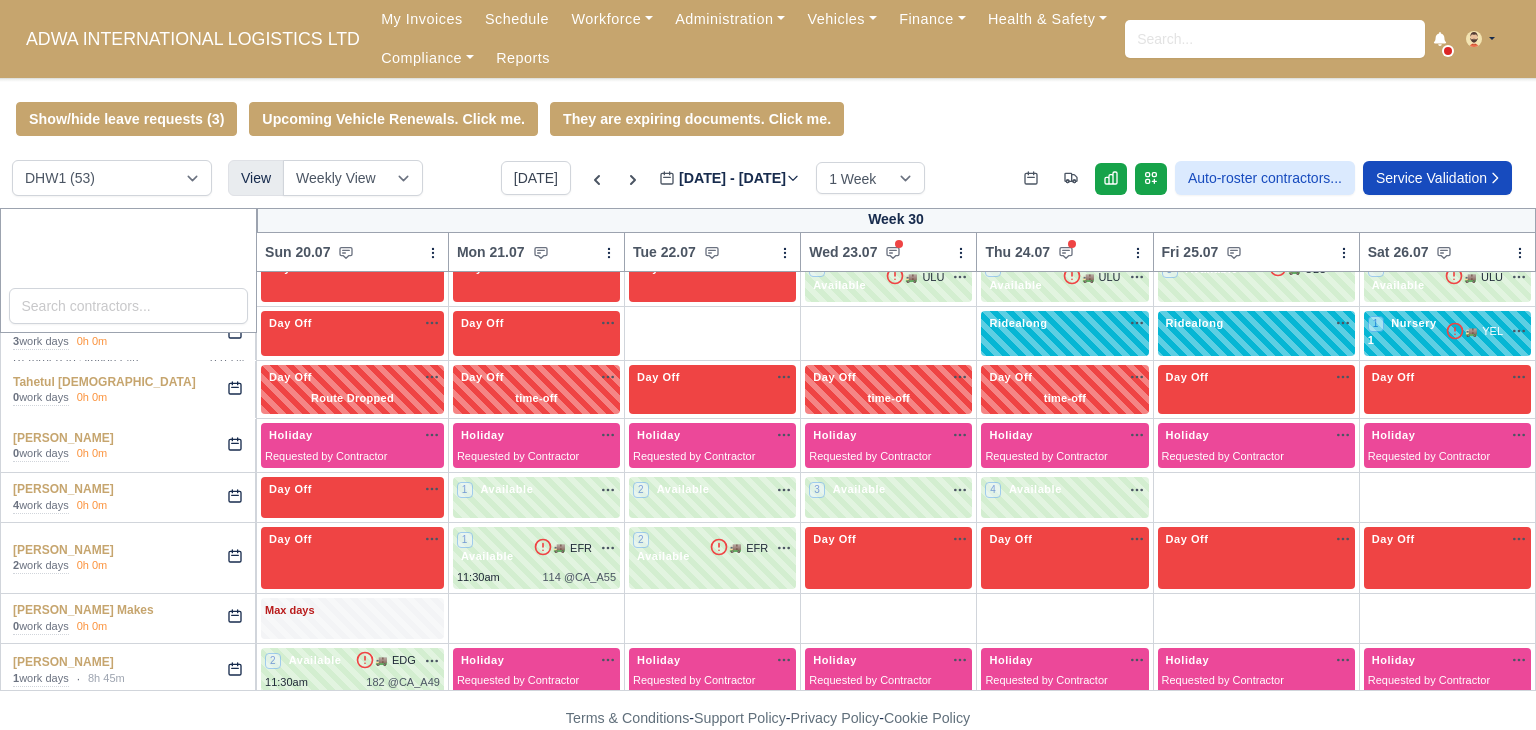 type 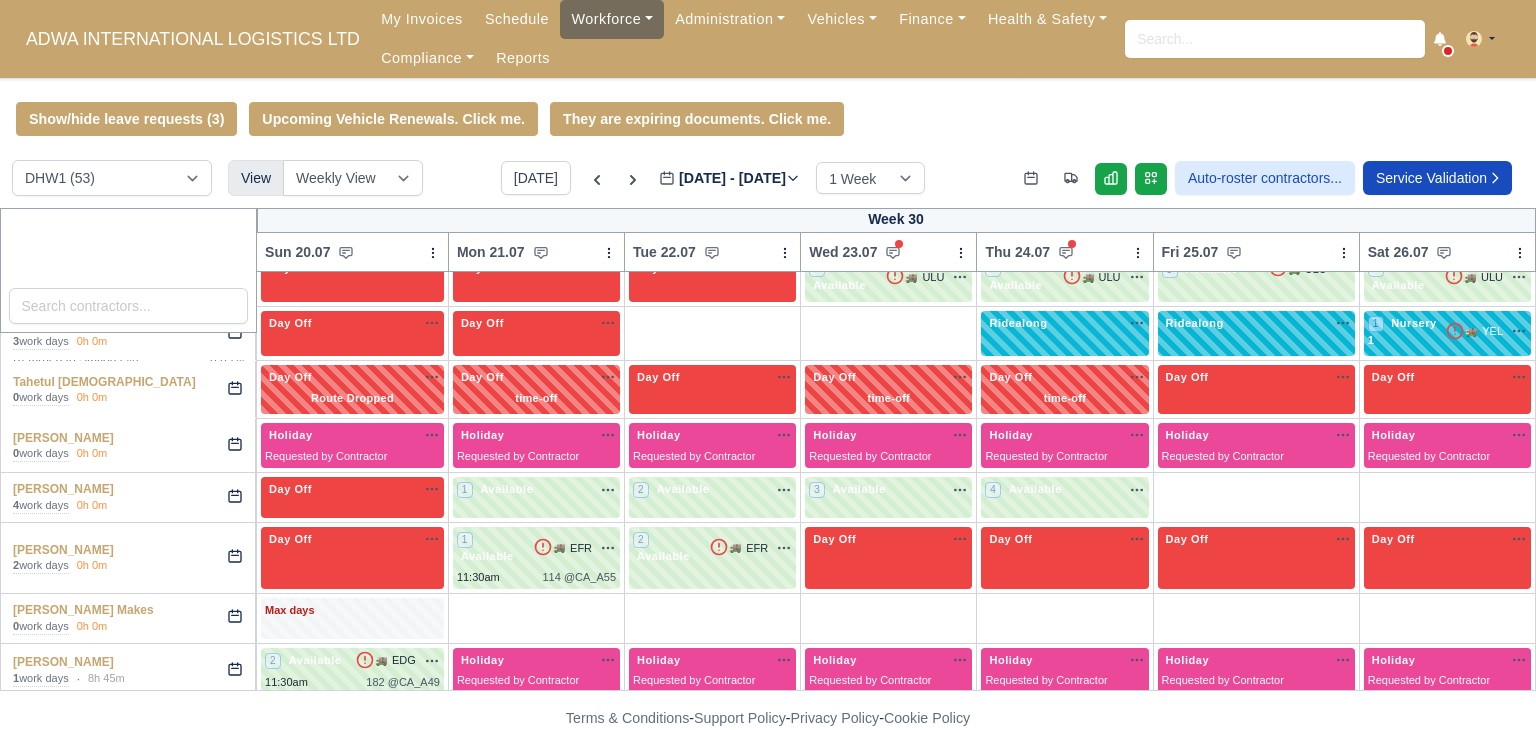 click on "Workforce" at bounding box center [612, 19] 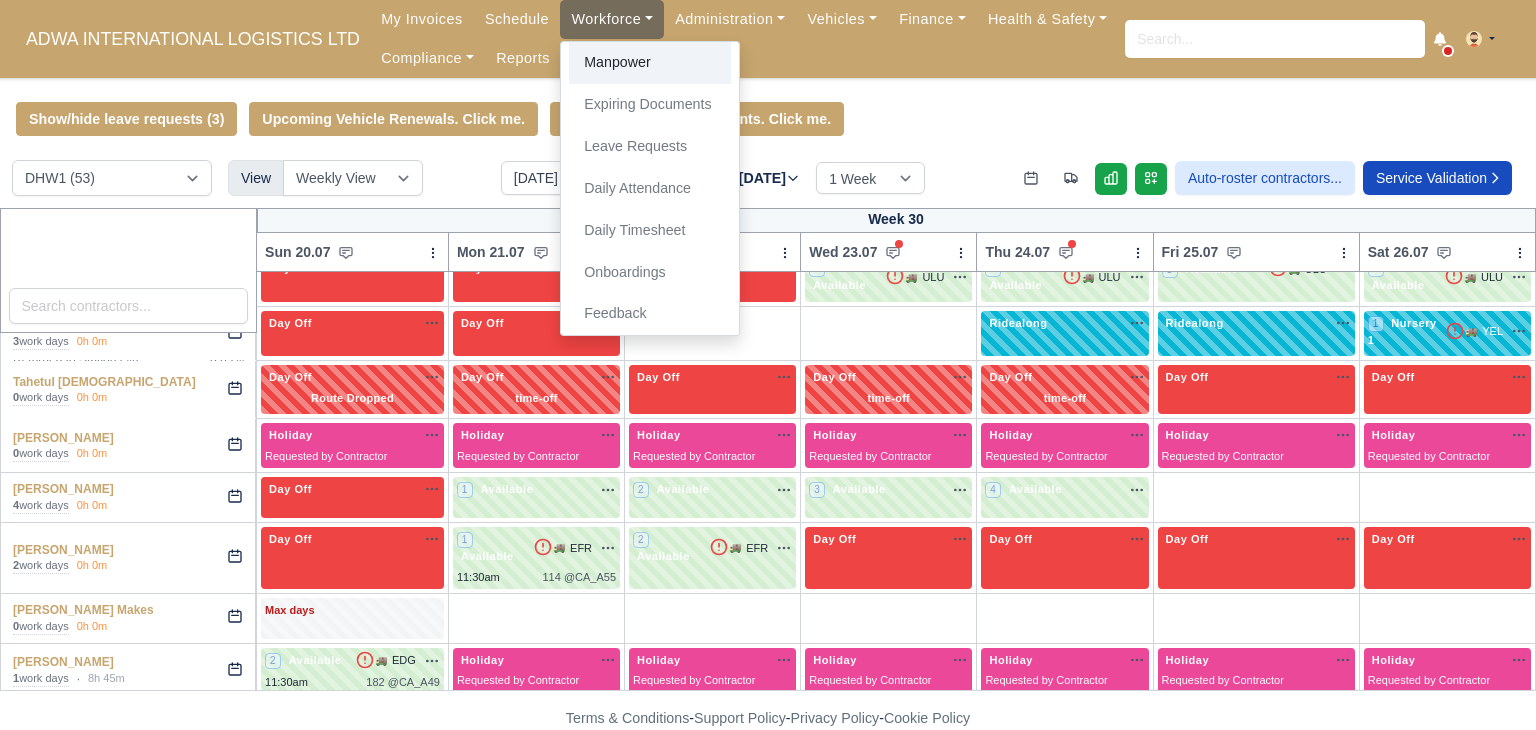 click on "Manpower" at bounding box center [650, 63] 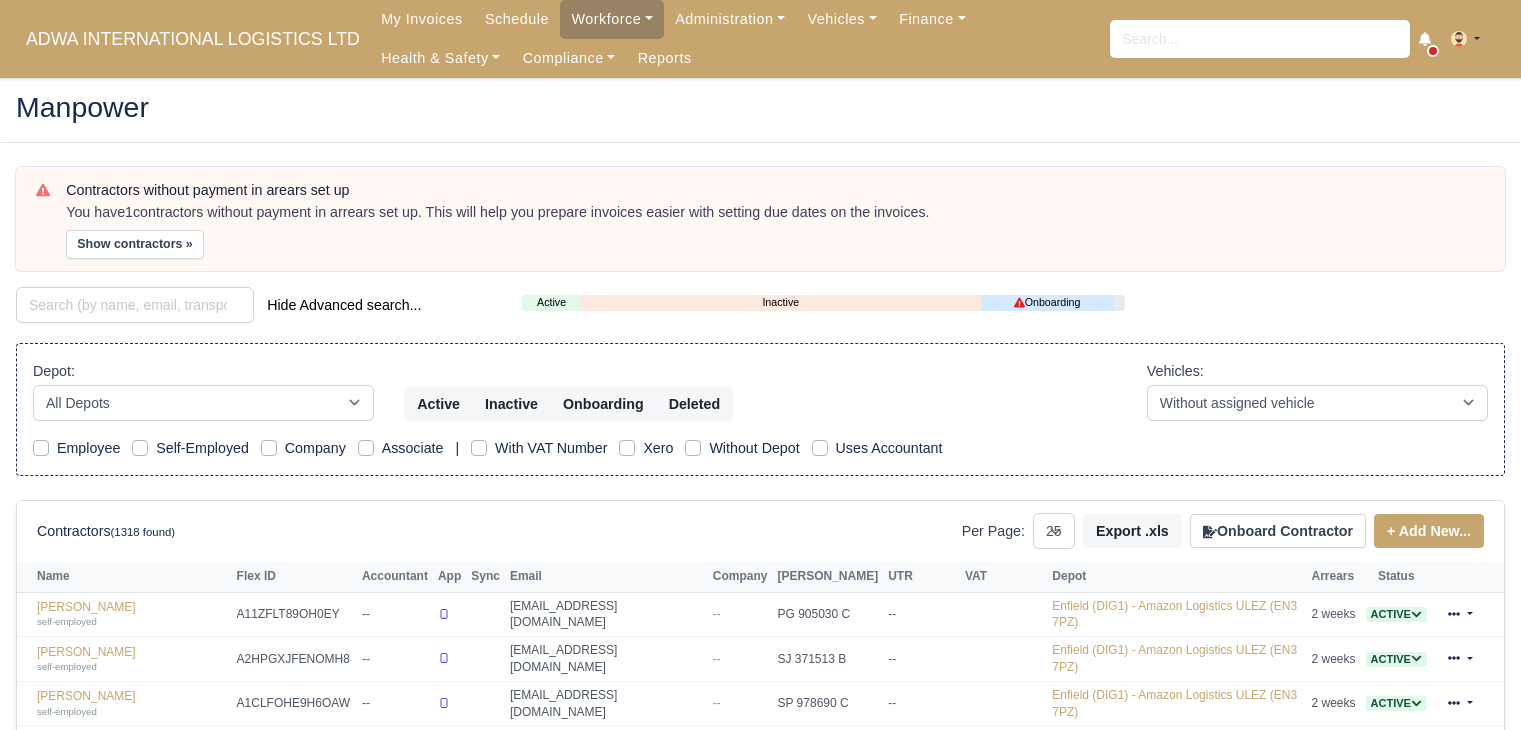 select on "25" 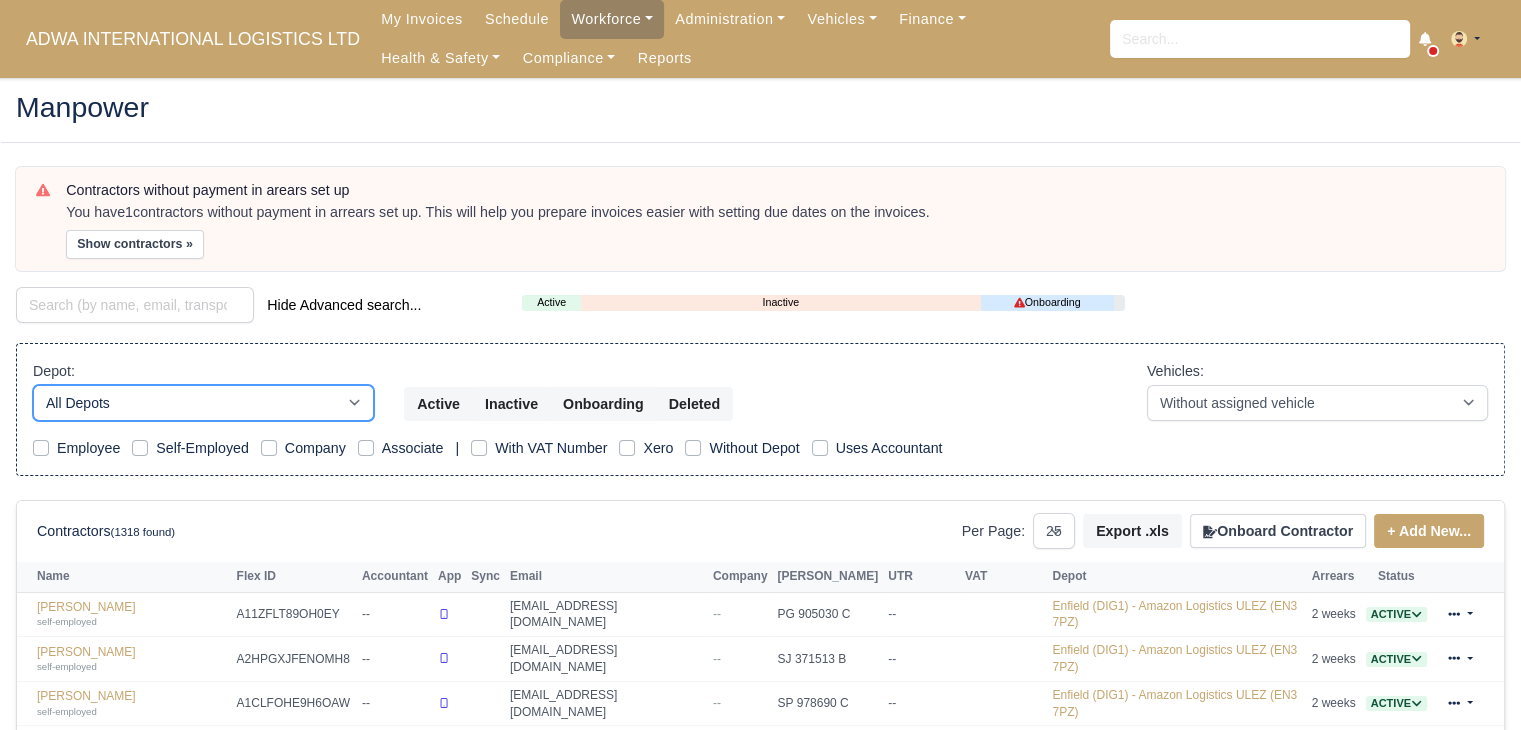click on "All Depots
Enfield (DIG1) - Amazon Logistics ULEZ (EN3 7PZ)
Harlow (DHW1) - Amazon Logistics (CM19 5AW)" at bounding box center (203, 403) 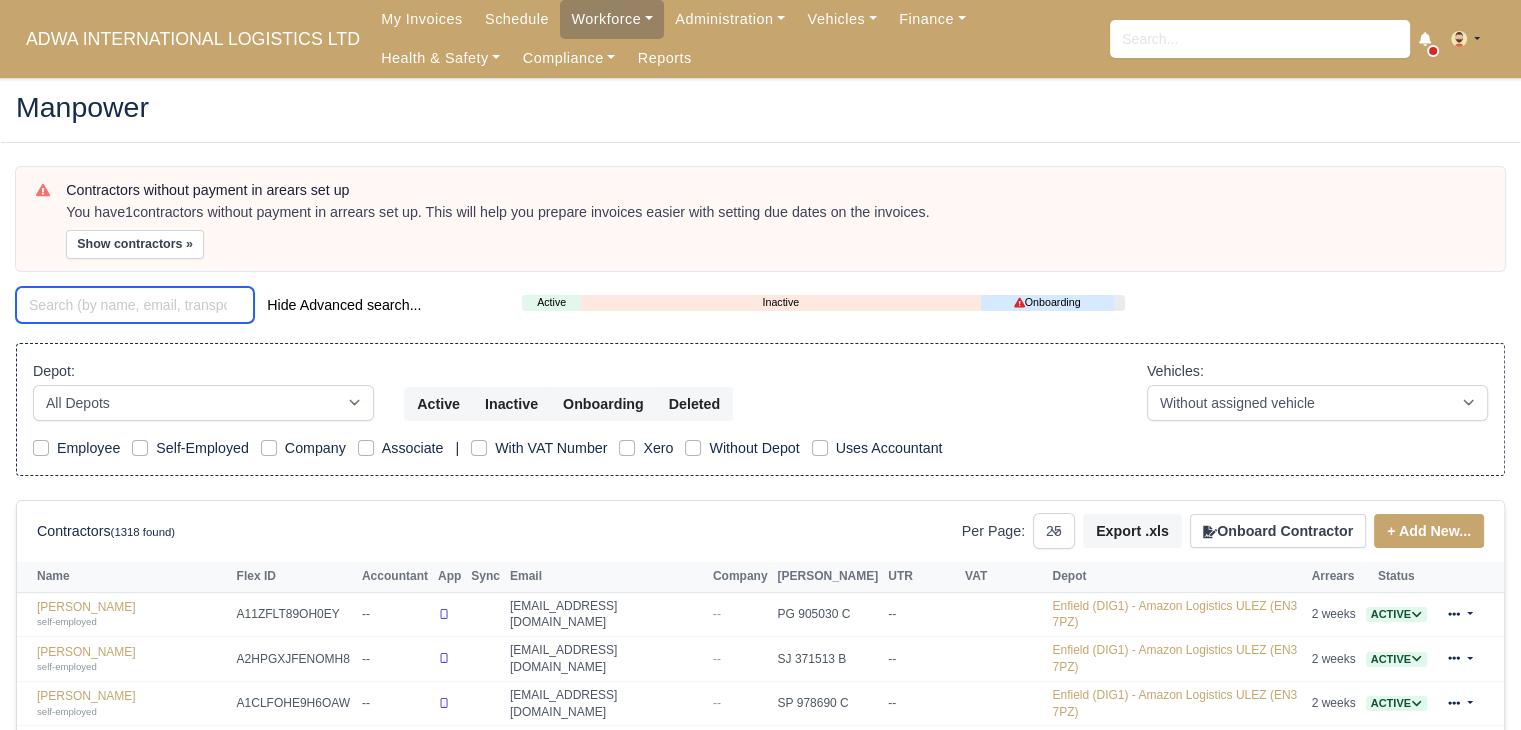 click at bounding box center [135, 305] 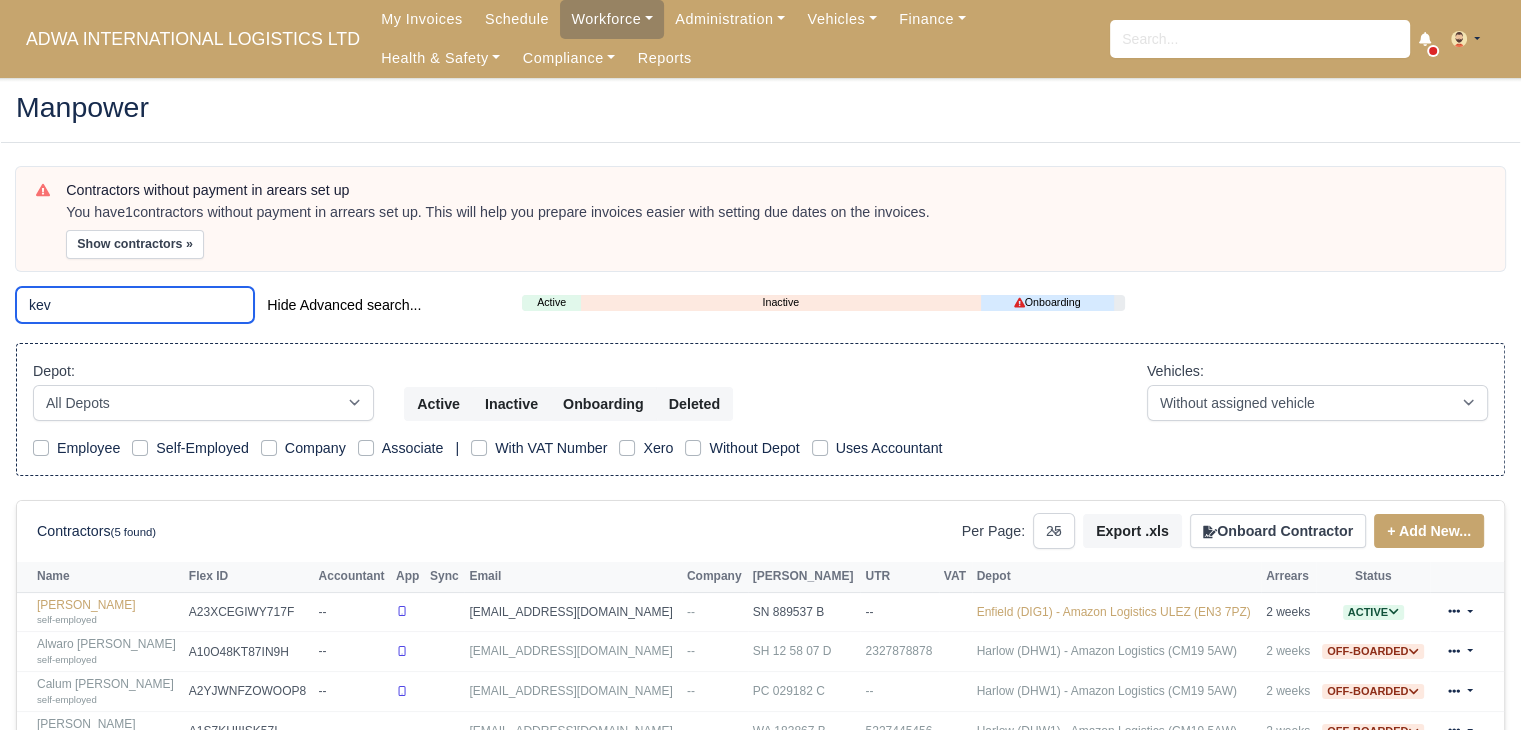 scroll, scrollTop: 129, scrollLeft: 0, axis: vertical 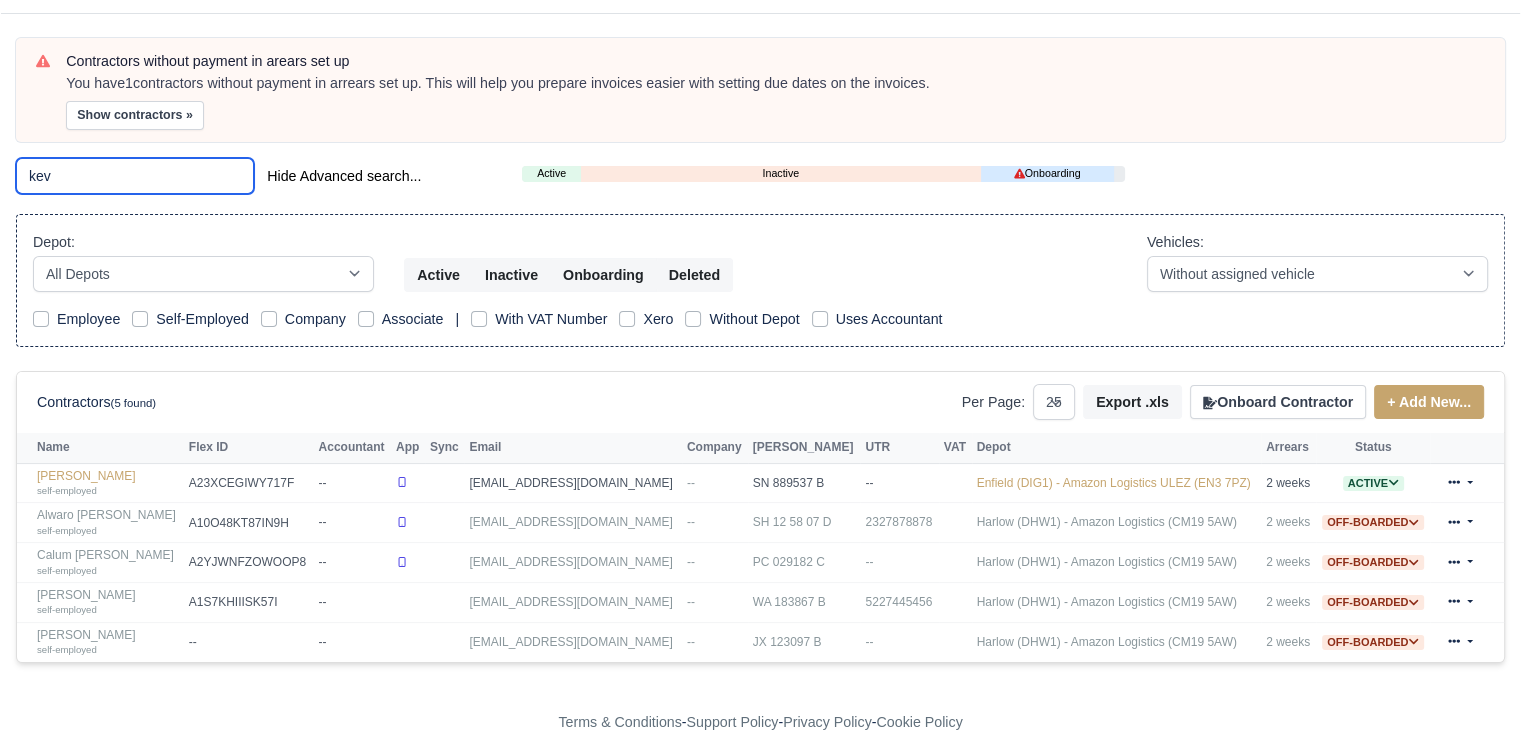 drag, startPoint x: 116, startPoint y: 173, endPoint x: 12, endPoint y: 201, distance: 107.70329 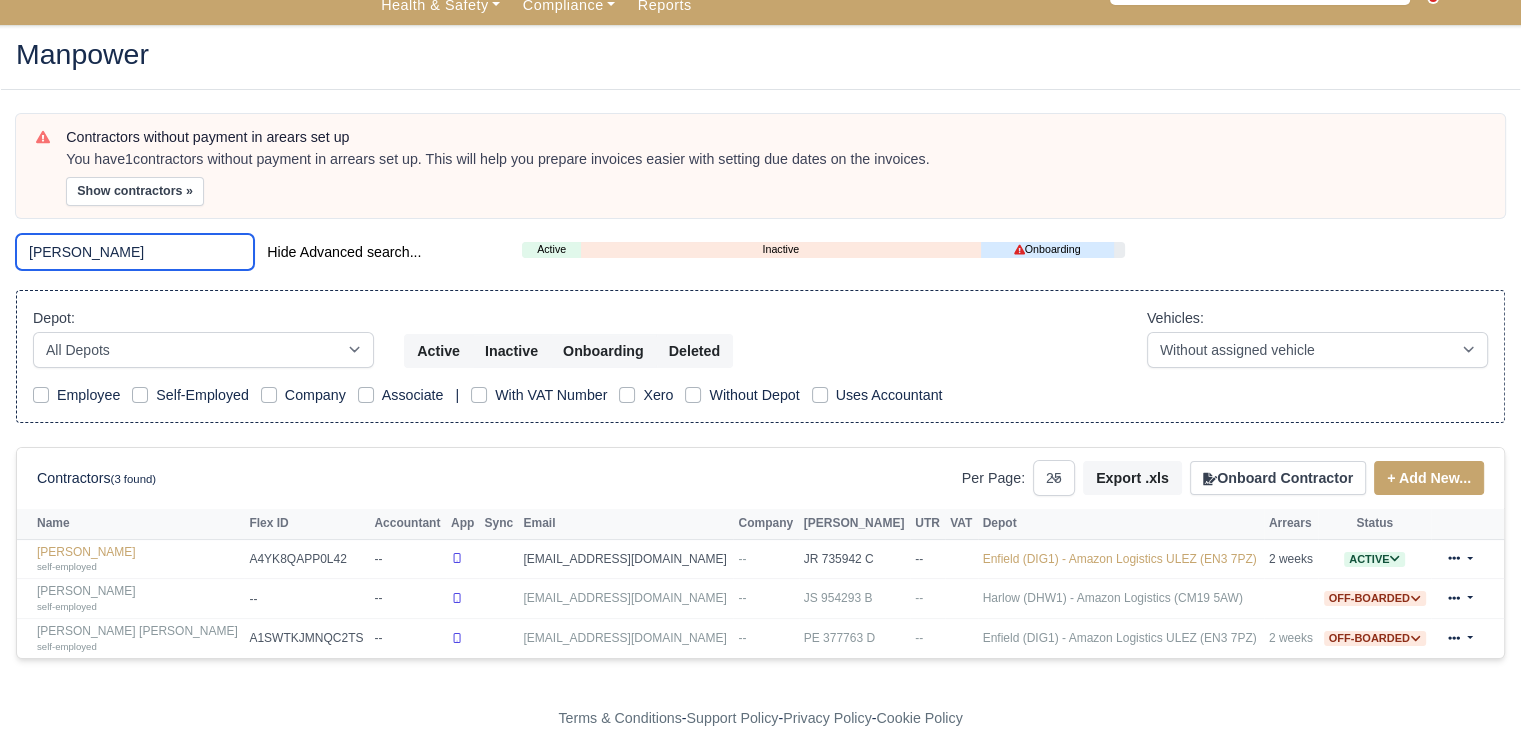 scroll, scrollTop: 50, scrollLeft: 0, axis: vertical 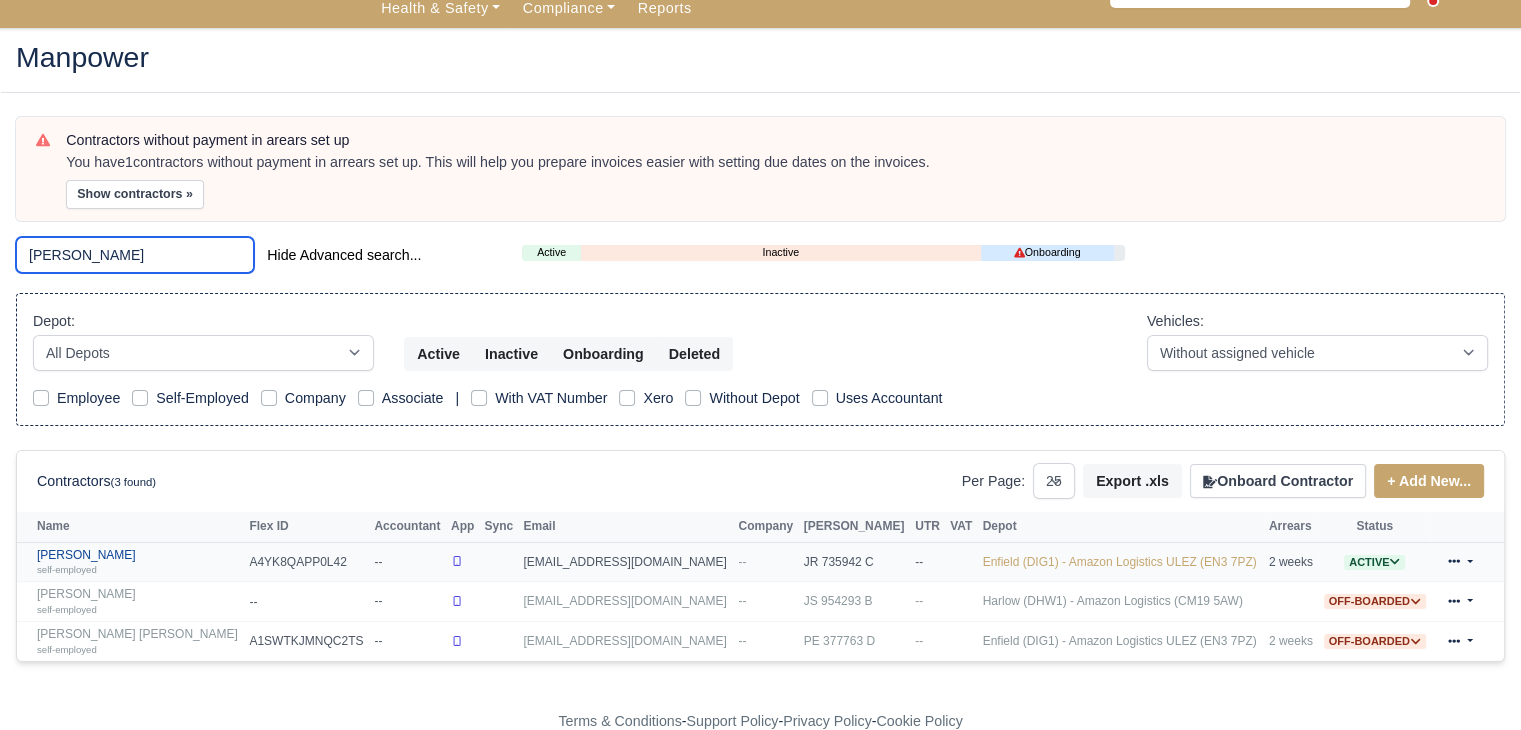 type on "harry" 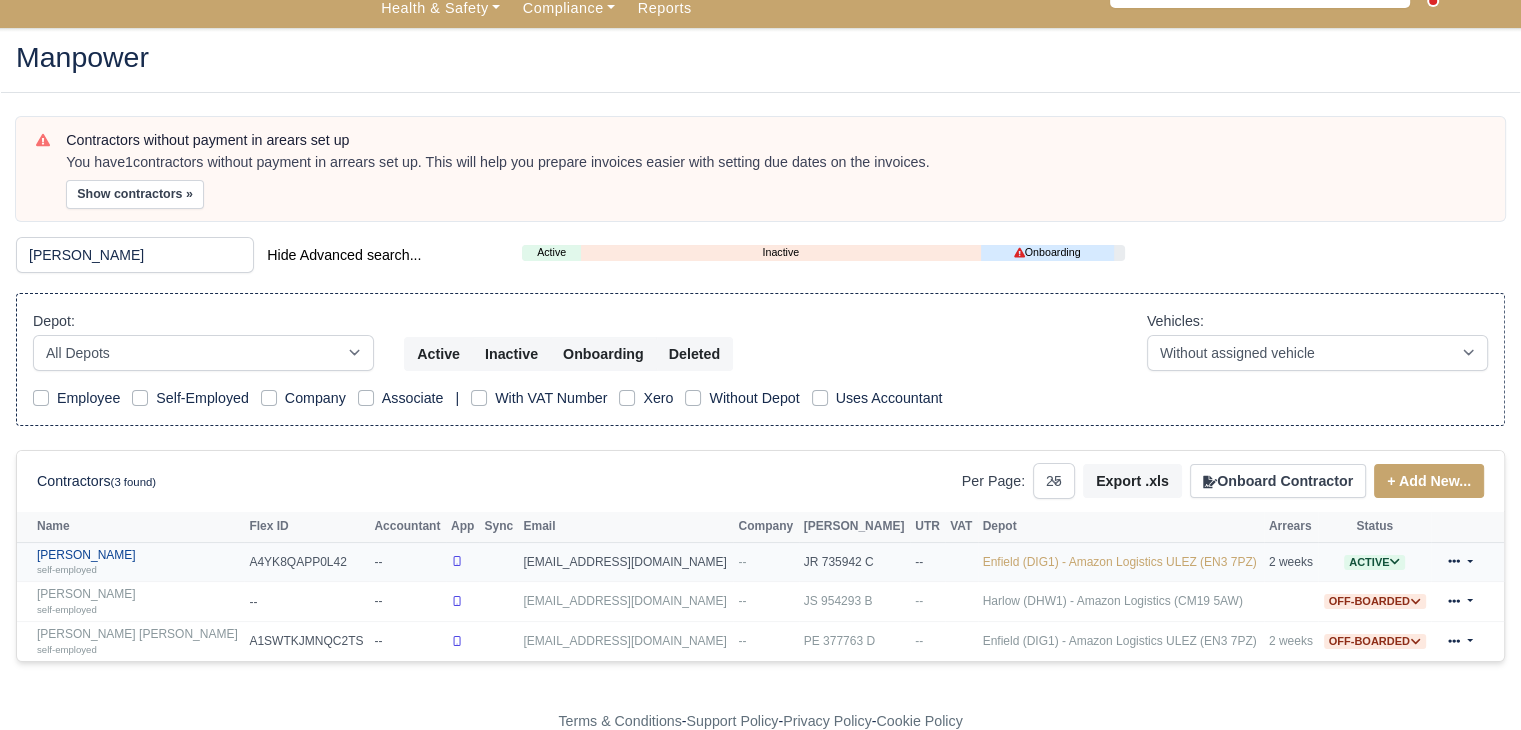click on "self-employed" at bounding box center (138, 569) 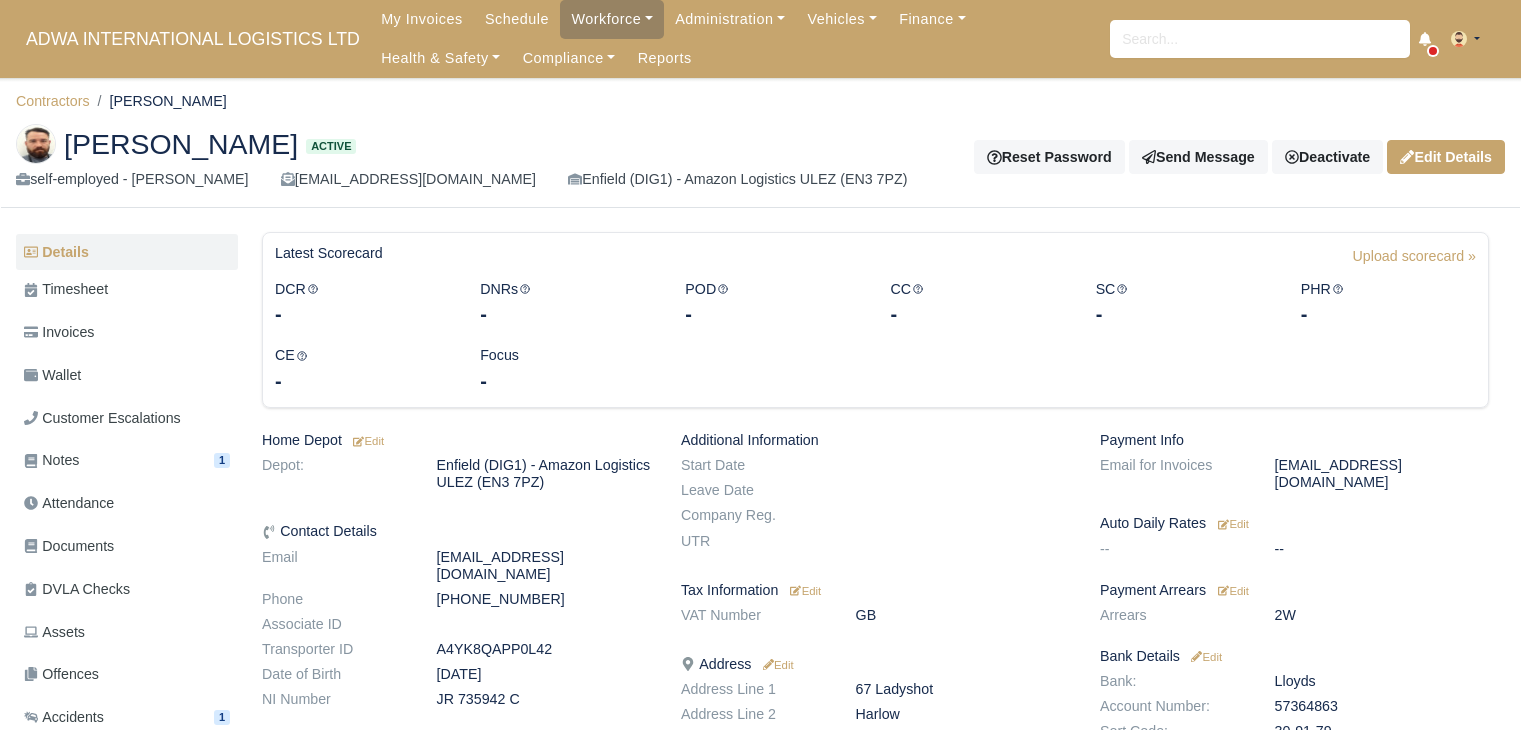 scroll, scrollTop: 0, scrollLeft: 0, axis: both 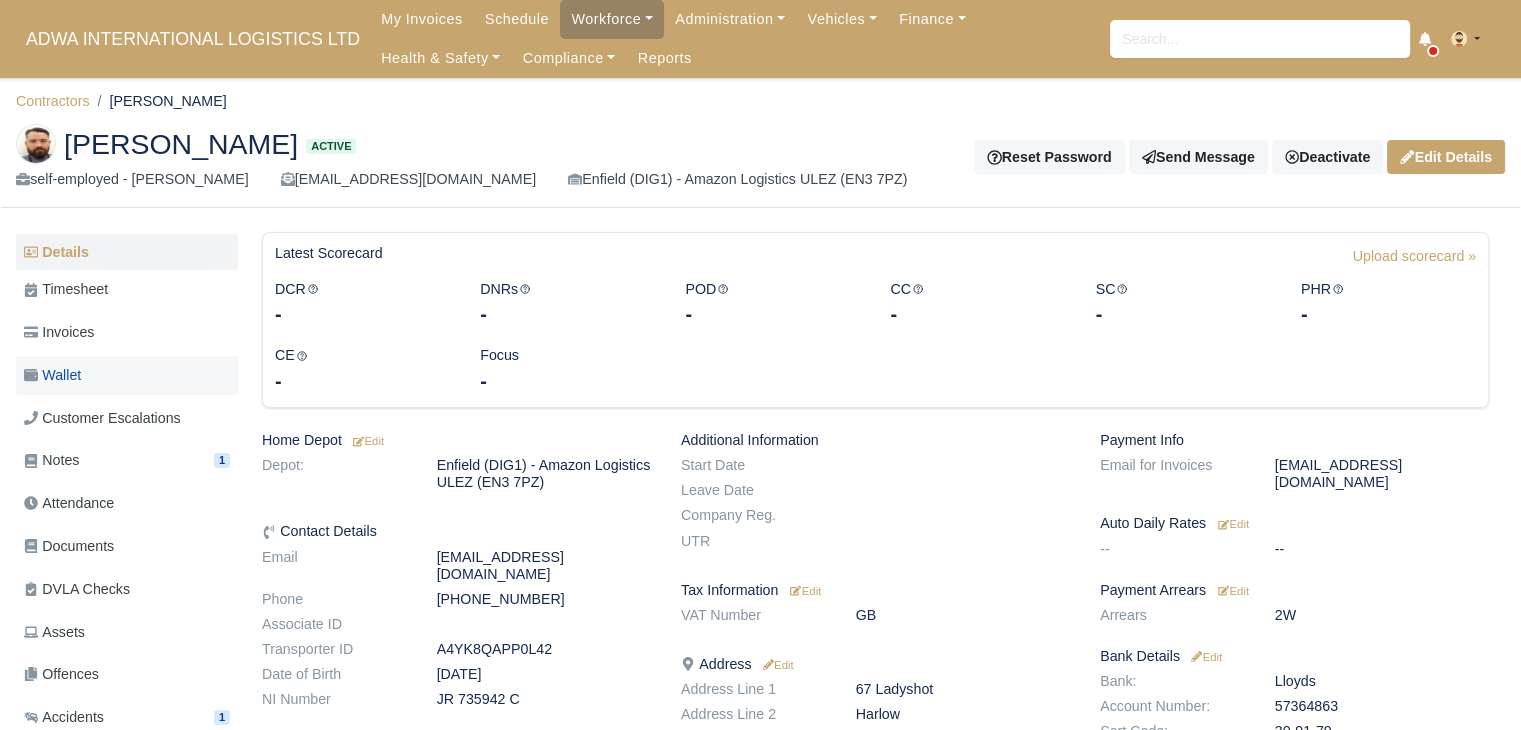 click on "Wallet" at bounding box center [127, 375] 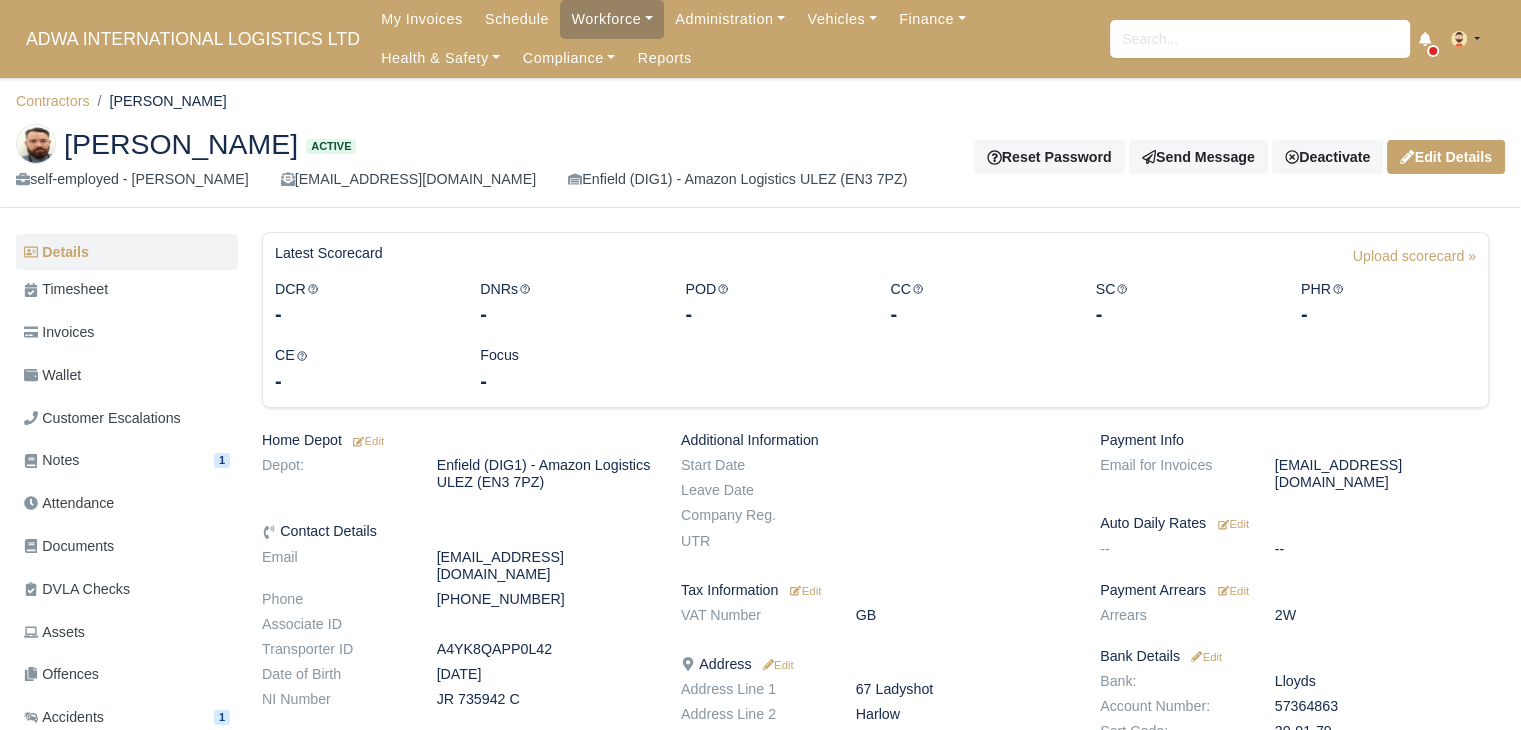scroll, scrollTop: 88, scrollLeft: 0, axis: vertical 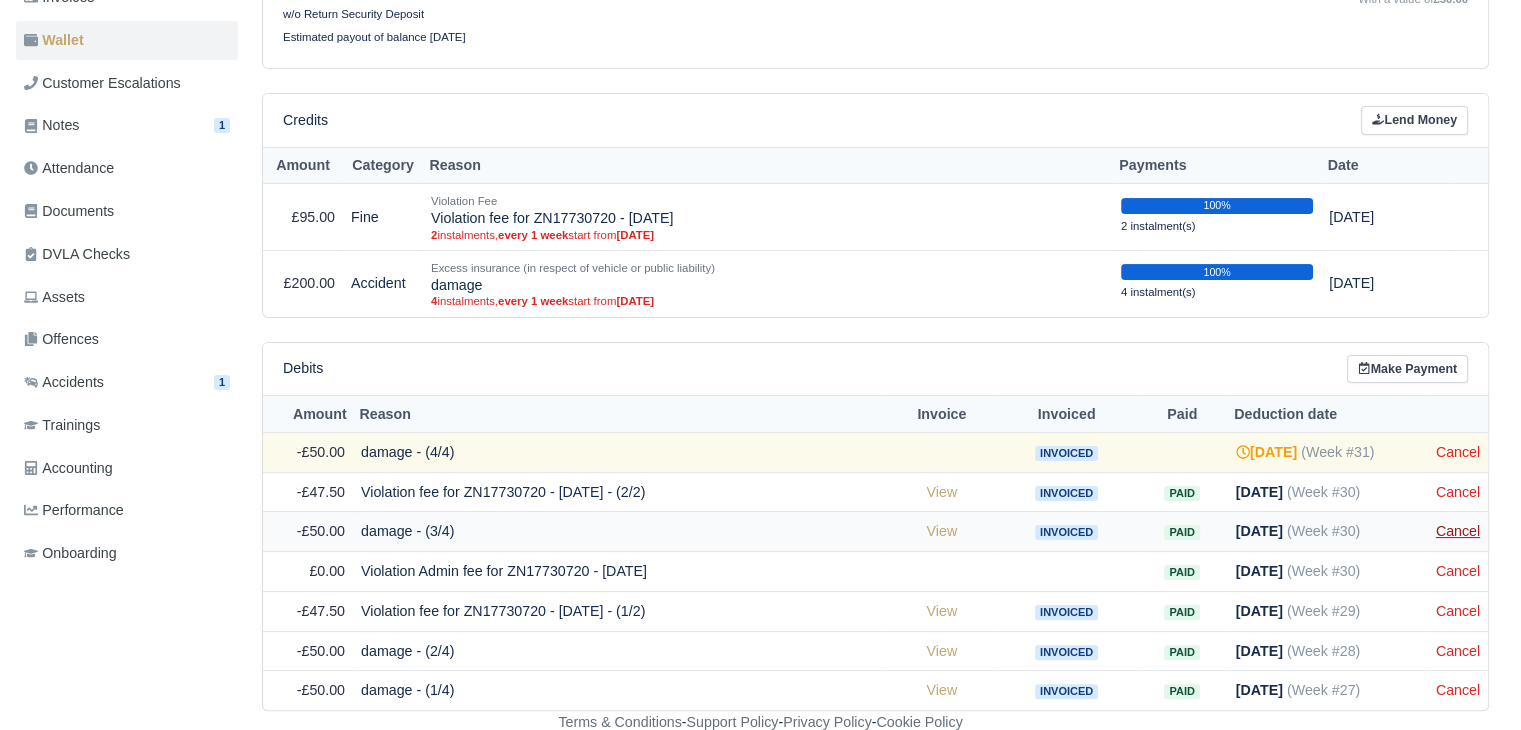 click on "Cancel" at bounding box center (1458, 531) 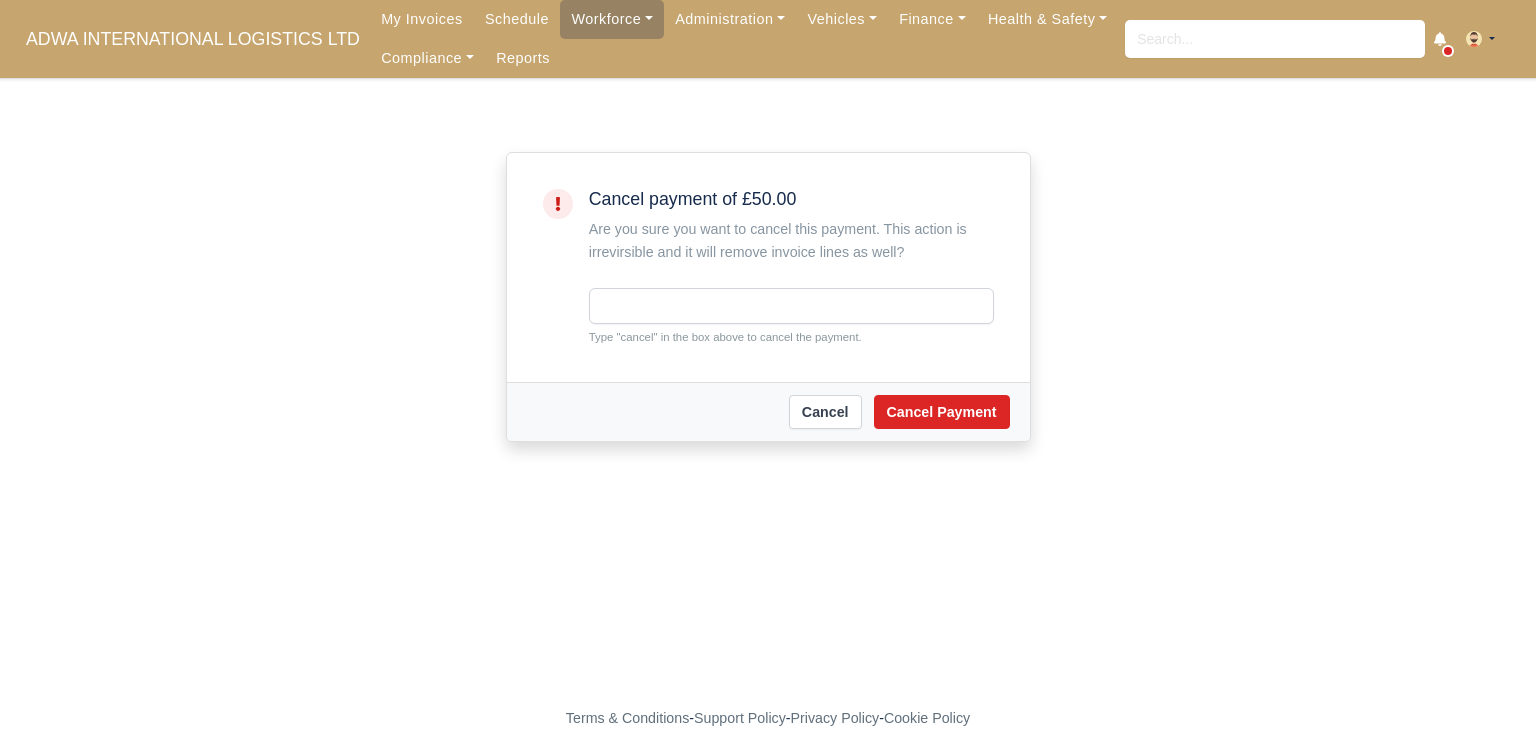 scroll, scrollTop: 0, scrollLeft: 0, axis: both 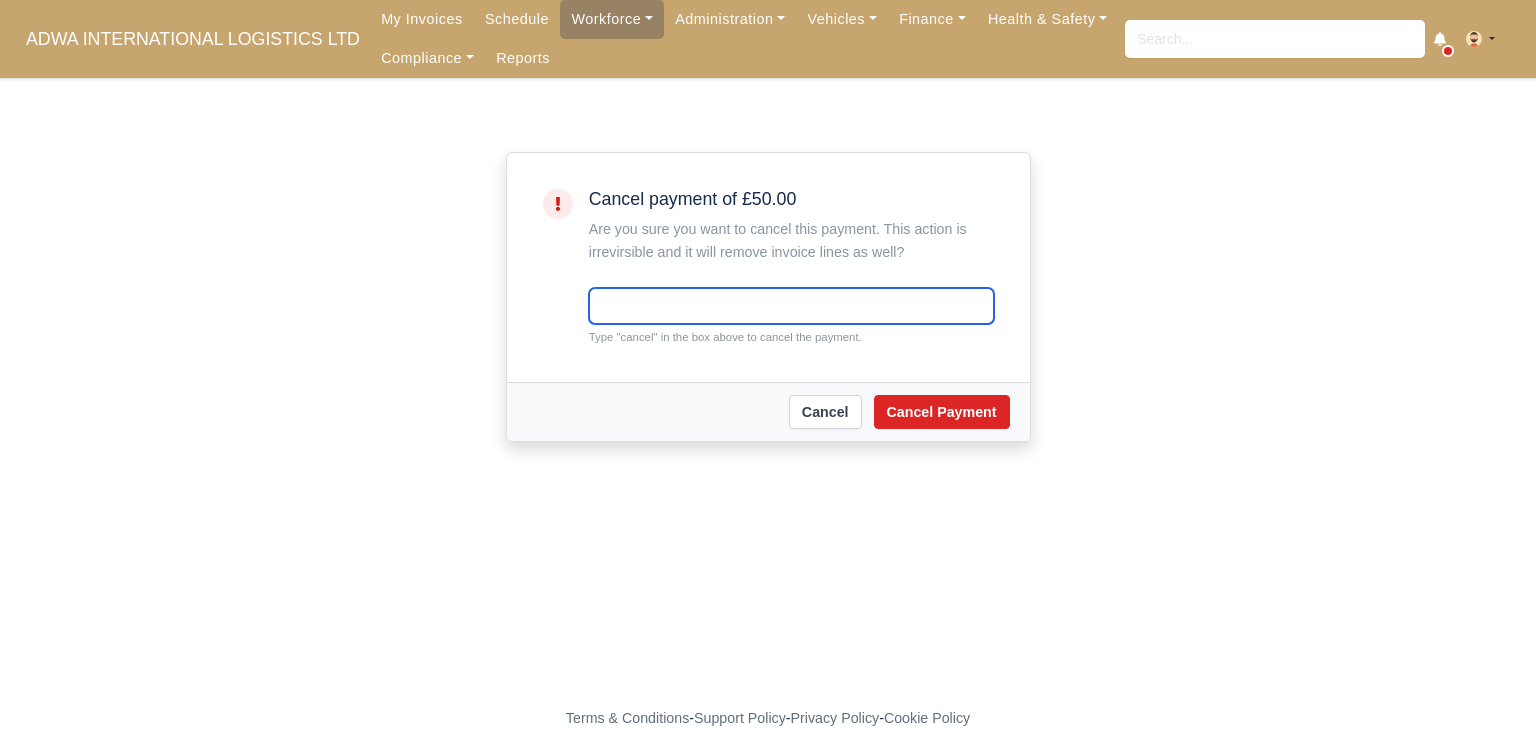 click at bounding box center (791, 306) 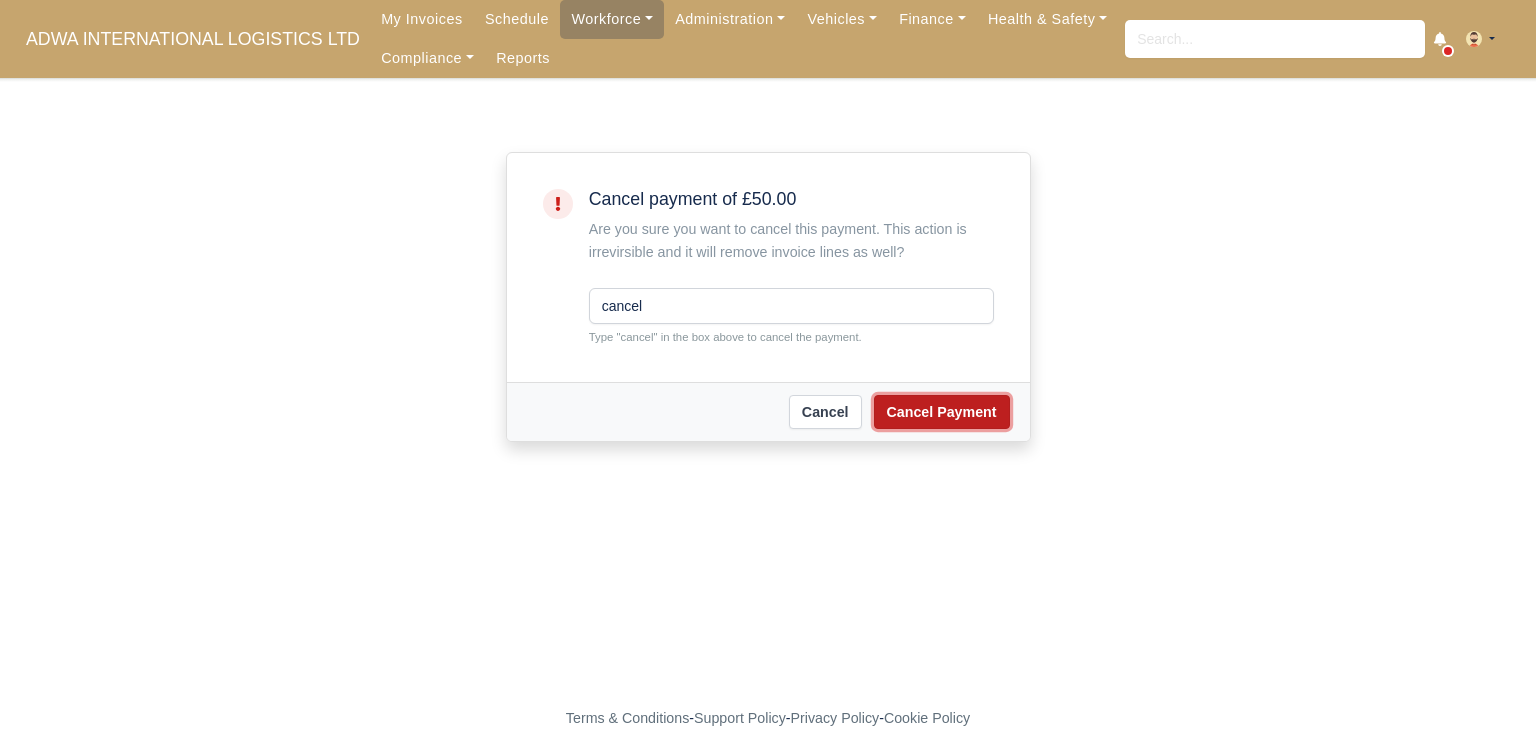 click on "Cancel Payment" at bounding box center [942, 412] 